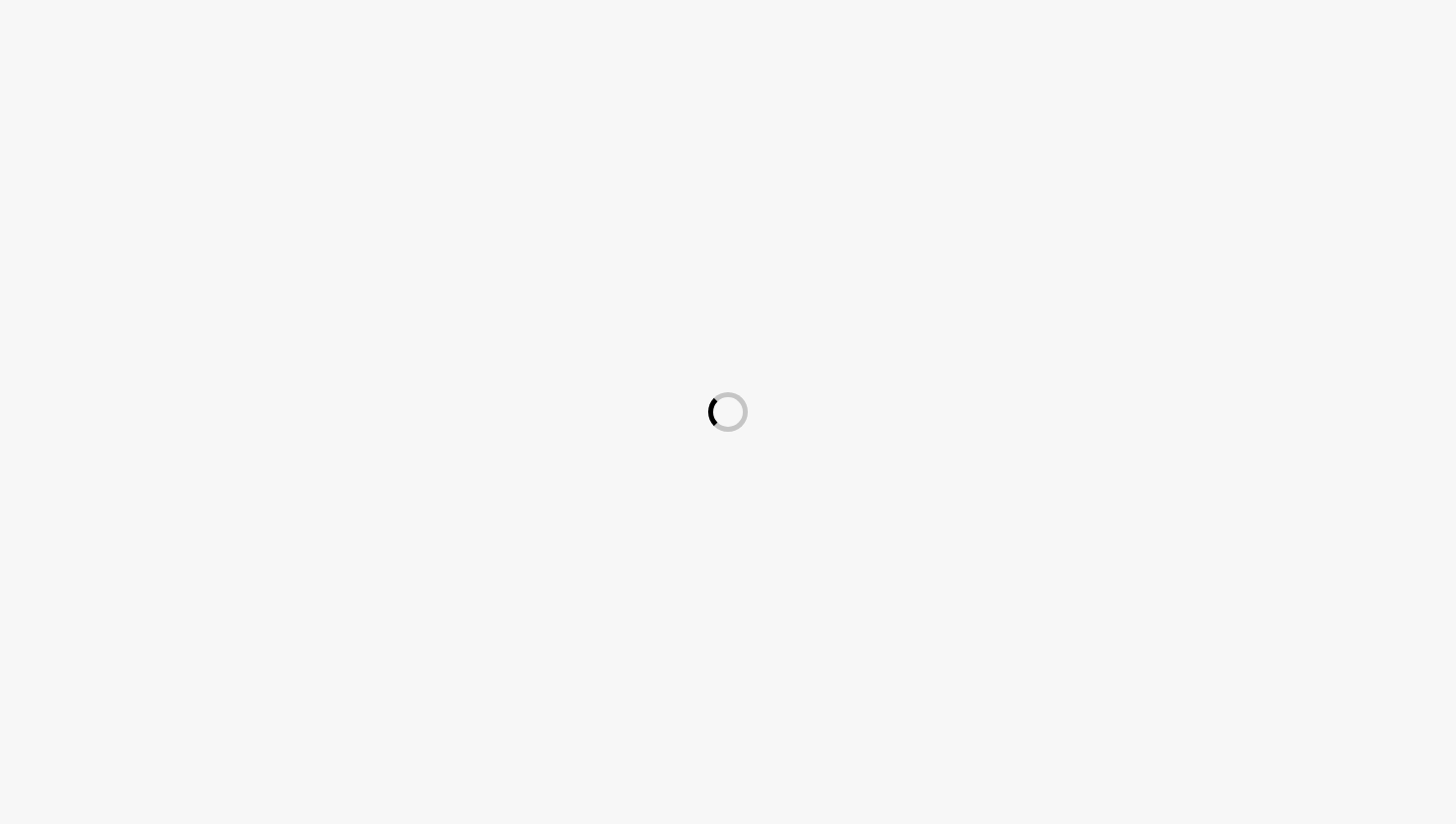 scroll, scrollTop: 0, scrollLeft: 0, axis: both 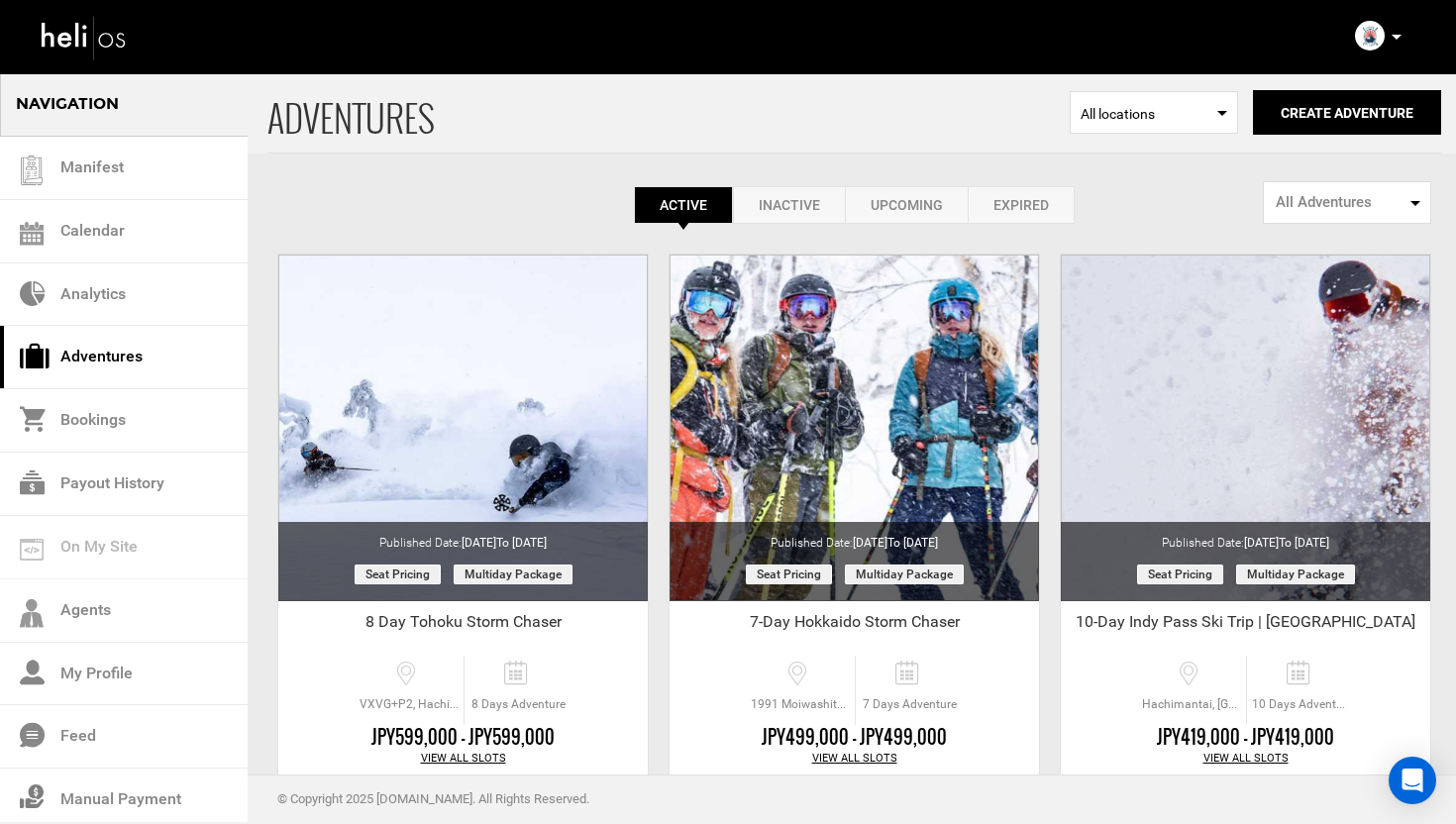 click at bounding box center (1397, 37) 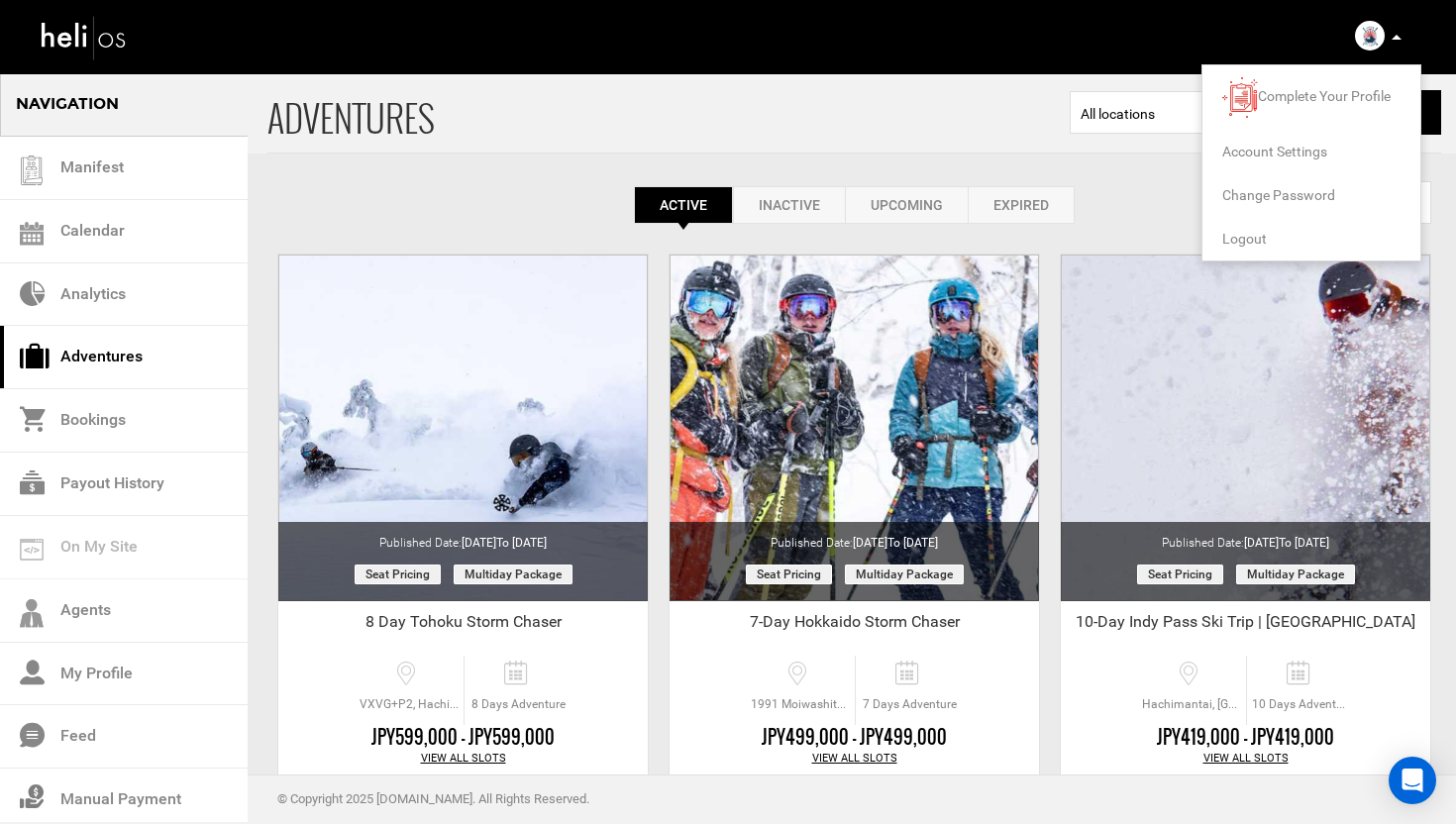 click on "Logout" at bounding box center [1244, 239] 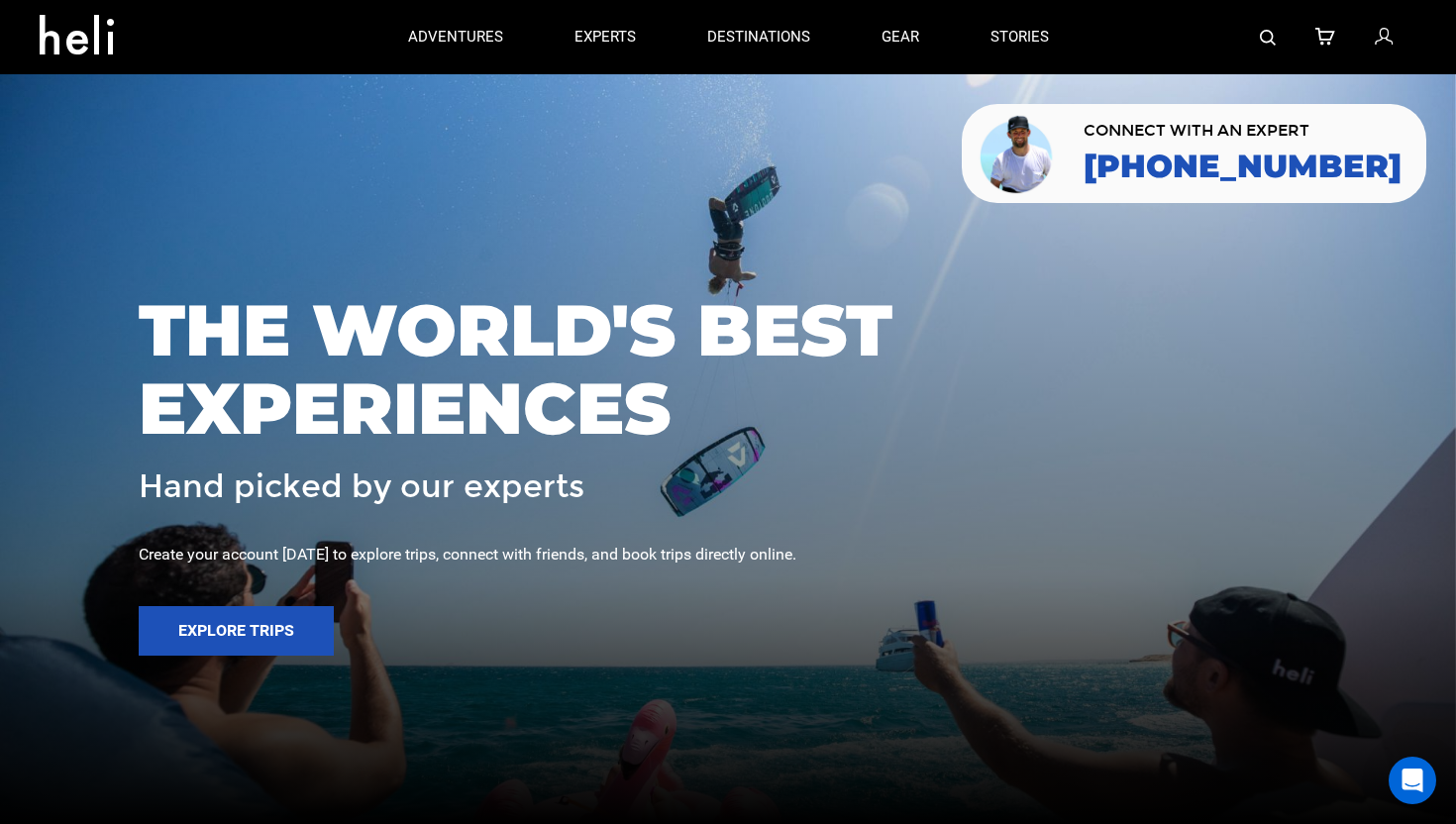 click at bounding box center (1384, 38) 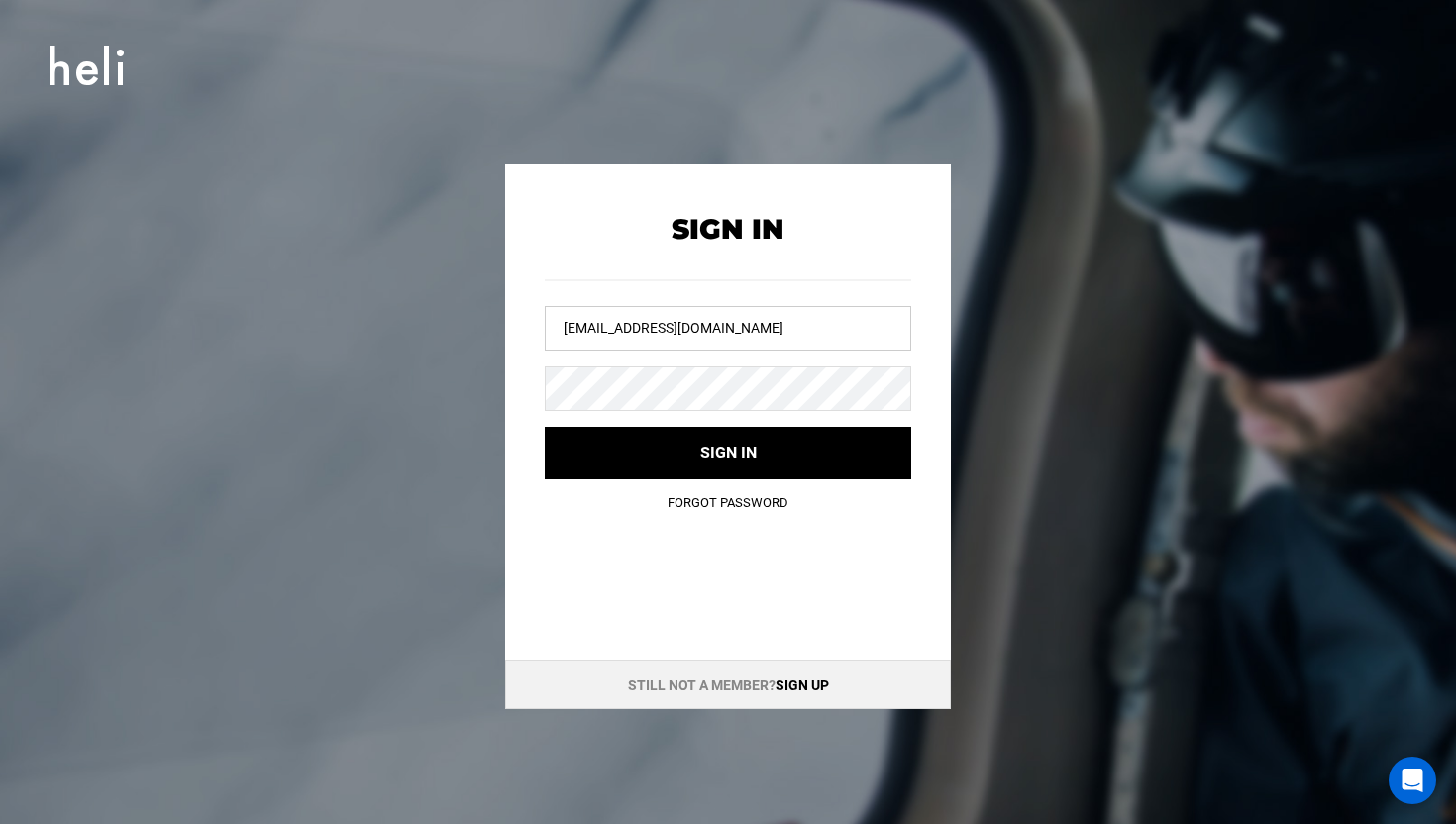 click on "[EMAIL_ADDRESS][DOMAIN_NAME]" at bounding box center (728, 328) 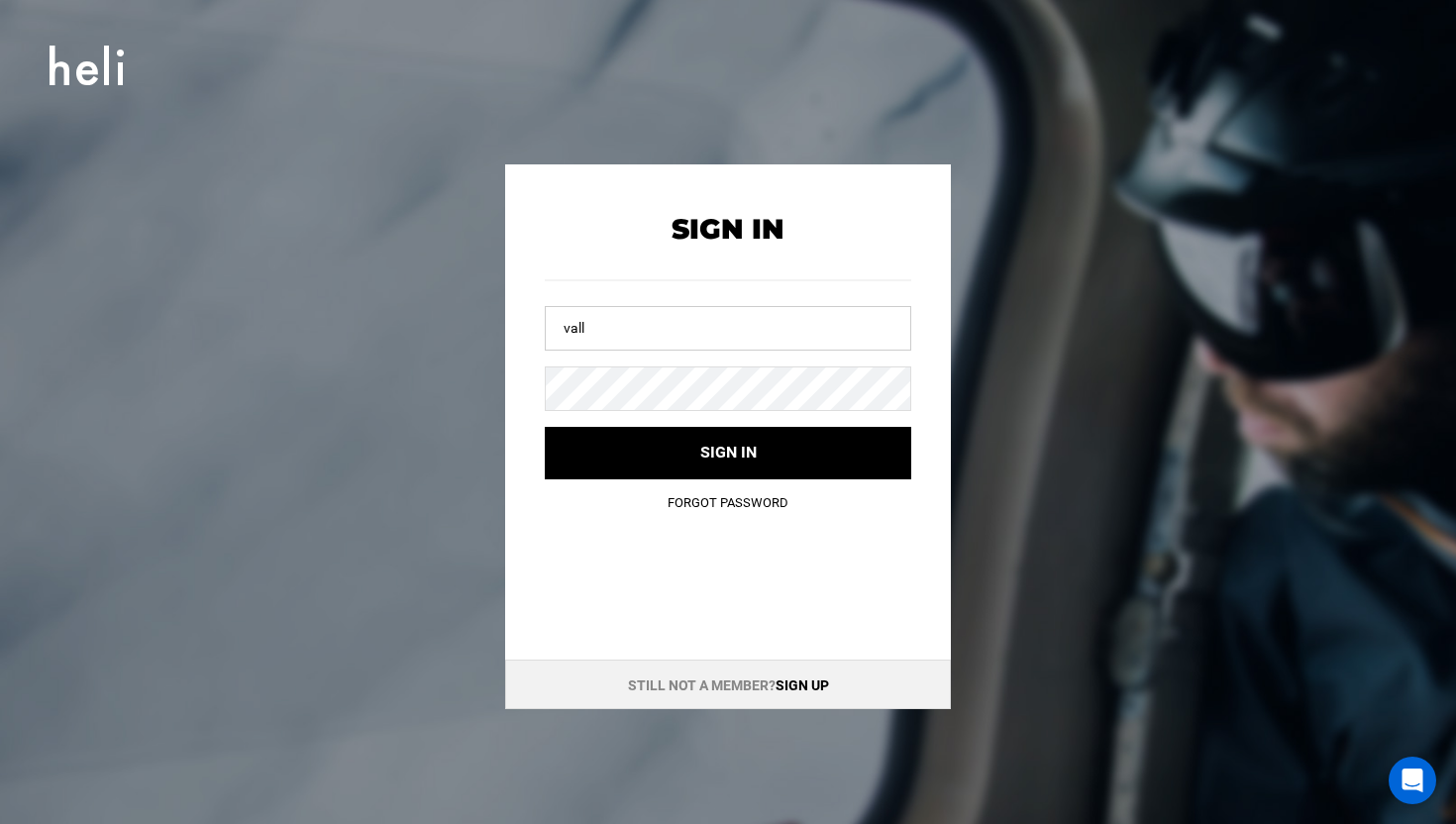 type on "[EMAIL_ADDRESS][DOMAIN_NAME]" 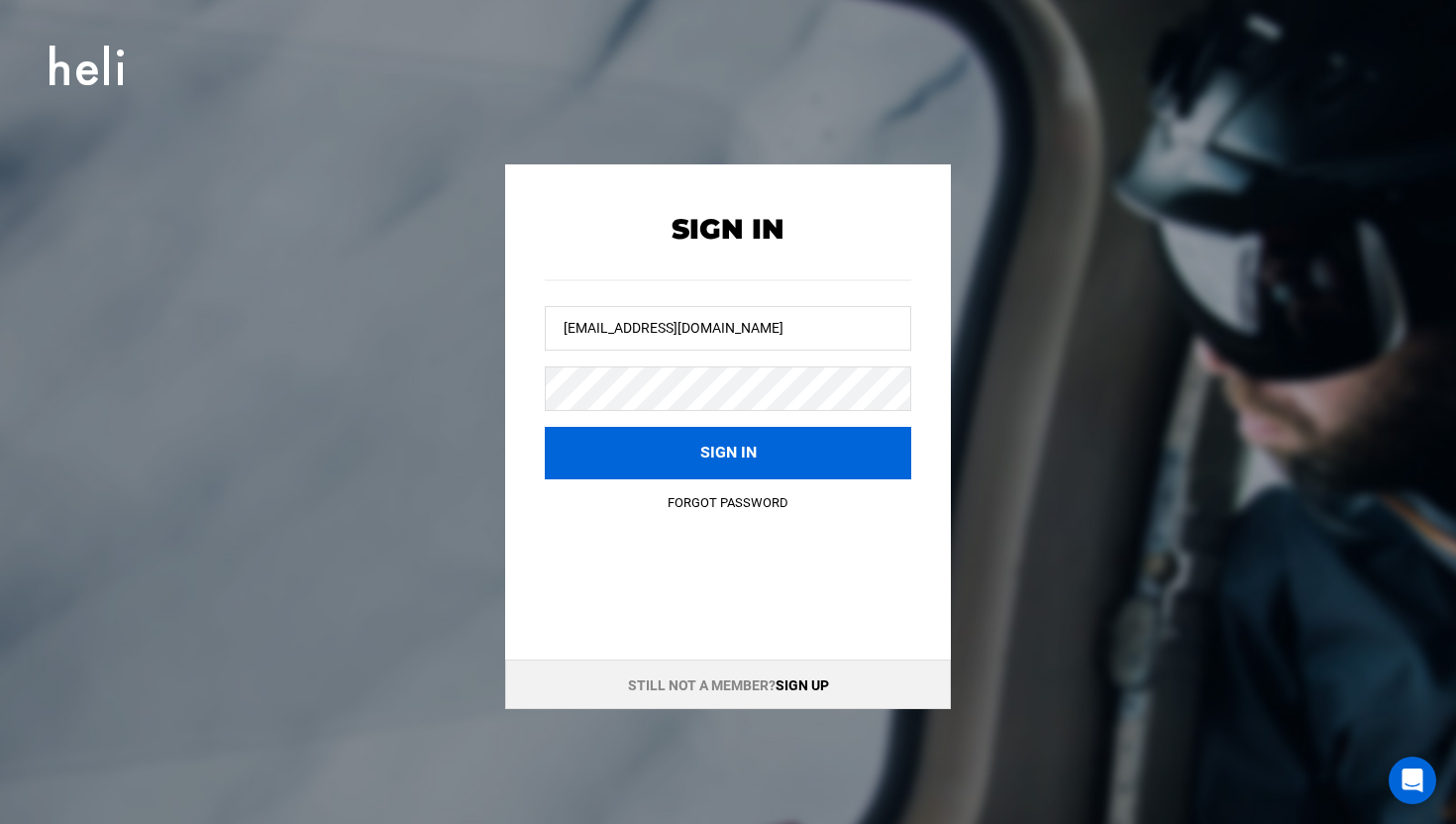 click on "Sign in" at bounding box center [728, 453] 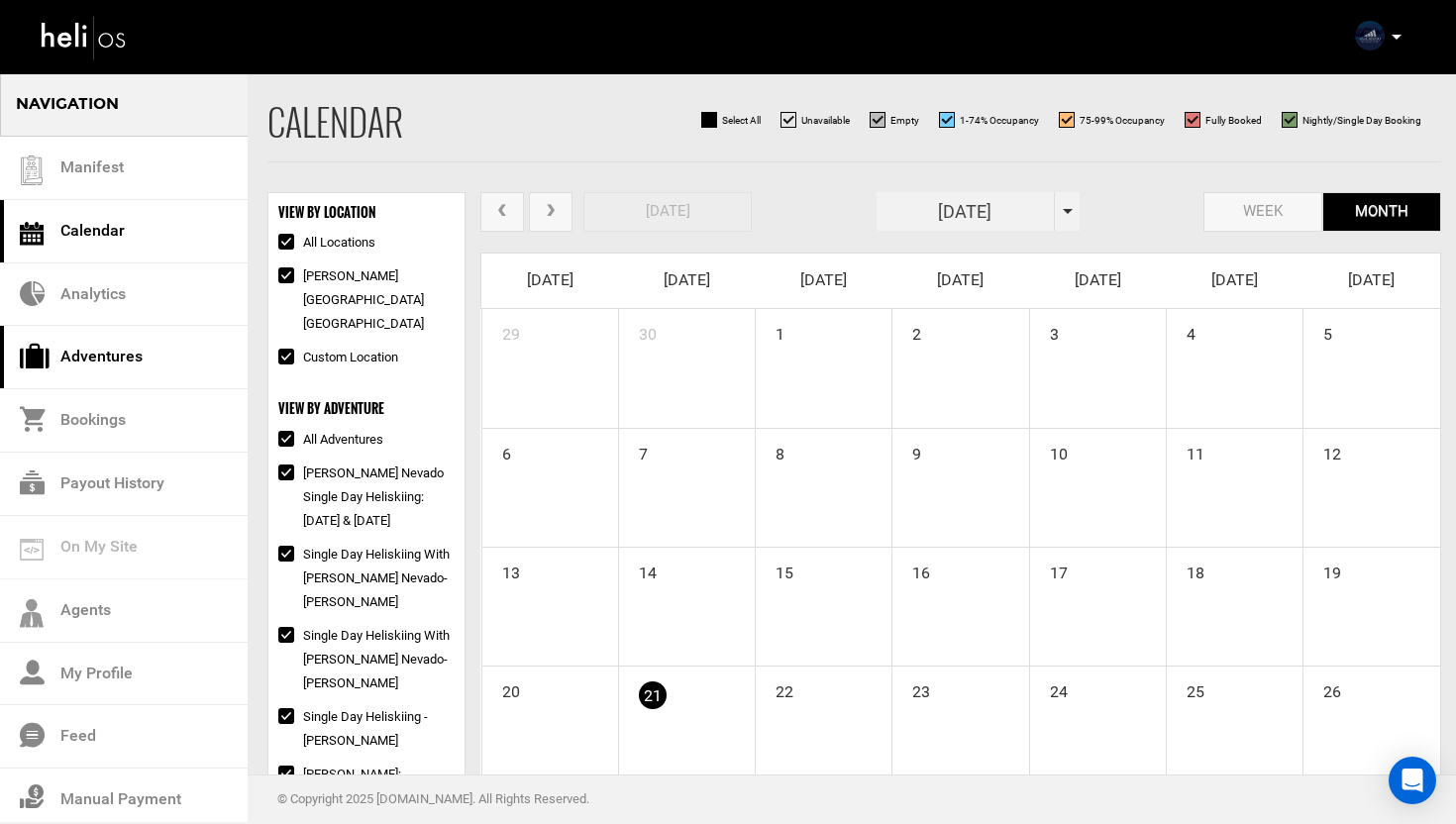 click on "Adventures" at bounding box center [124, 358] 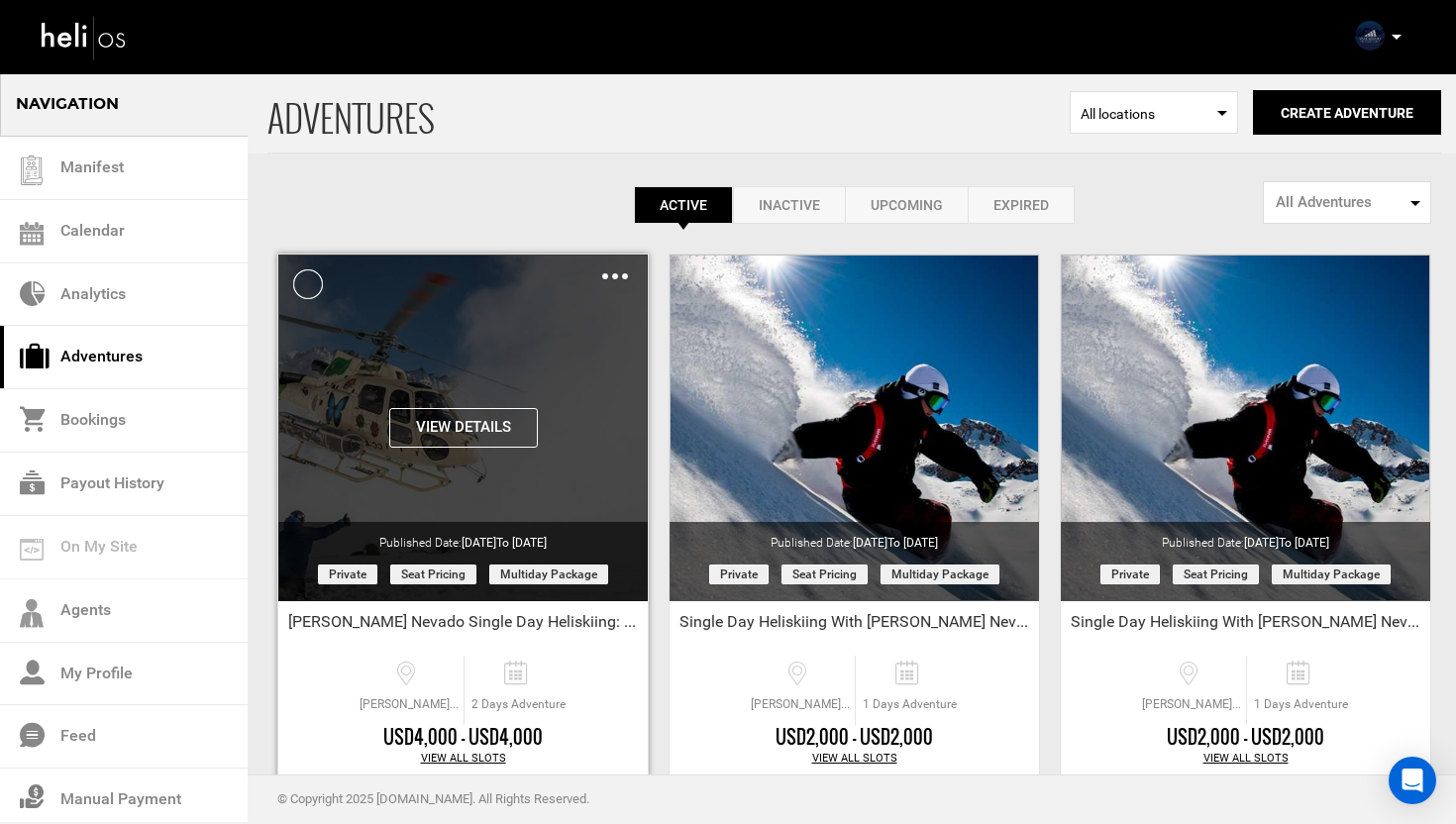 click at bounding box center (615, 276) 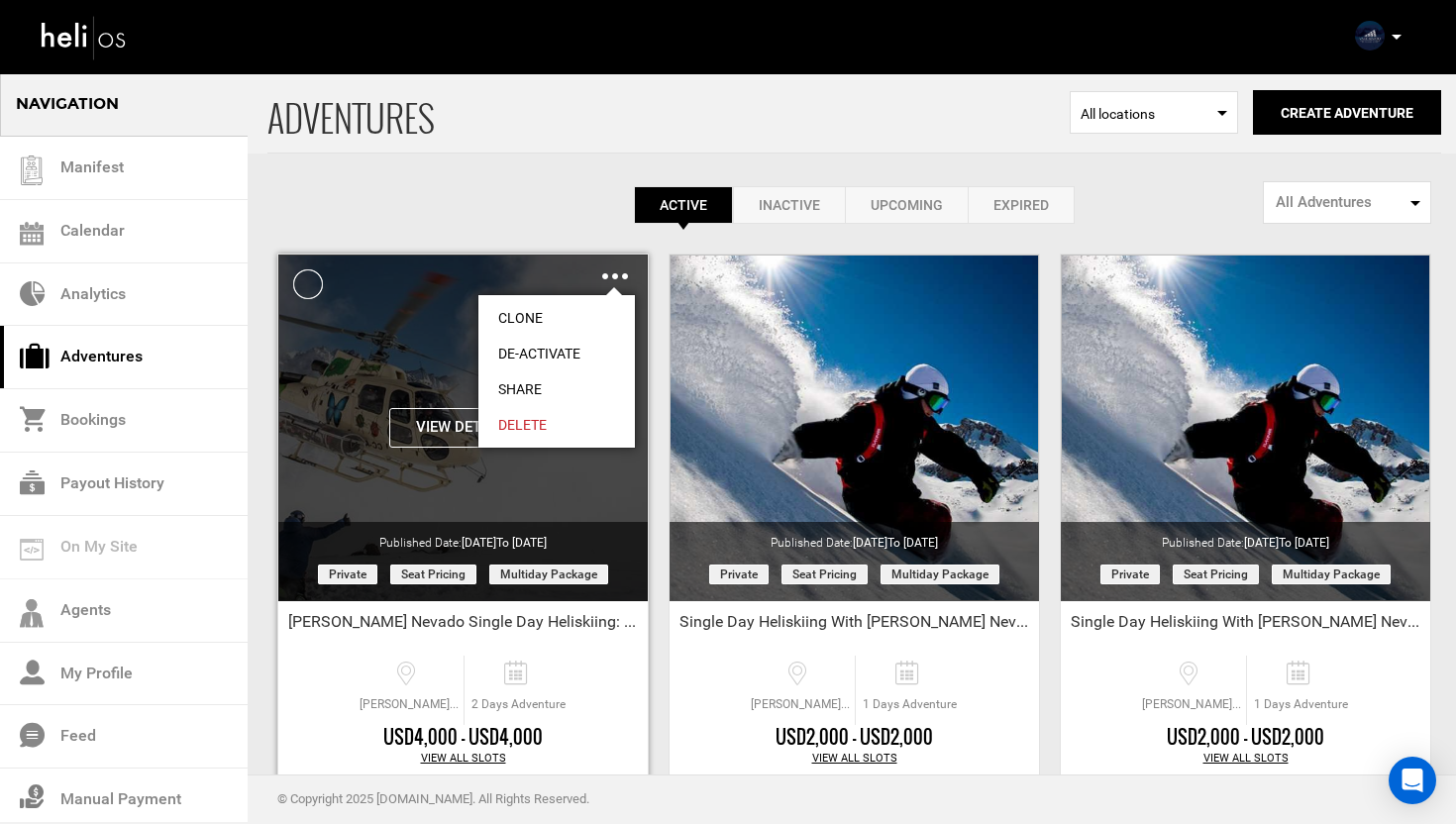 click on "Clone" at bounding box center (557, 318) 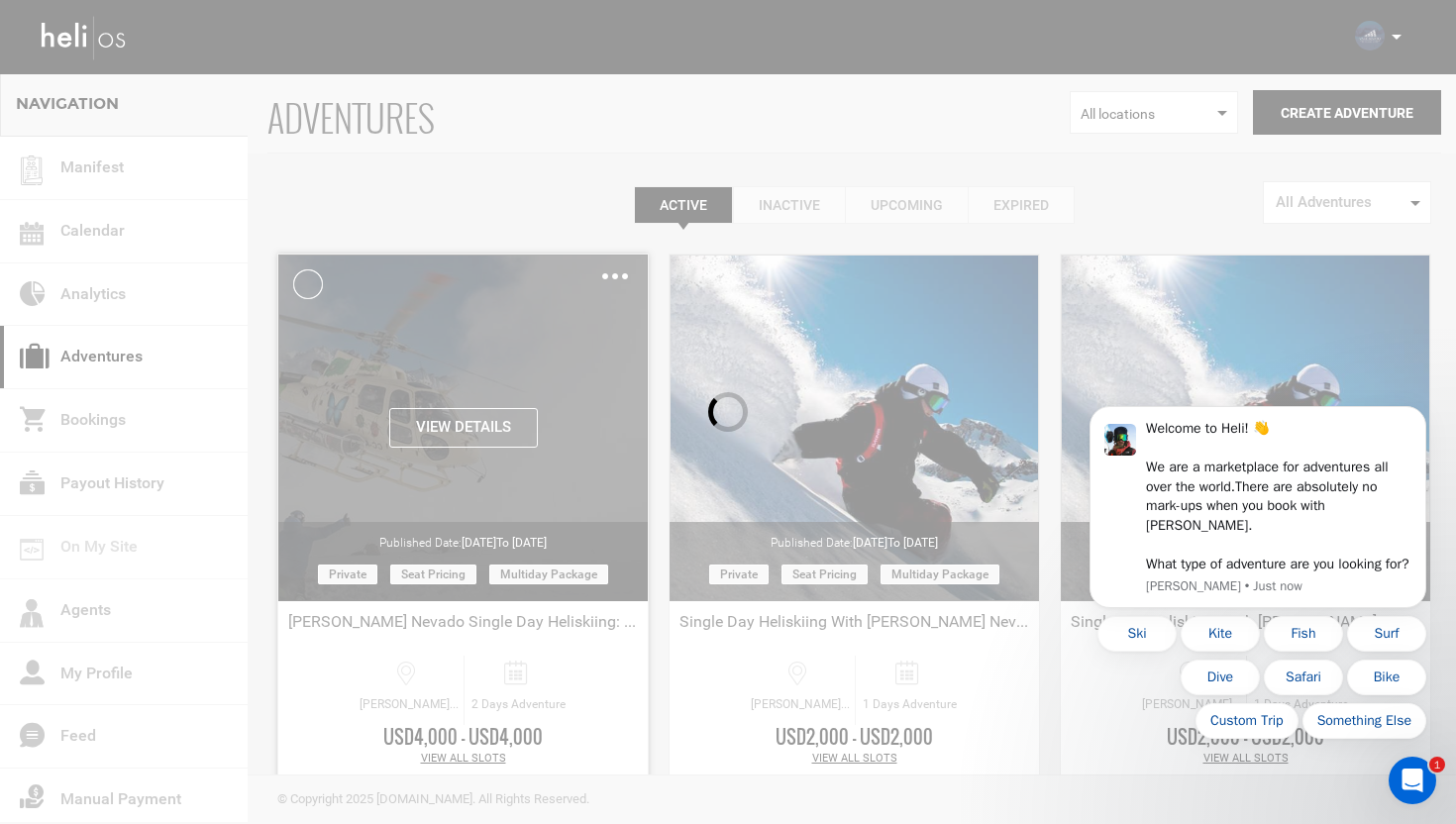 scroll, scrollTop: 0, scrollLeft: 0, axis: both 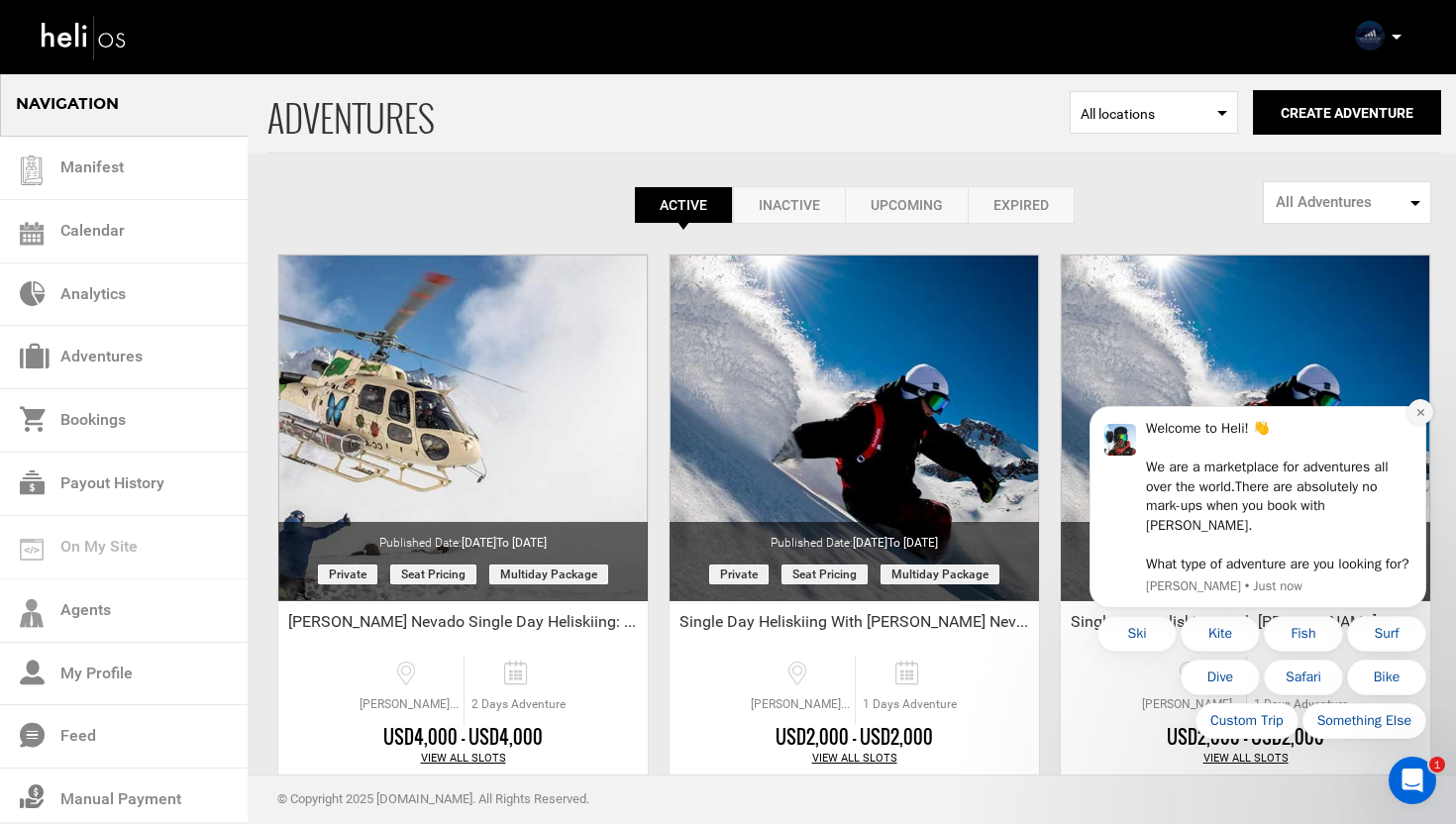 click 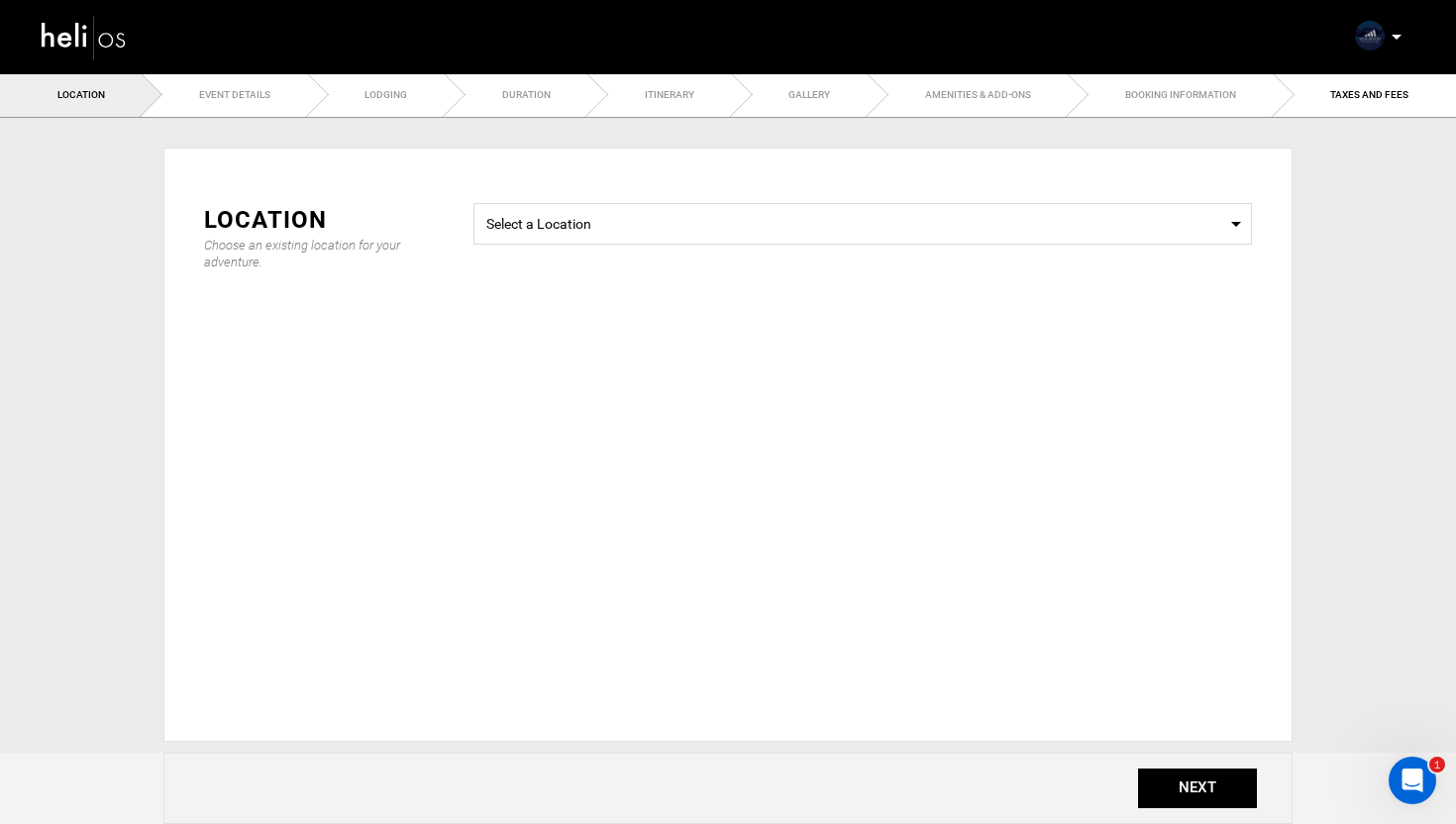 type on "Copy of [PERSON_NAME] Nevado Single Day Heliskiing: [DATE] & [DATE]" 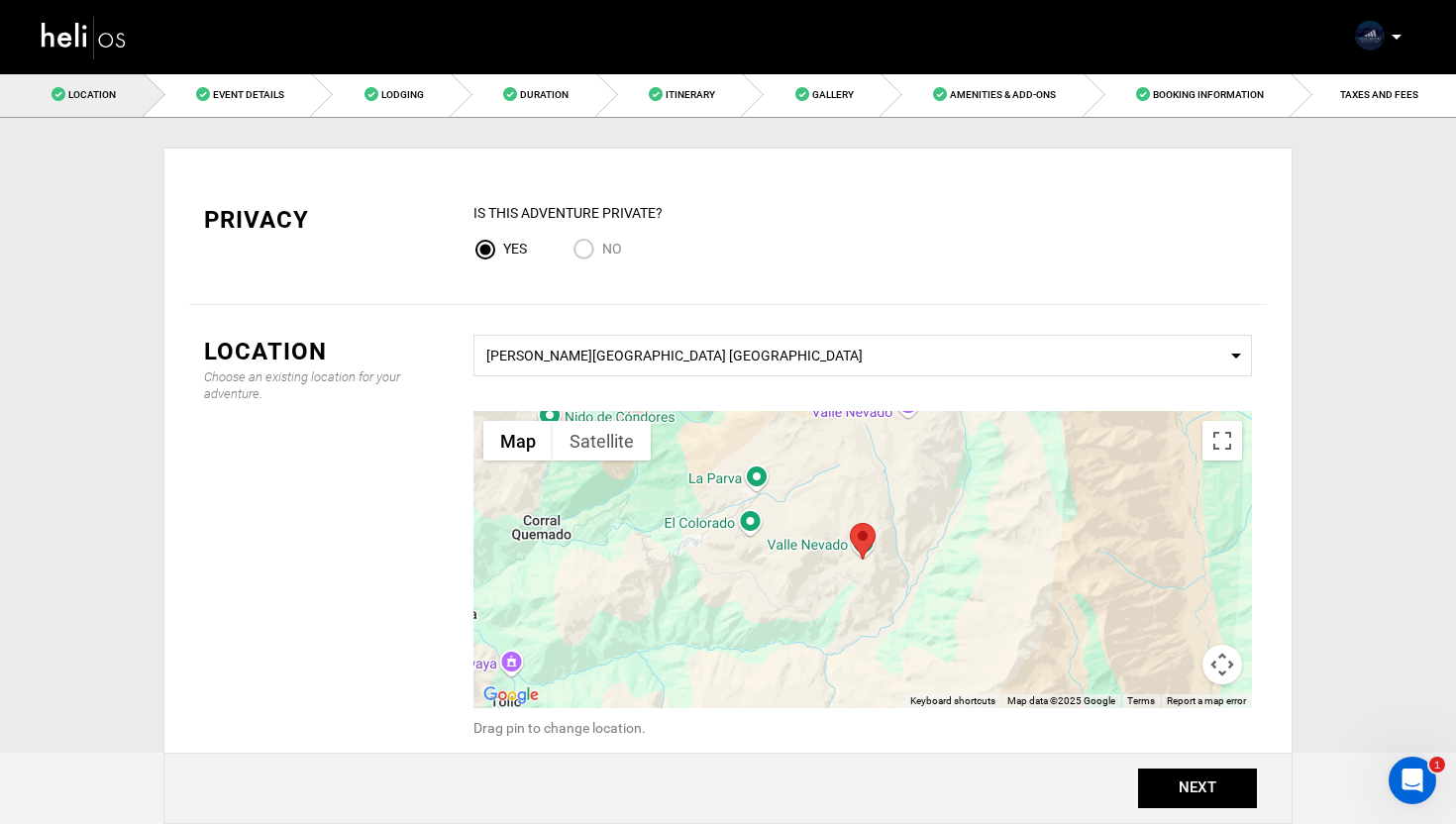 scroll, scrollTop: 207, scrollLeft: 0, axis: vertical 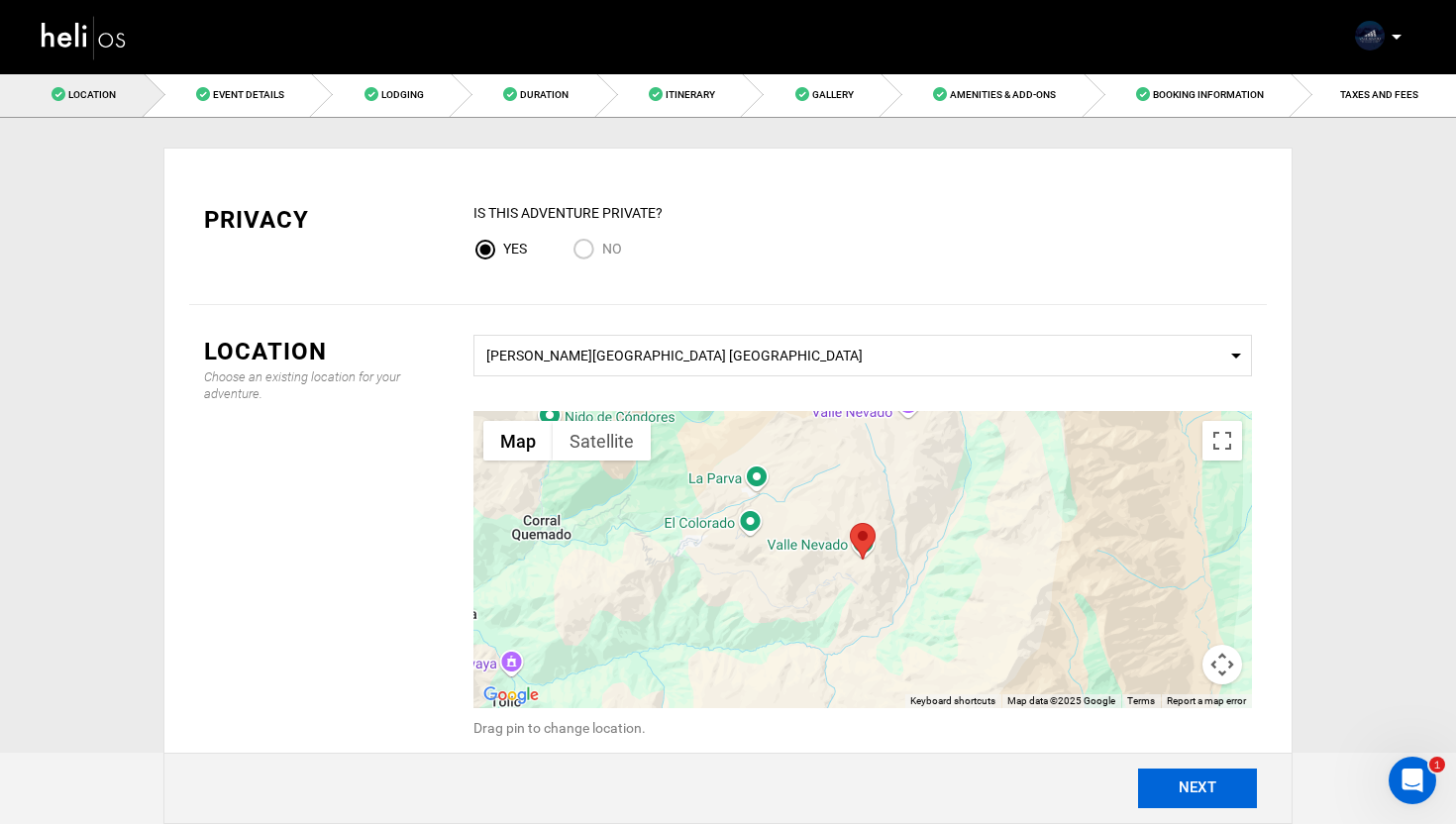 click on "NEXT" at bounding box center [1197, 788] 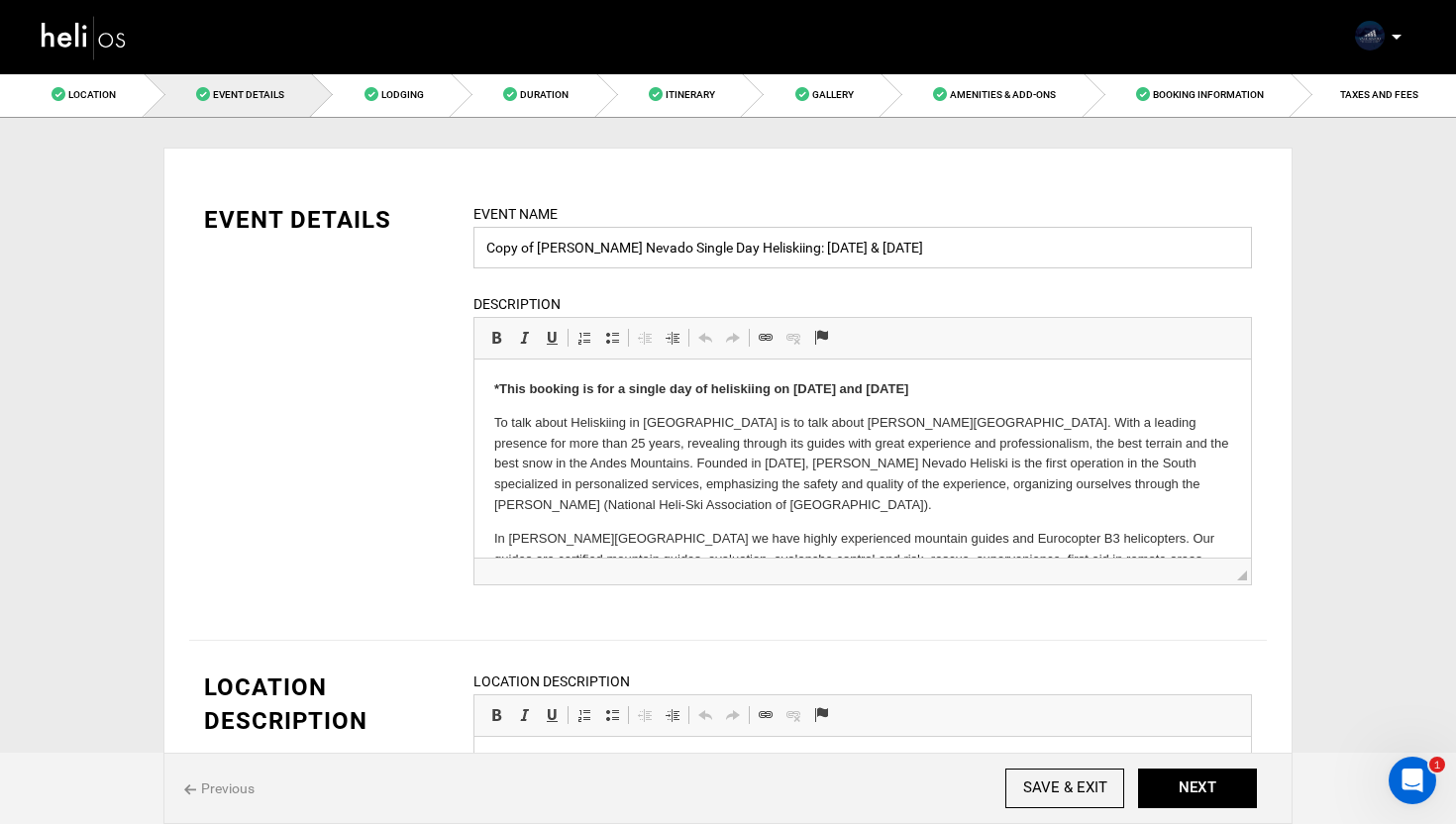drag, startPoint x: 537, startPoint y: 253, endPoint x: 463, endPoint y: 253, distance: 74 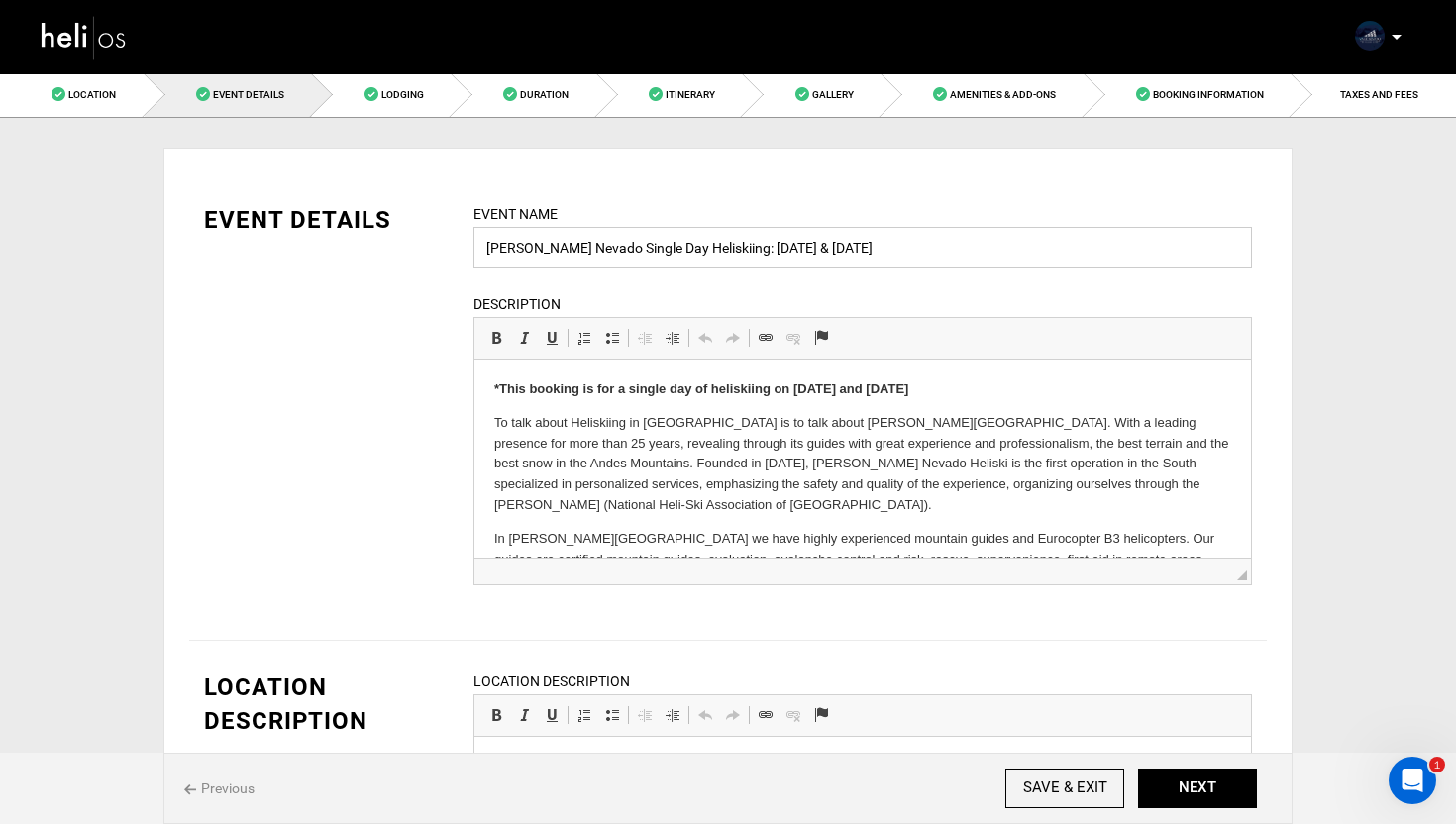 click on "[PERSON_NAME] Nevado Single Day Heliskiing: [DATE] & [DATE]" at bounding box center (863, 248) 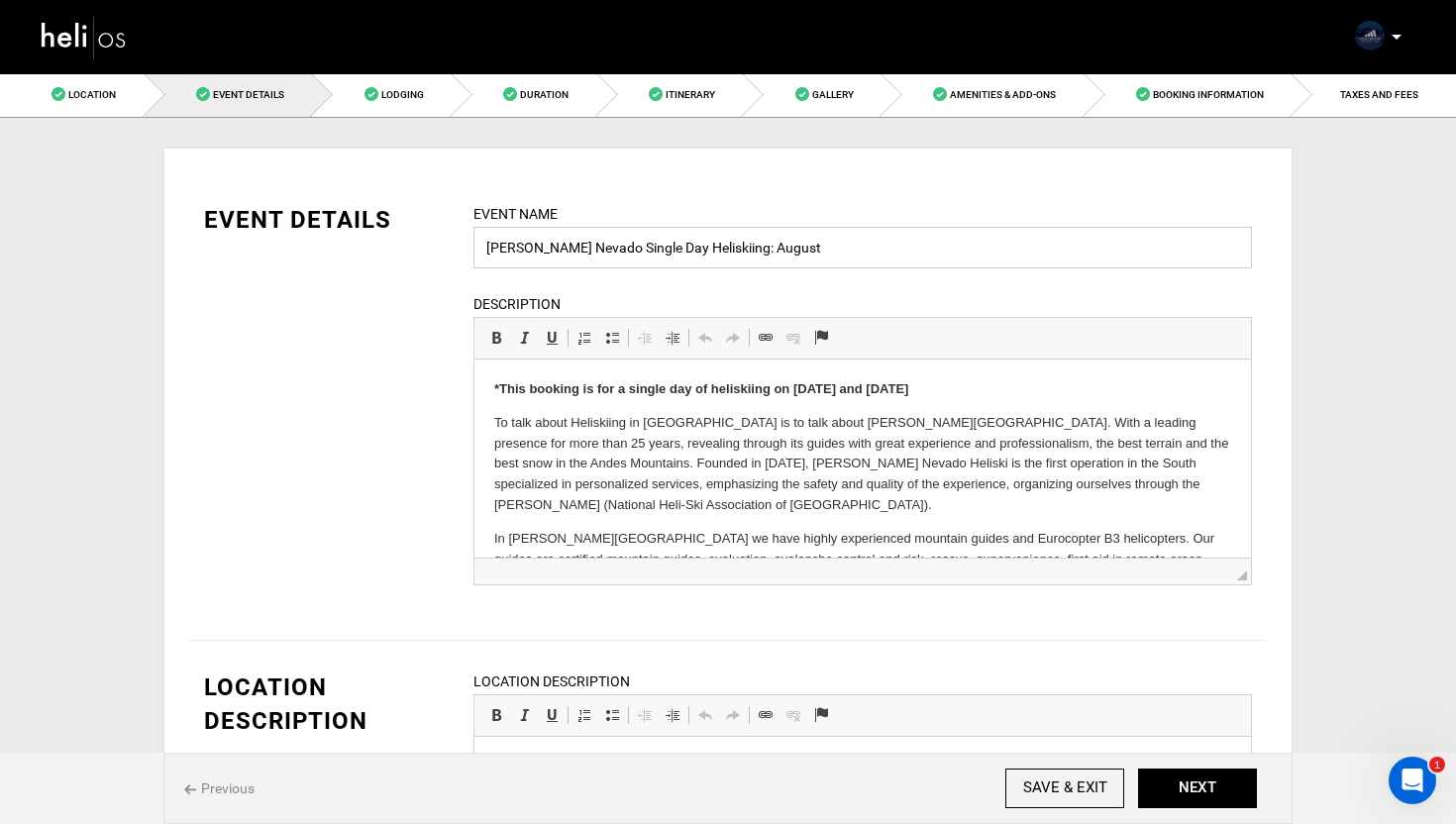 click on "[PERSON_NAME] Nevado Single Day Heliskiing: August" at bounding box center [863, 248] 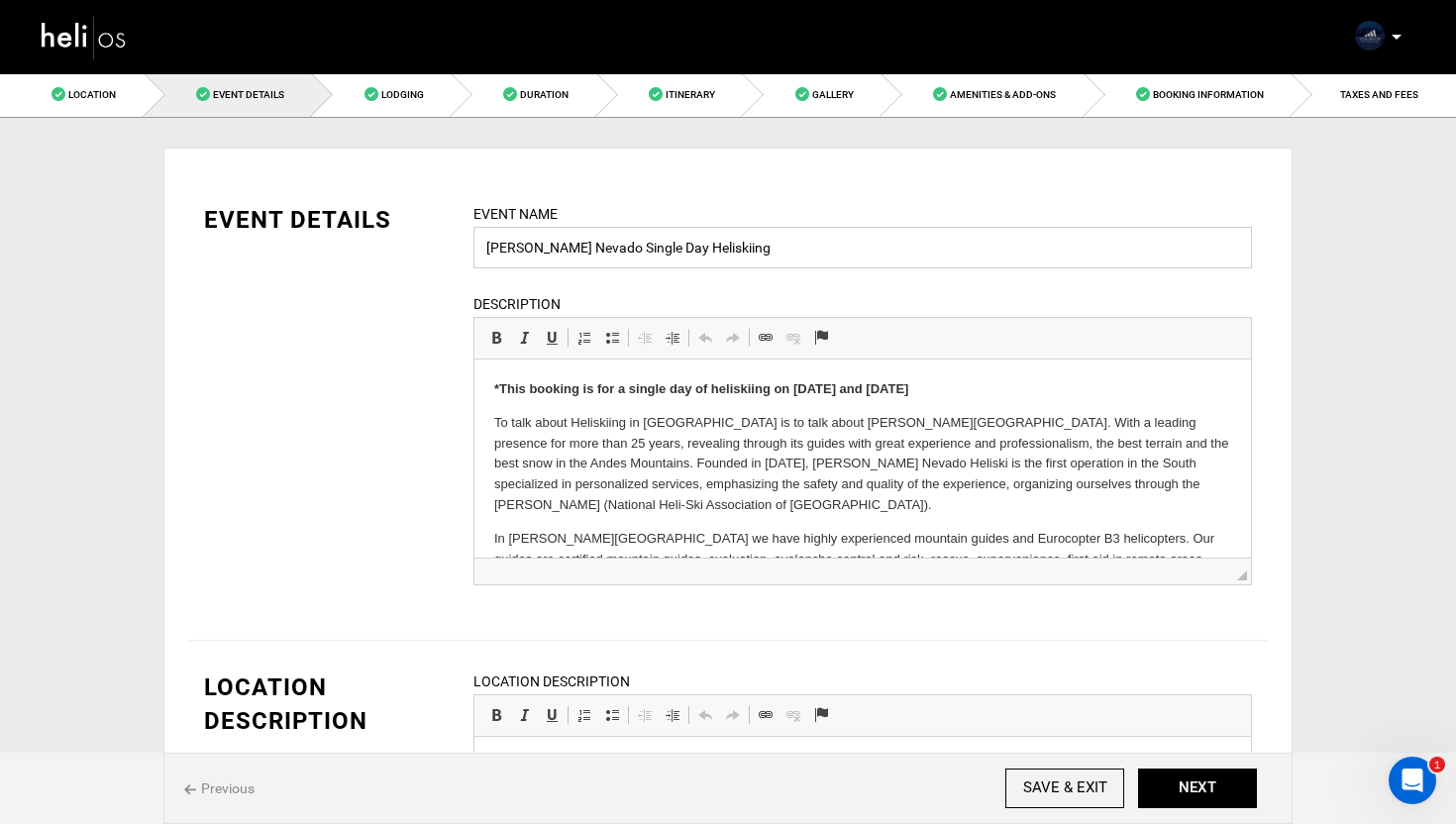 type on "[PERSON_NAME] Nevado Single Day Heliskiing" 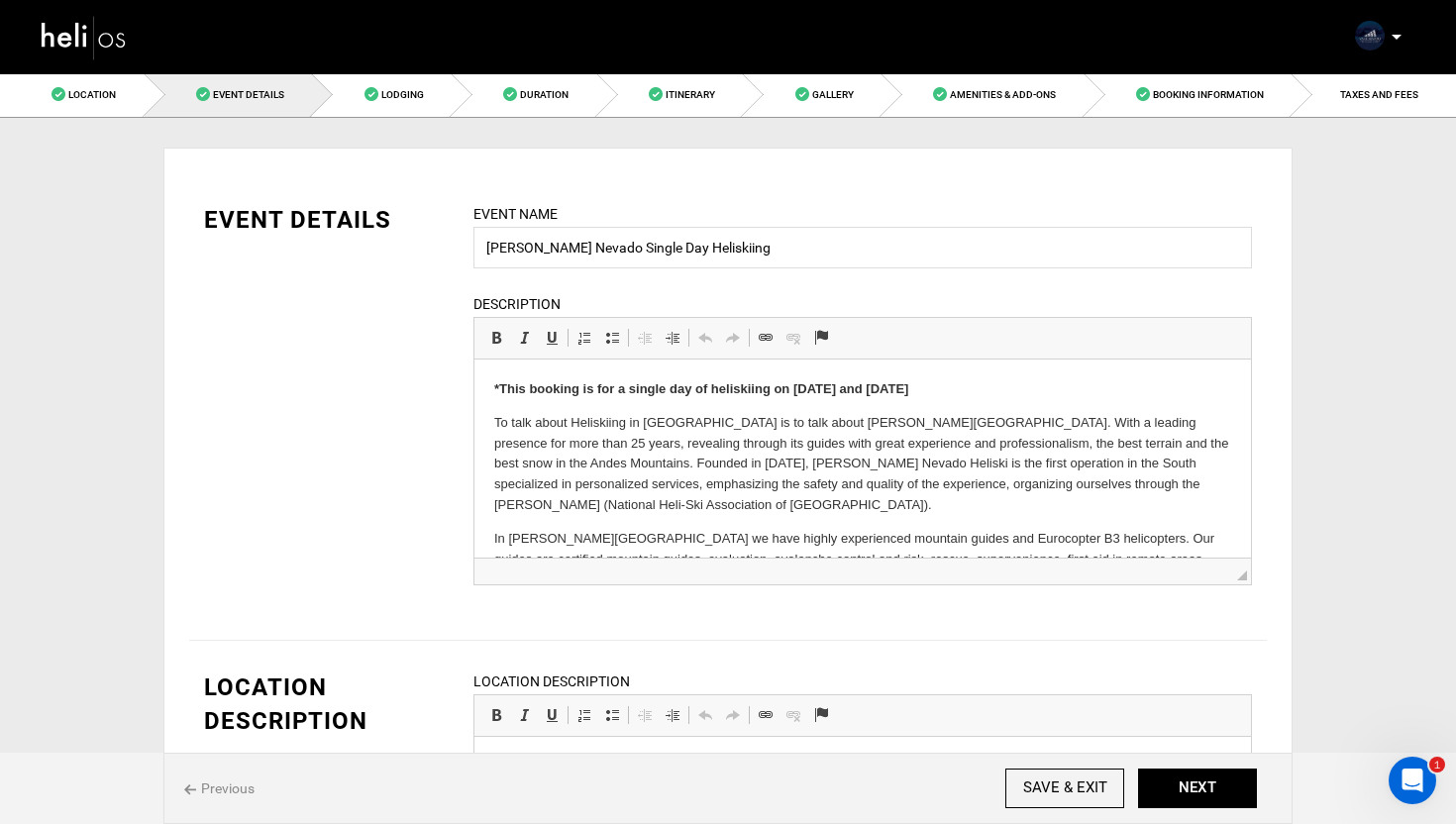 click on "EVENT DETAILS
Event Name
[PERSON_NAME][GEOGRAPHIC_DATA] Single Day Heliskiing
Event name can not be less
than
3 characters.
Description
Rich Text Editor, editor10 Editor toolbars Basic Styles   Bold Keyboard shortcut Command+B   Italic Keyboard shortcut Command+I   Underline Keyboard shortcut Command+U Paragraph   Insert/Remove Numbered List   Insert/Remove Bulleted List   Decrease Indent   Increase Indent Clipboard/Undo   Undo Keyboard shortcut Command+Z   Redo Keyboard shortcut Command+Y Links   Link Keyboard shortcut Command+K   Unlink   Anchor Press ALT 0 for help ◢" at bounding box center (728, 406) 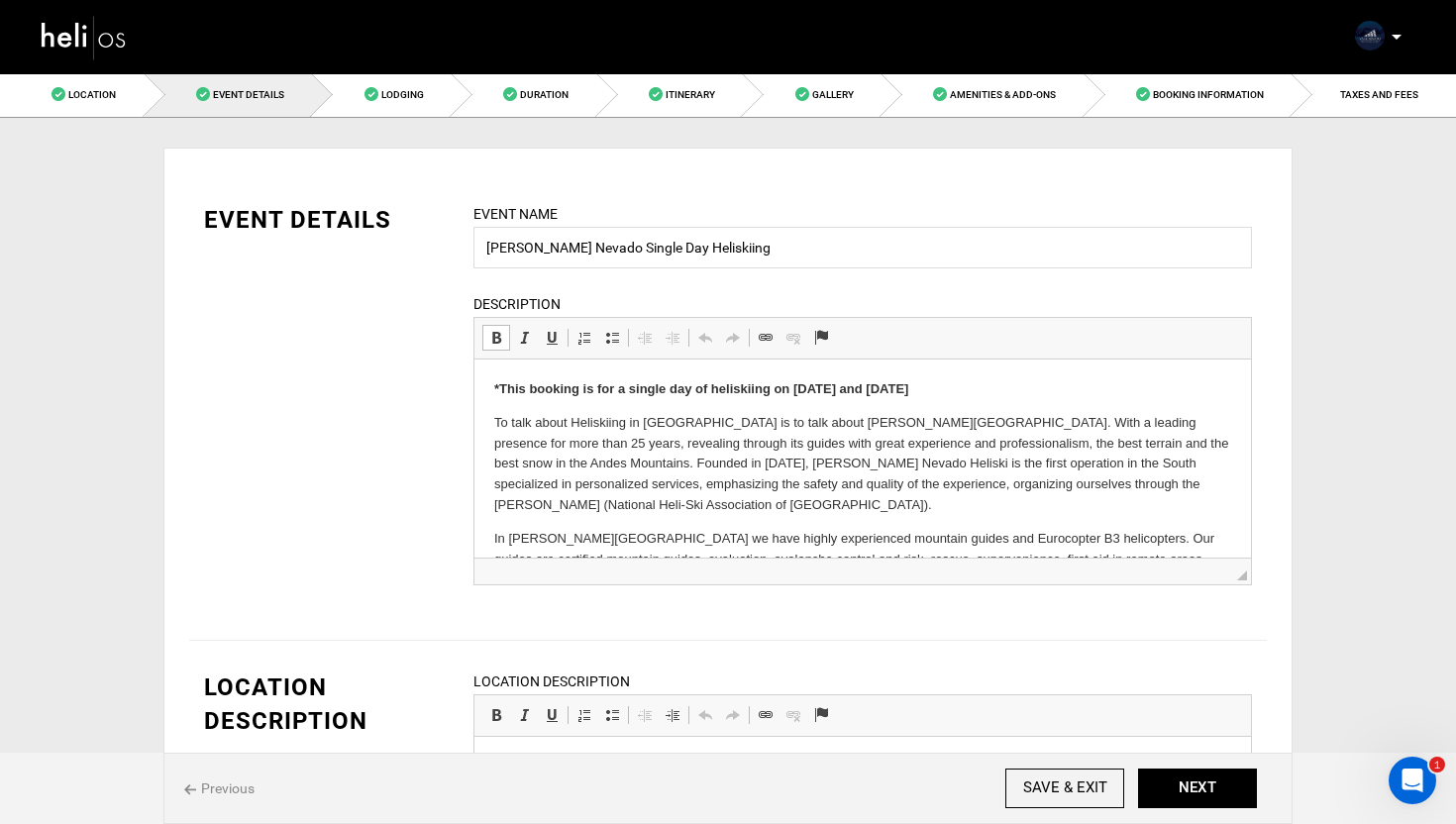 drag, startPoint x: 944, startPoint y: 391, endPoint x: 491, endPoint y: 395, distance: 453.01766 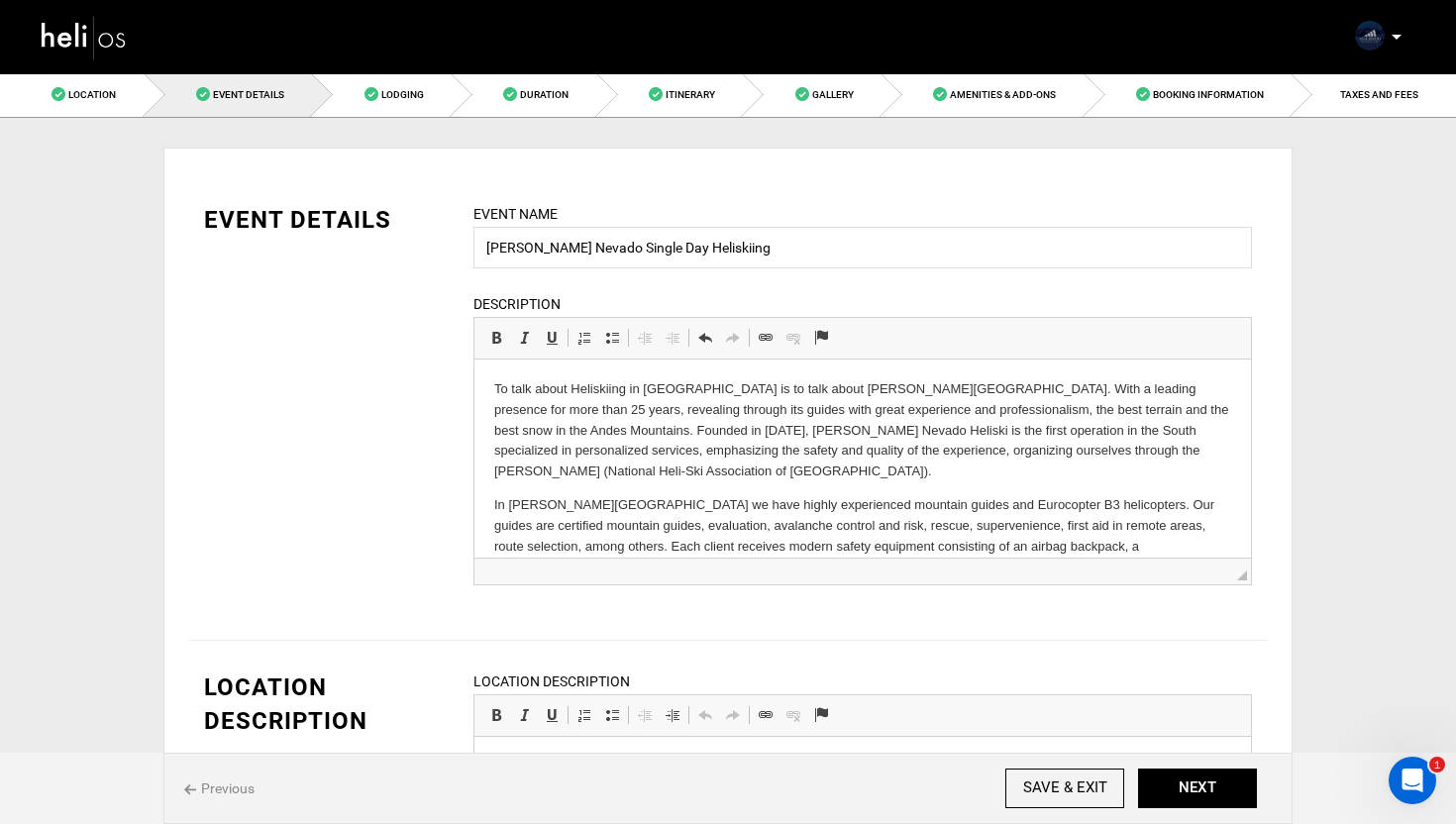 click on "EVENT DETAILS
Event Name
[PERSON_NAME][GEOGRAPHIC_DATA] Single Day Heliskiing
Event name can not be less
than
3 characters.
Description
Rich Text Editor, editor10 Editor toolbars Basic Styles   Bold Keyboard shortcut Command+B   Italic Keyboard shortcut Command+I   Underline Keyboard shortcut Command+U Paragraph   Insert/Remove Numbered List   Insert/Remove Bulleted List   Decrease Indent   Increase Indent Clipboard/Undo   Undo Keyboard shortcut Command+Z   Redo Keyboard shortcut Command+Y Links   Link Keyboard shortcut Command+K   Unlink   Anchor Press ALT 0 for help ◢" at bounding box center [728, 406] 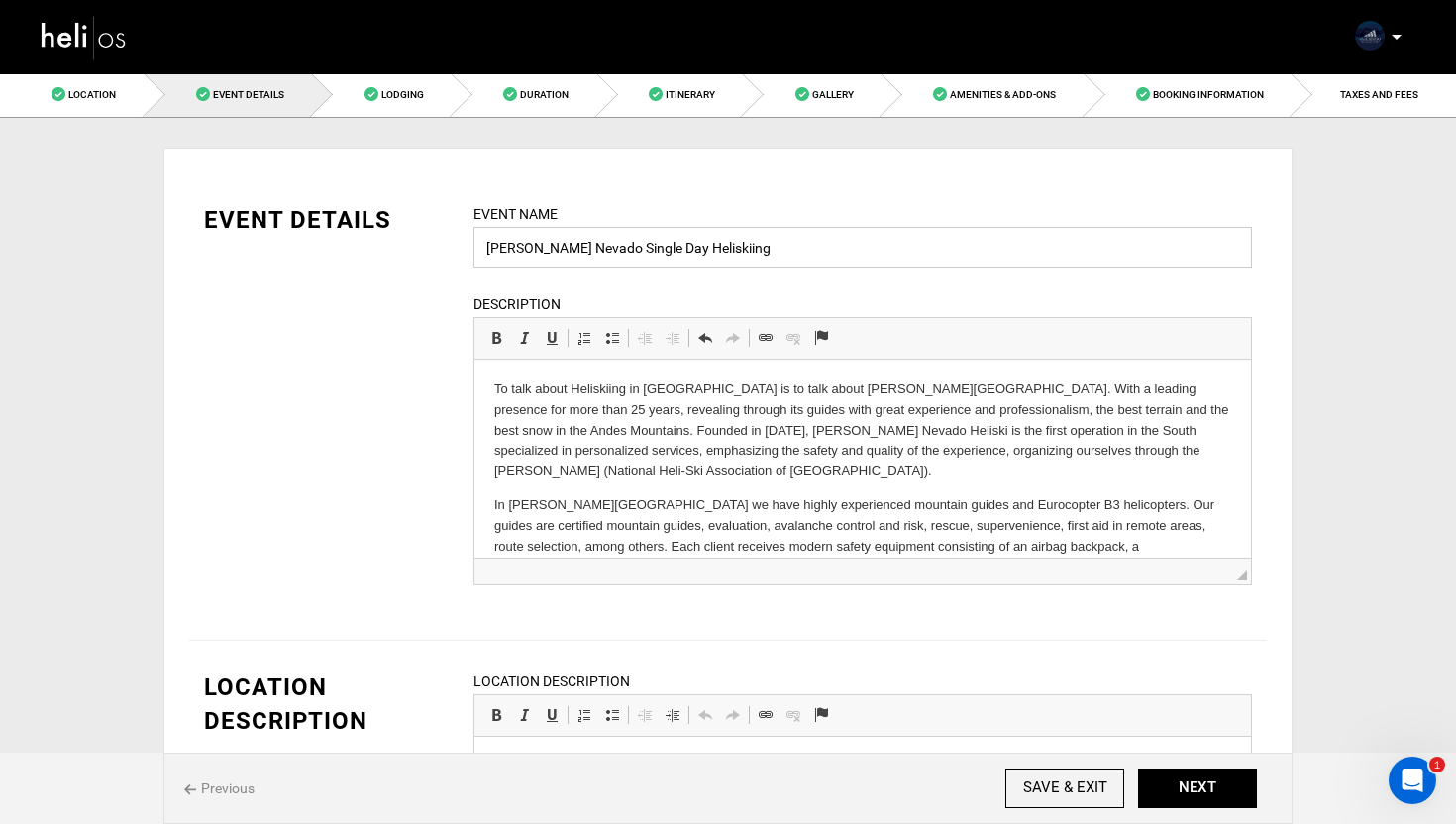 click on "[PERSON_NAME] Nevado Single Day Heliskiing" at bounding box center [863, 248] 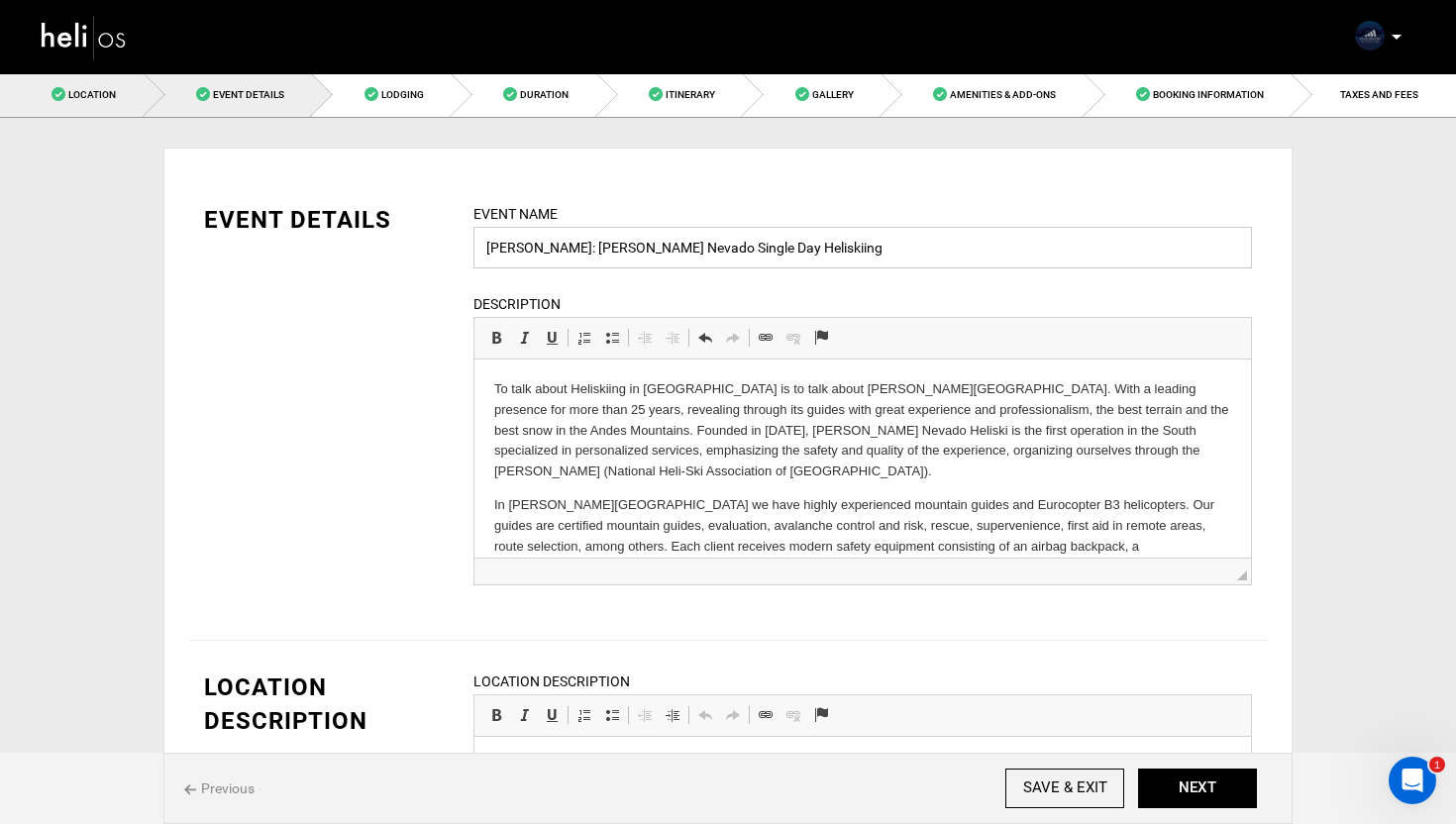 type on "[PERSON_NAME]: [PERSON_NAME] Nevado Single Day Heliskiing" 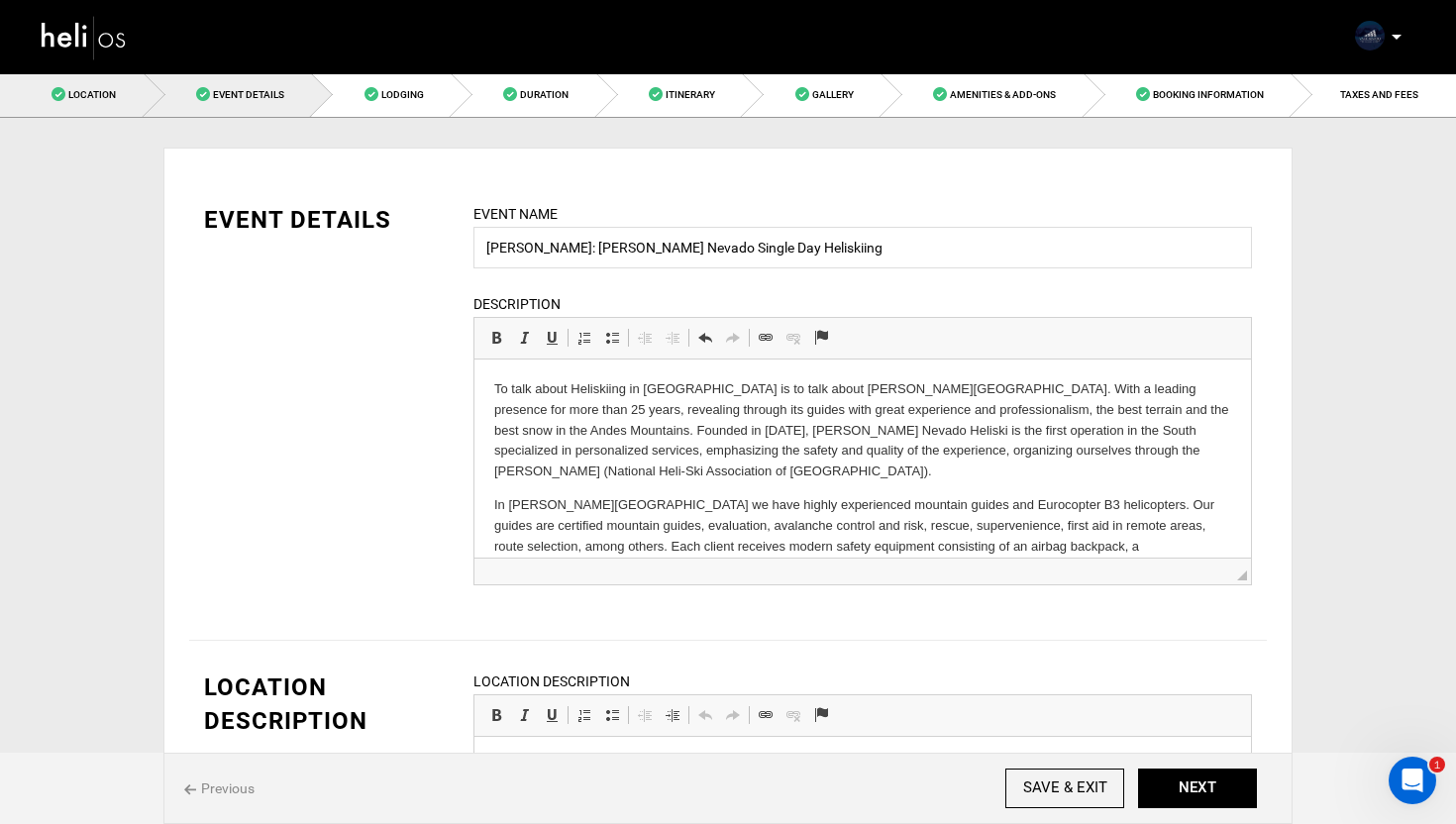 click on "Location" at bounding box center [92, 94] 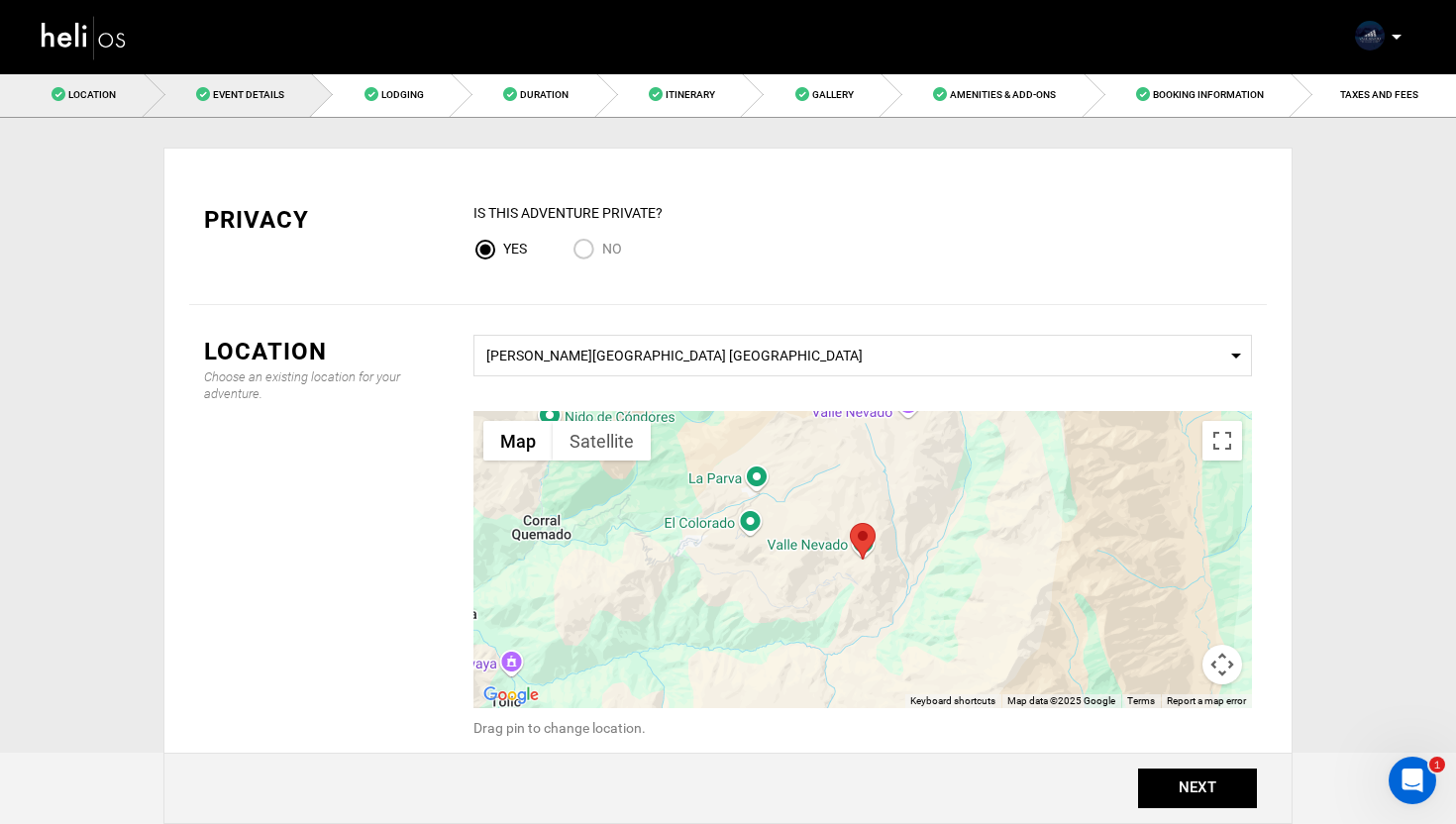 click on "Event Details" at bounding box center [249, 94] 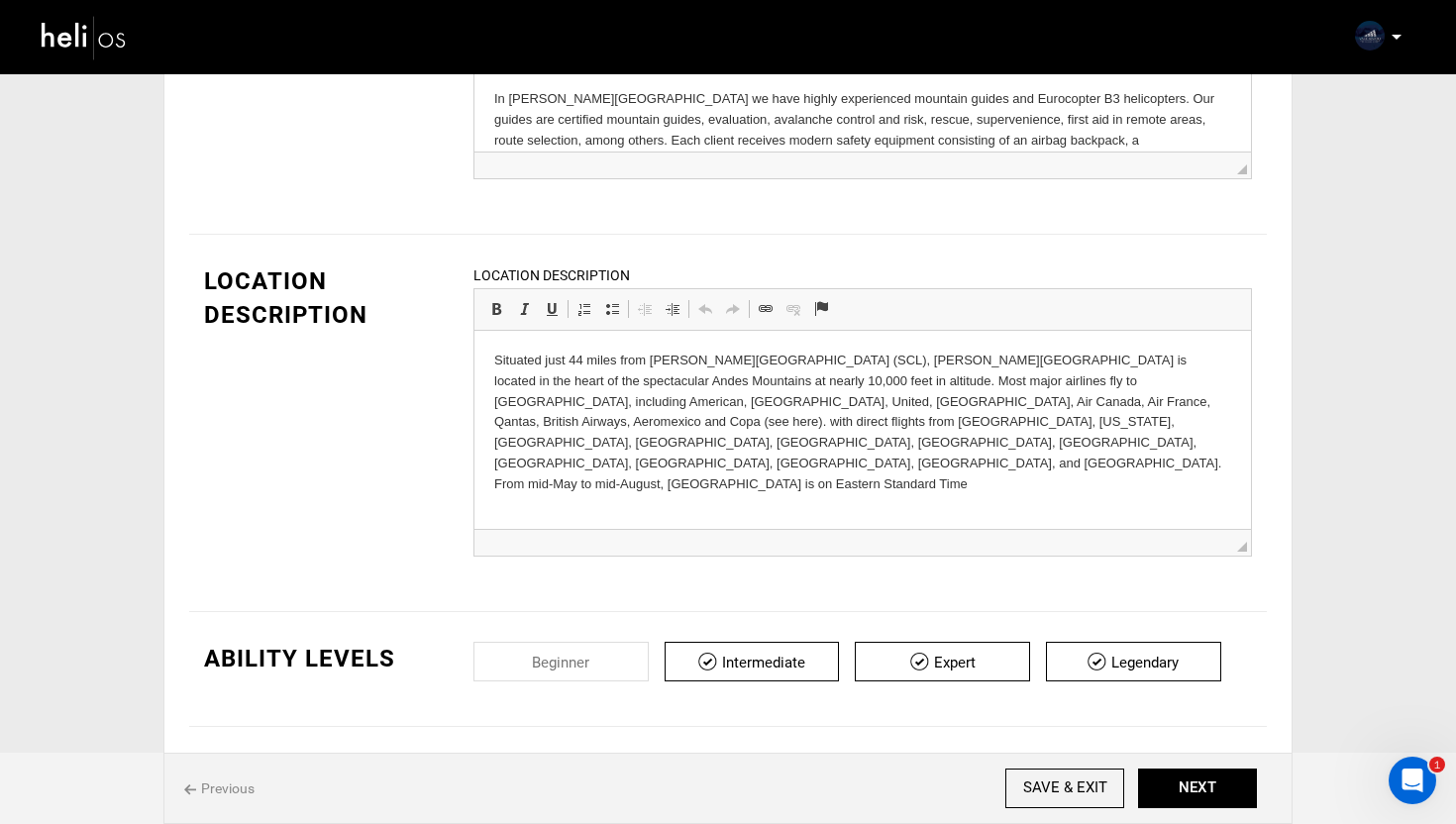 scroll, scrollTop: 0, scrollLeft: 0, axis: both 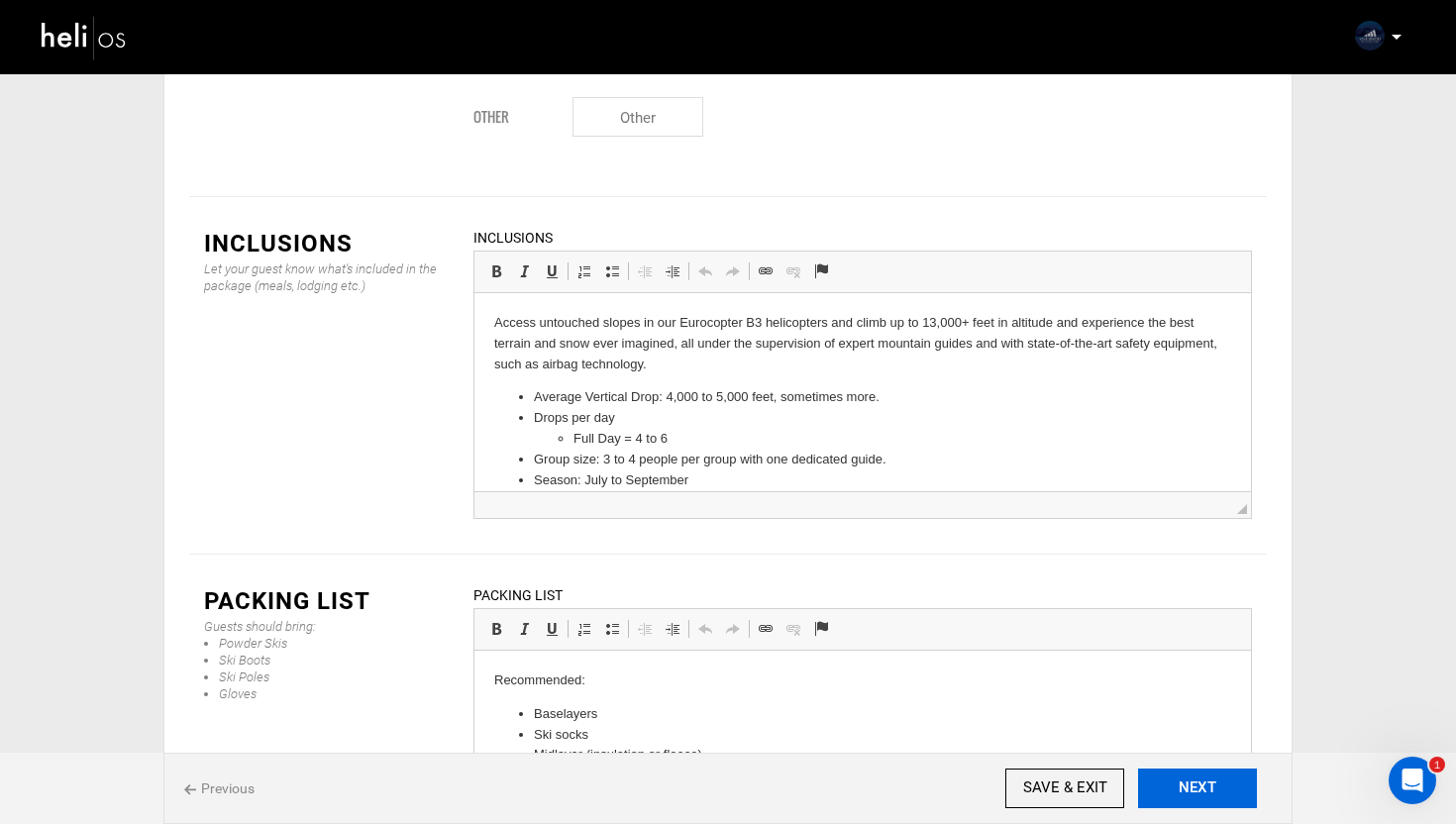 click on "NEXT" at bounding box center [1197, 788] 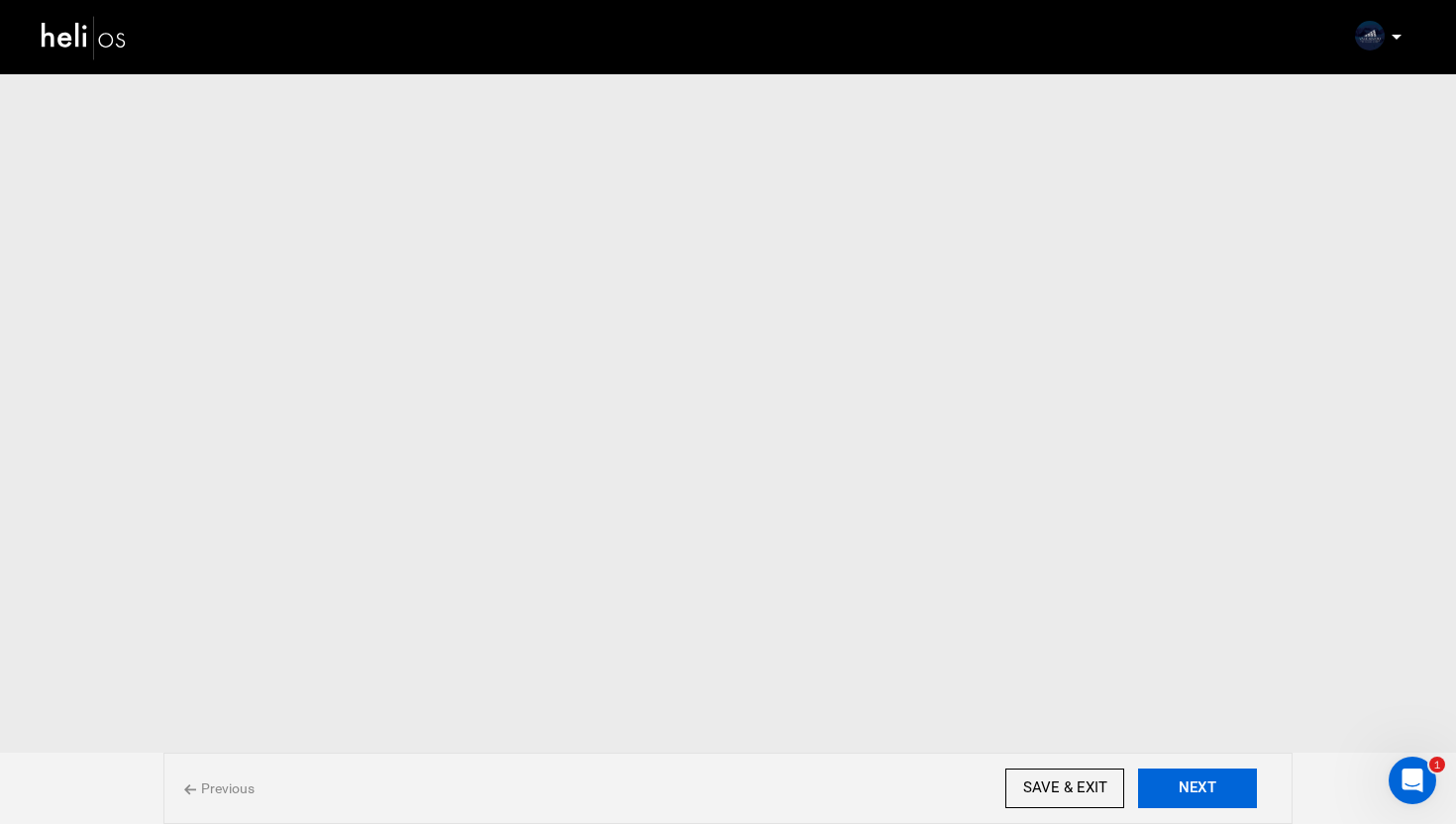 scroll, scrollTop: 0, scrollLeft: 0, axis: both 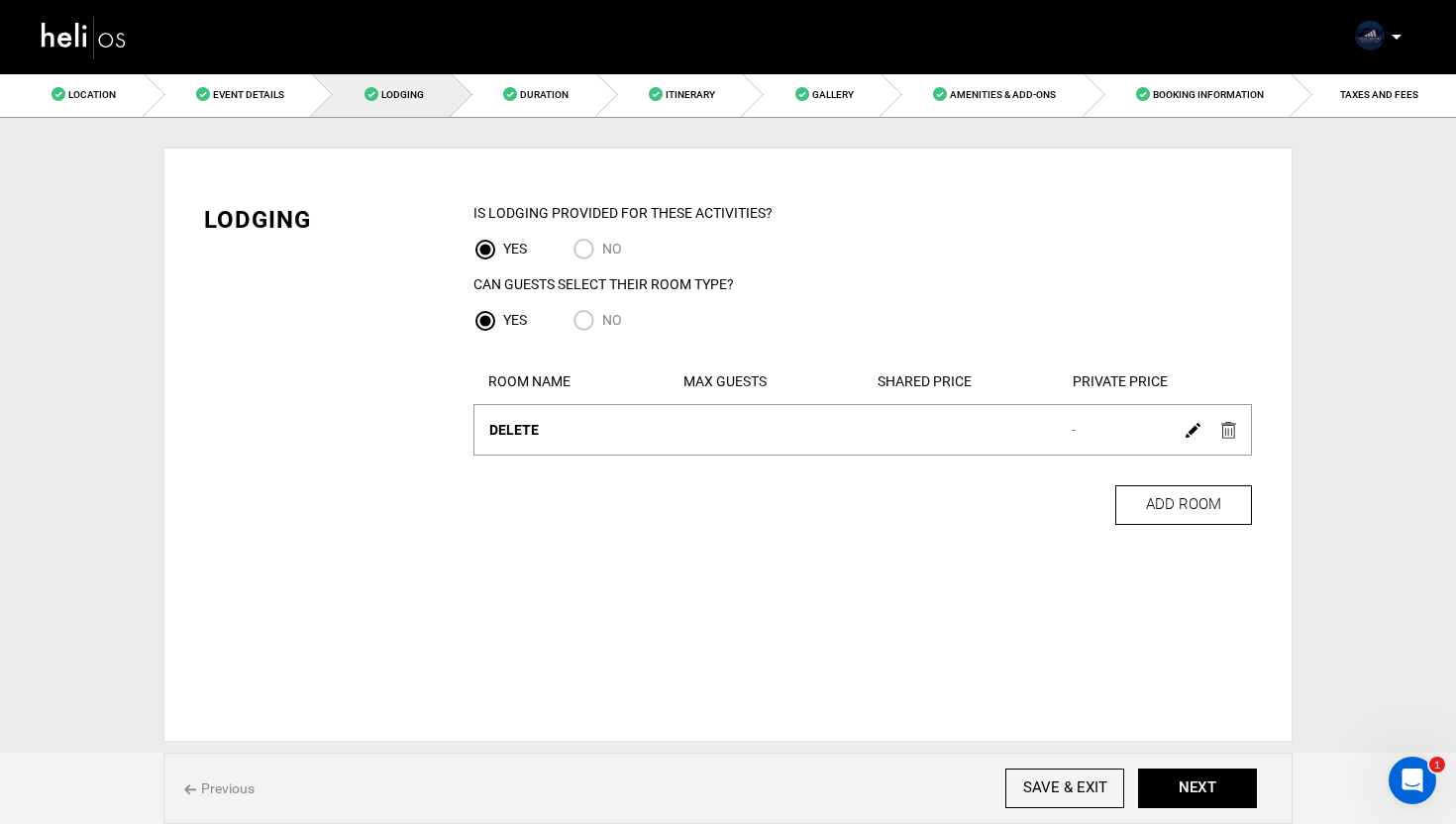 click at bounding box center [1228, 430] 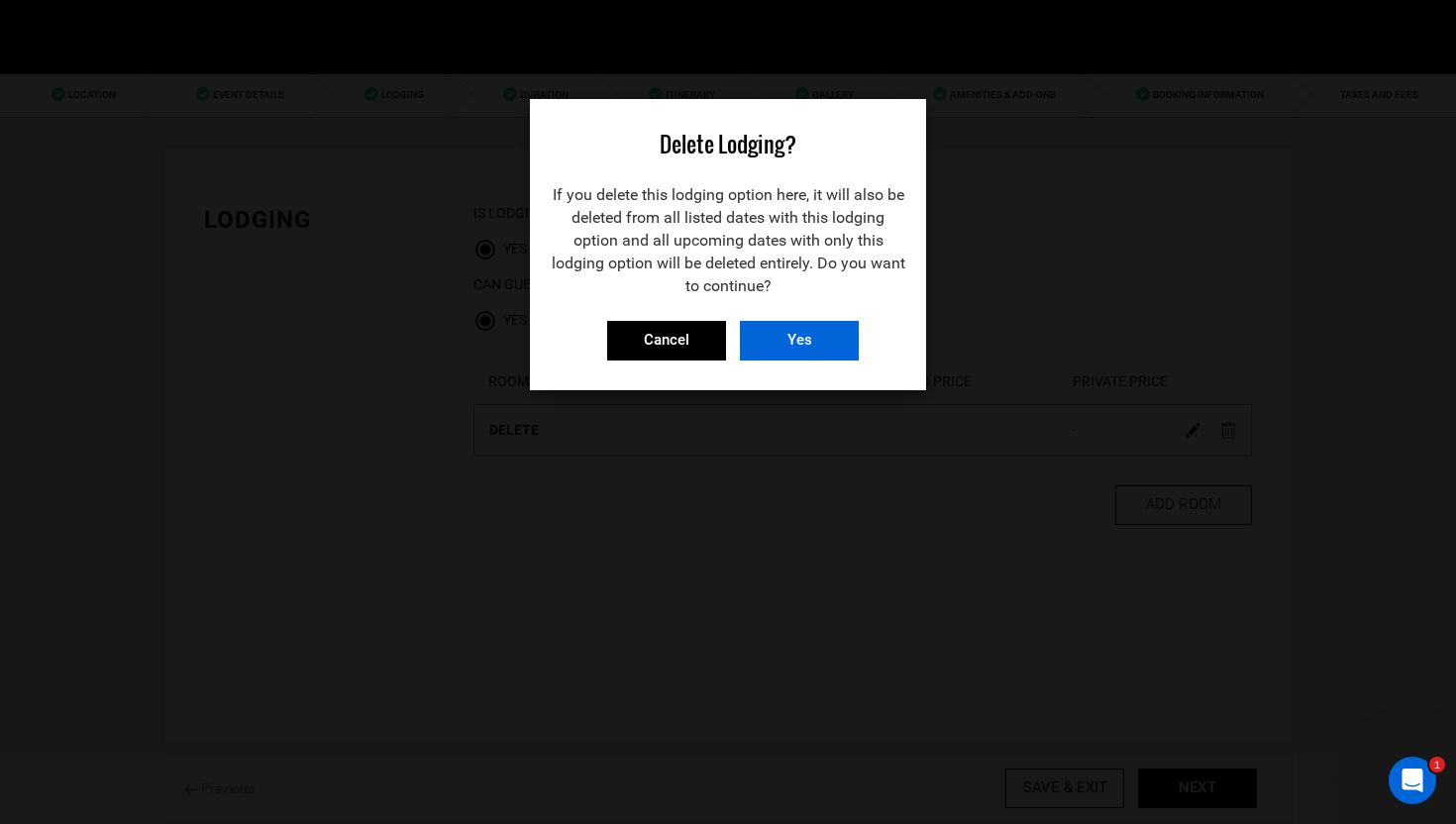click on "Yes" at bounding box center [799, 341] 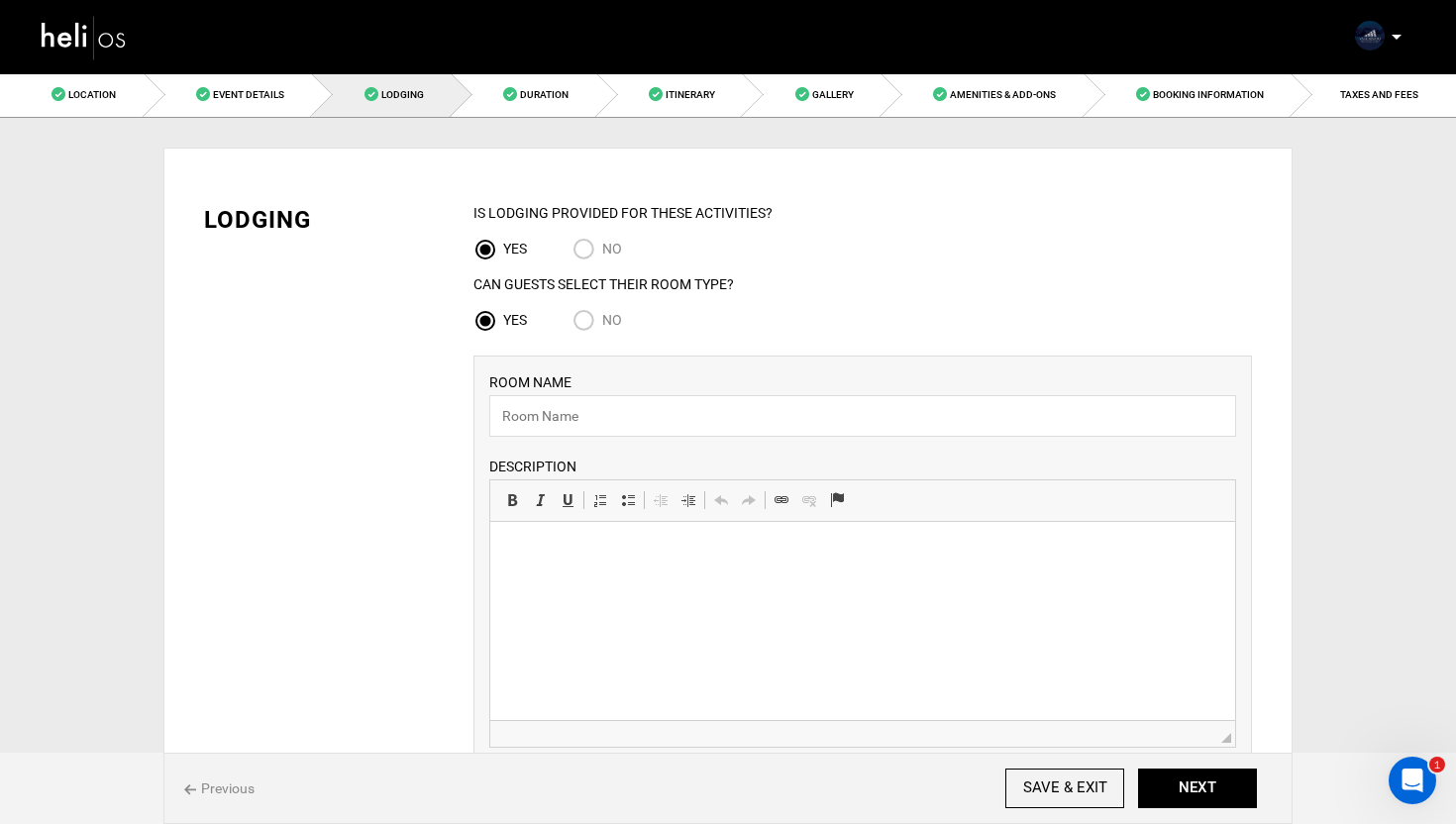scroll, scrollTop: 0, scrollLeft: 0, axis: both 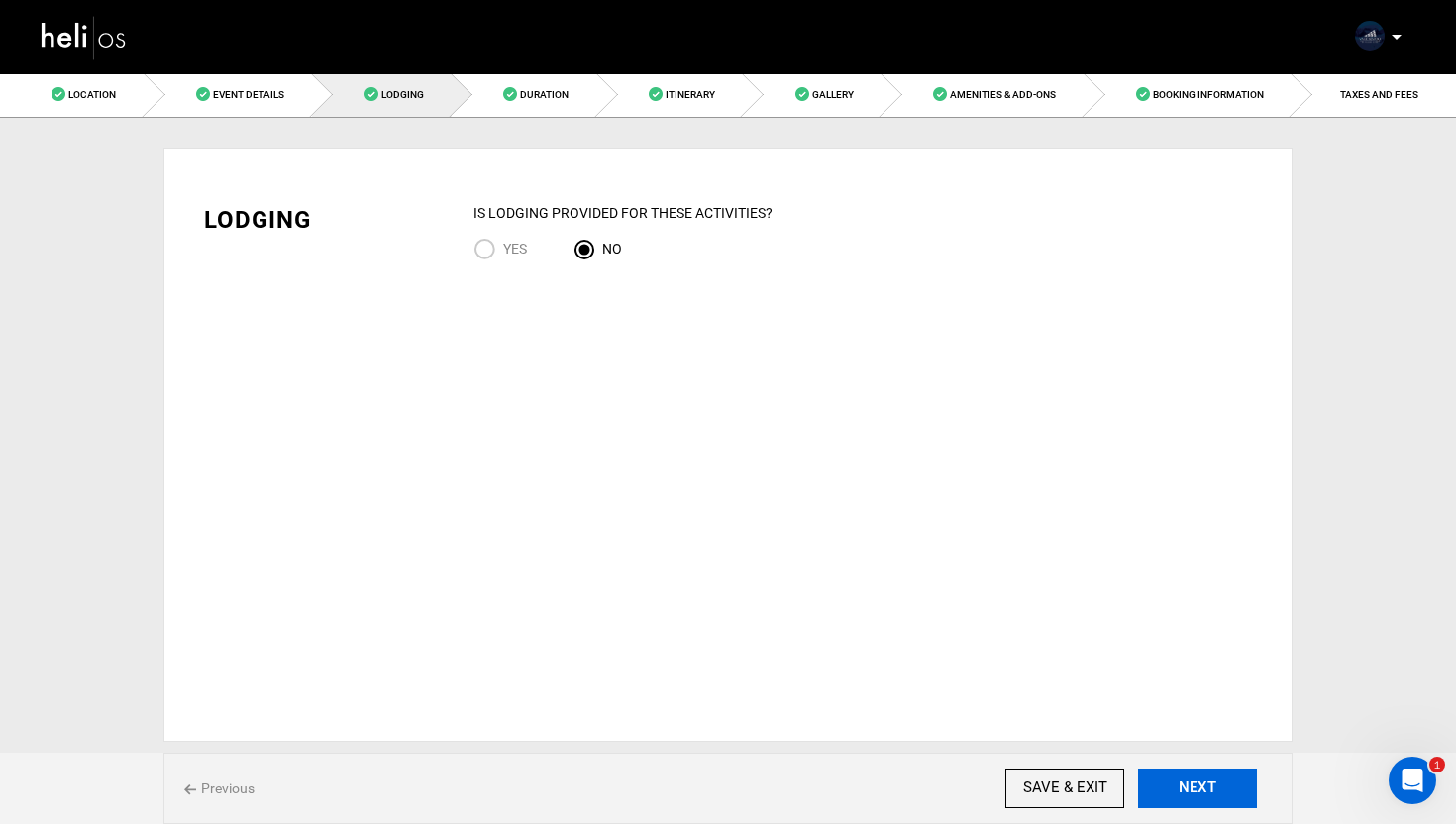 click on "NEXT" at bounding box center (1197, 788) 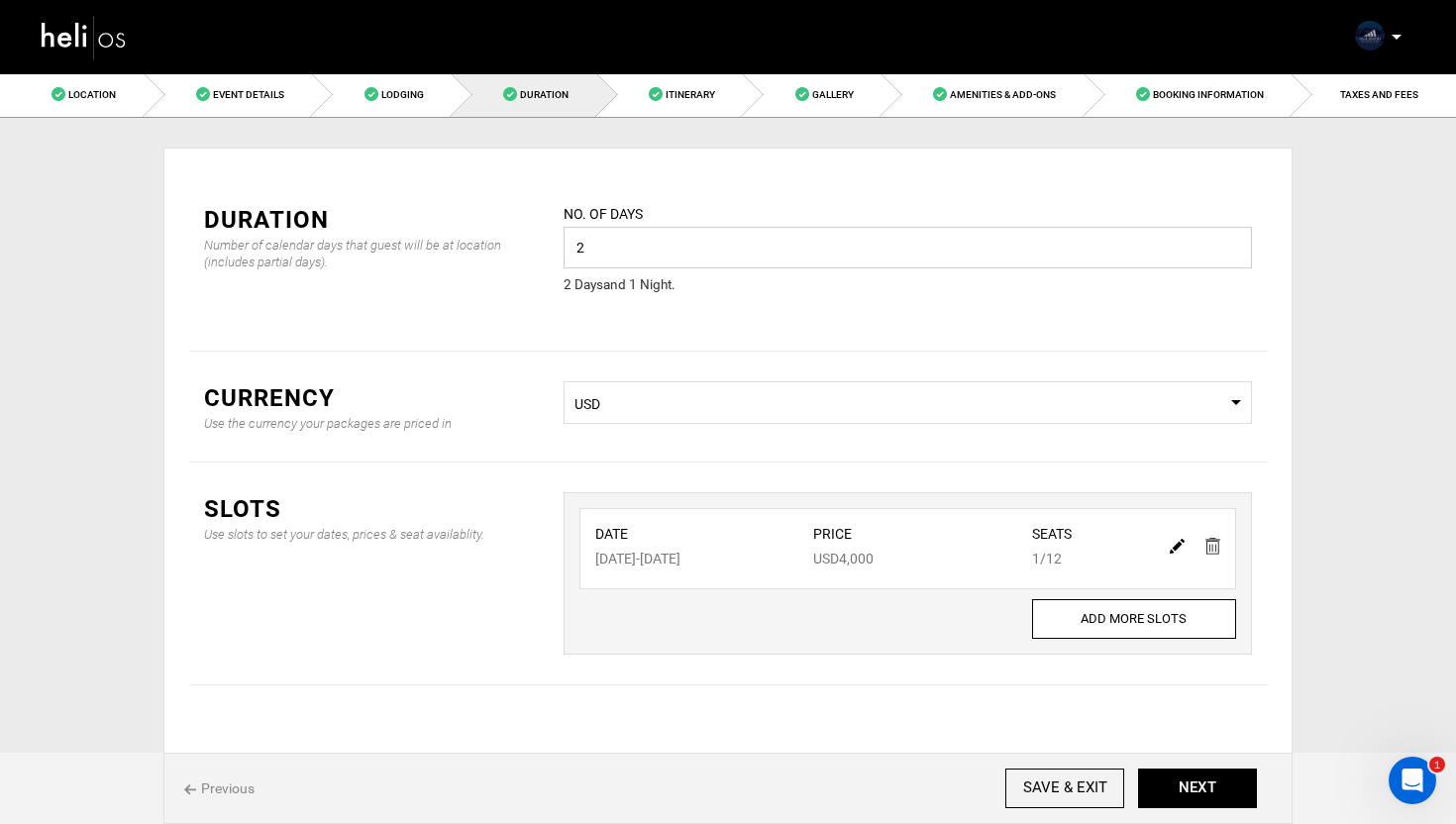 click on "2" at bounding box center [907, 248] 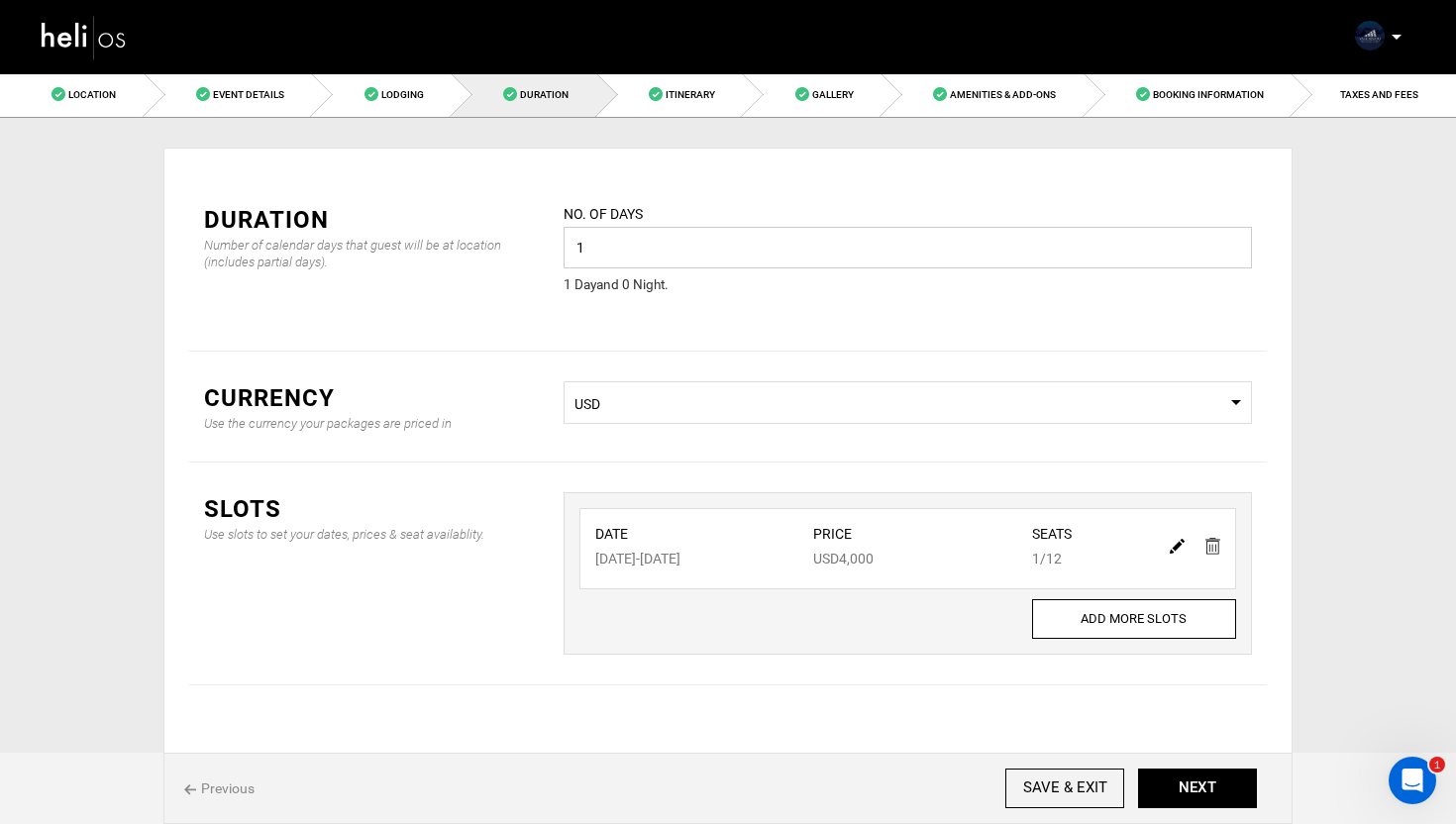 type on "1" 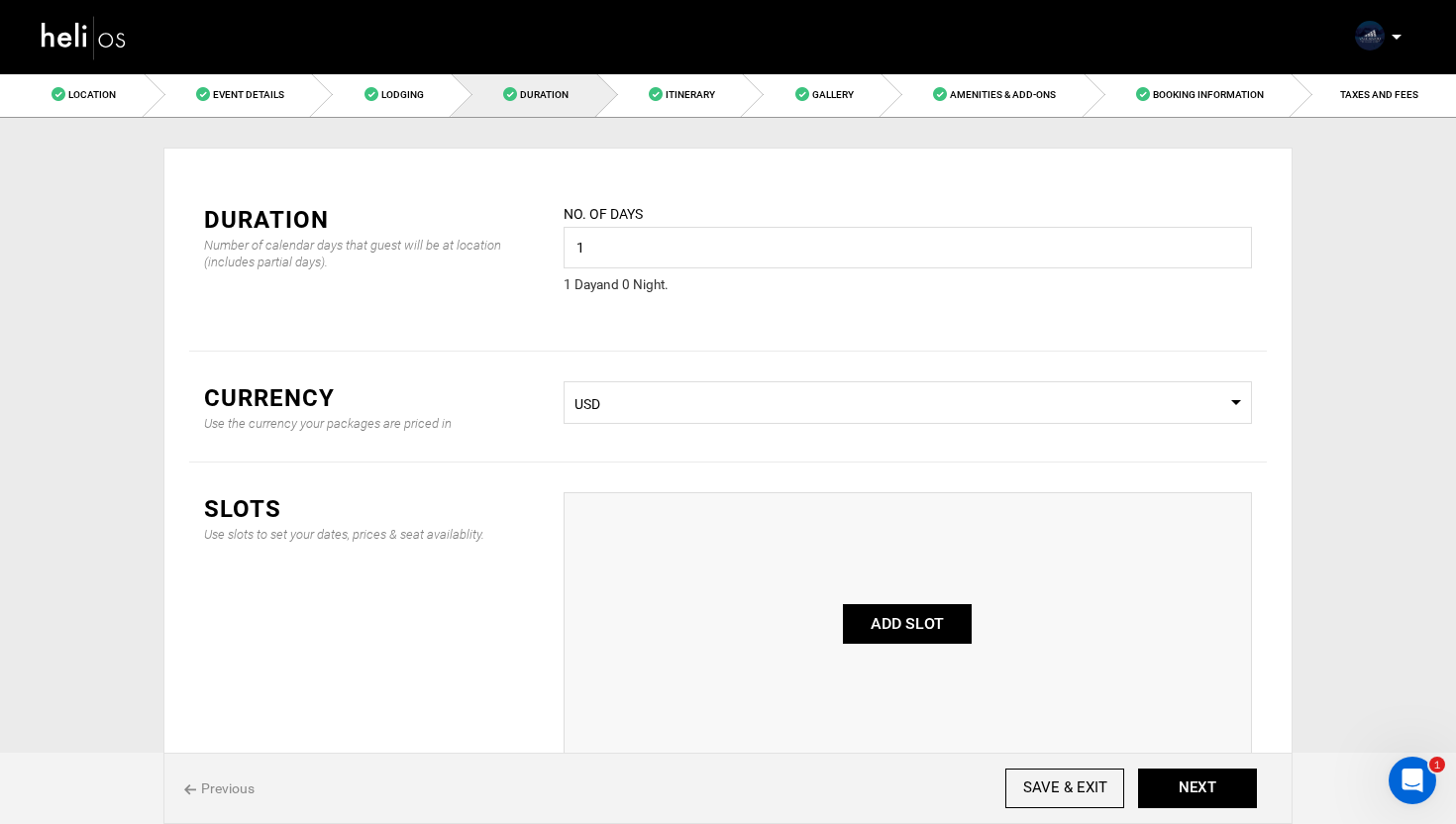 click on "ADD
SLOT" at bounding box center [907, 624] 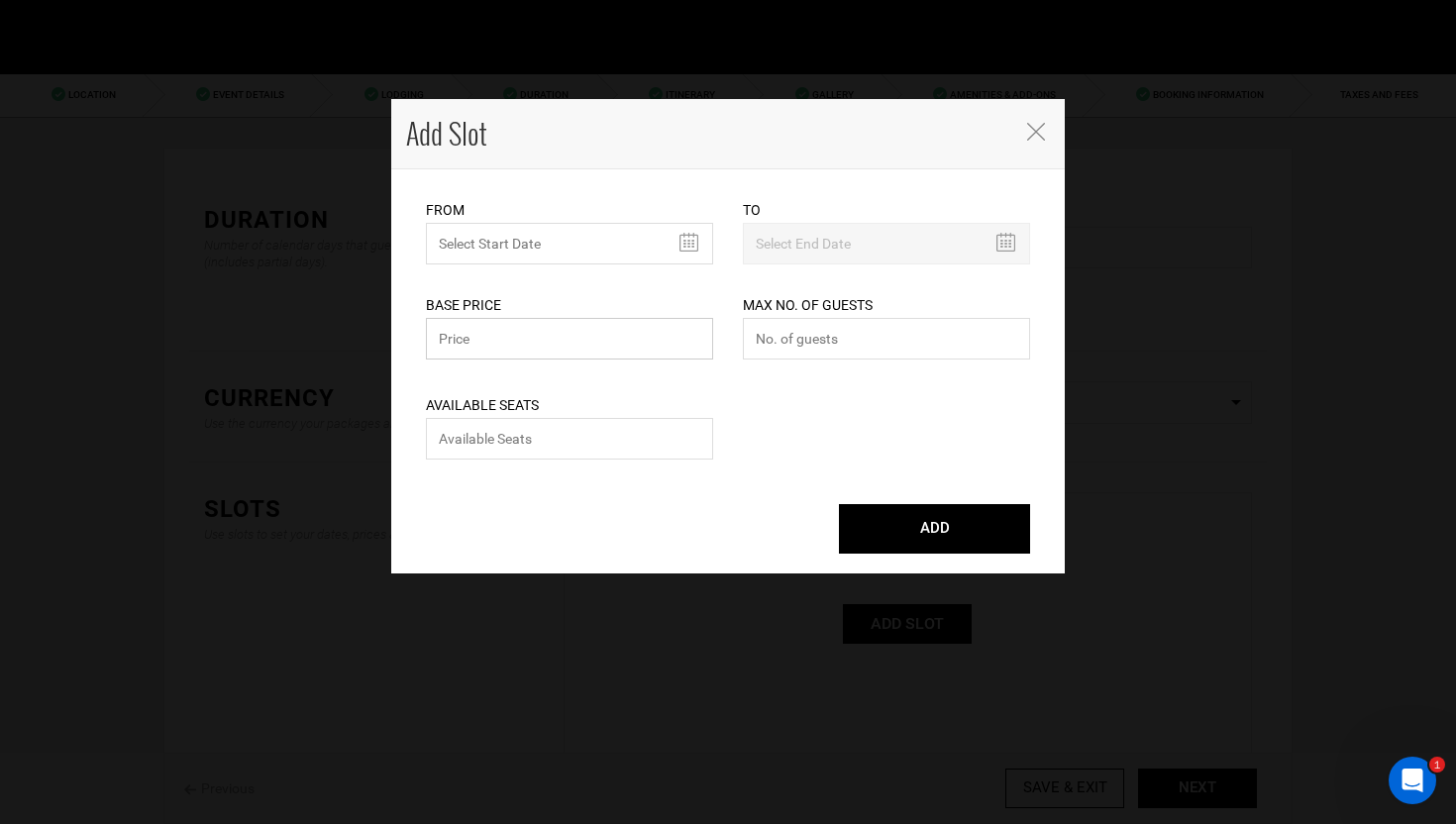 click at bounding box center [570, 339] 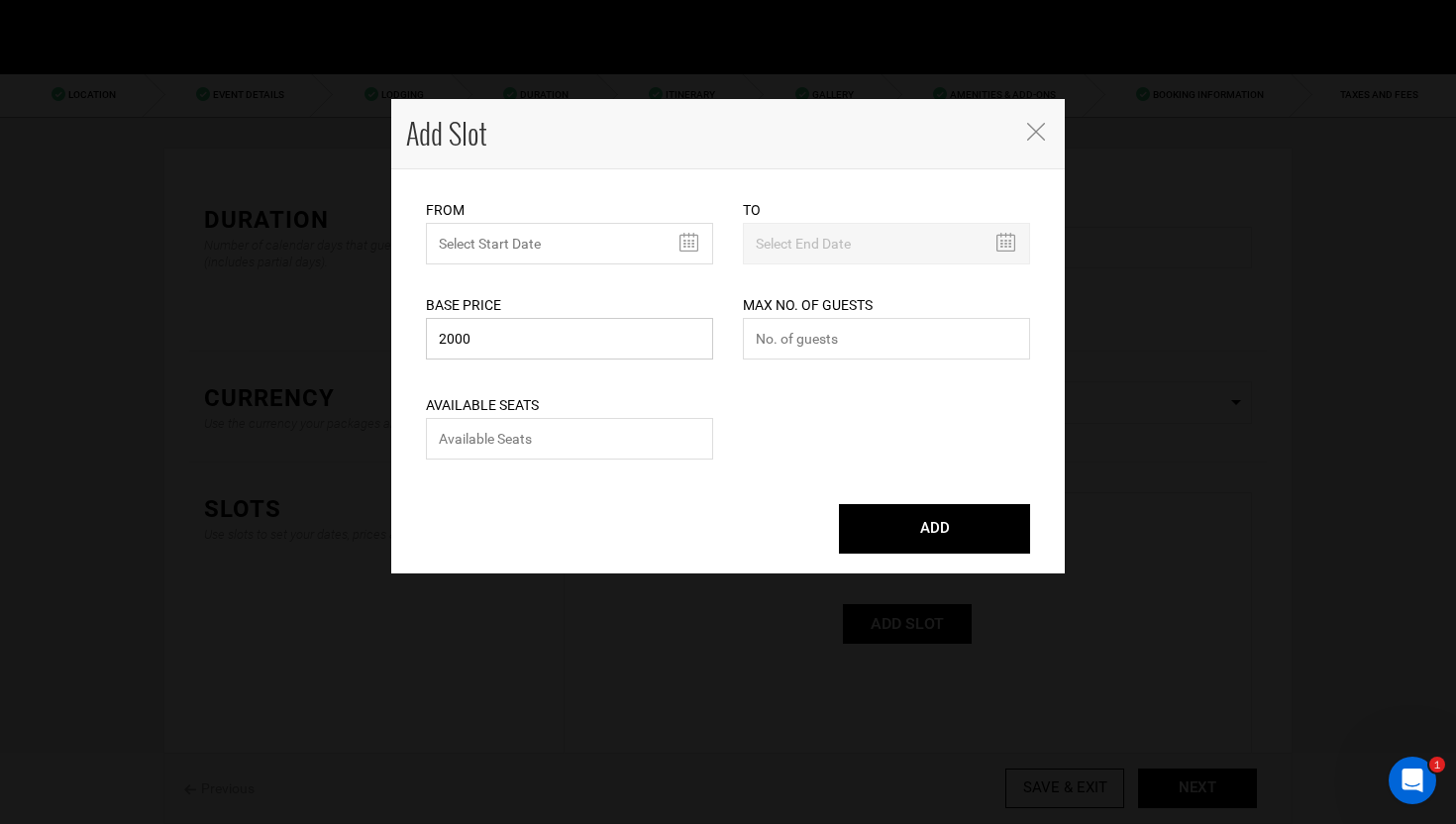 type on "2000" 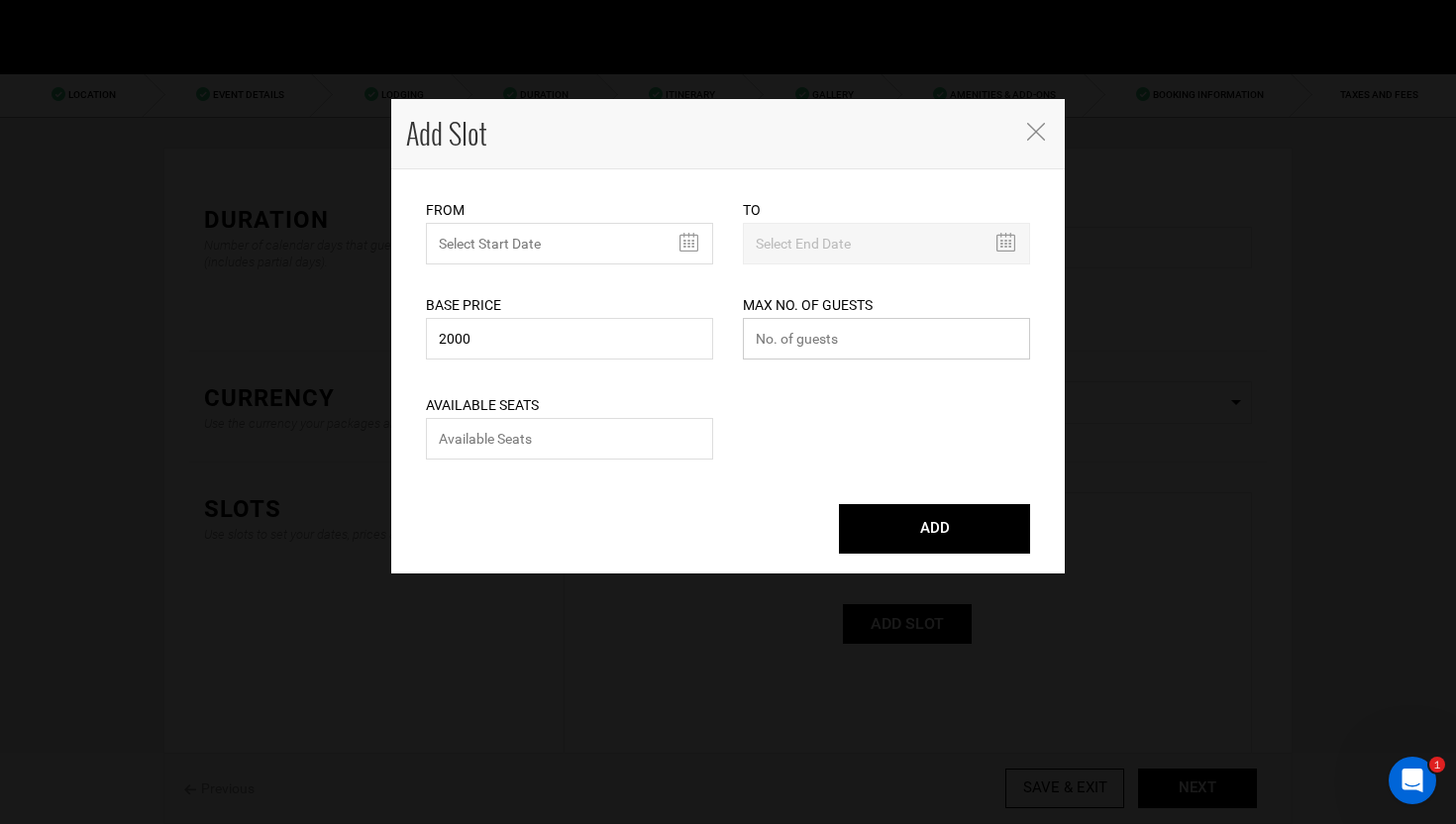 click at bounding box center (886, 339) 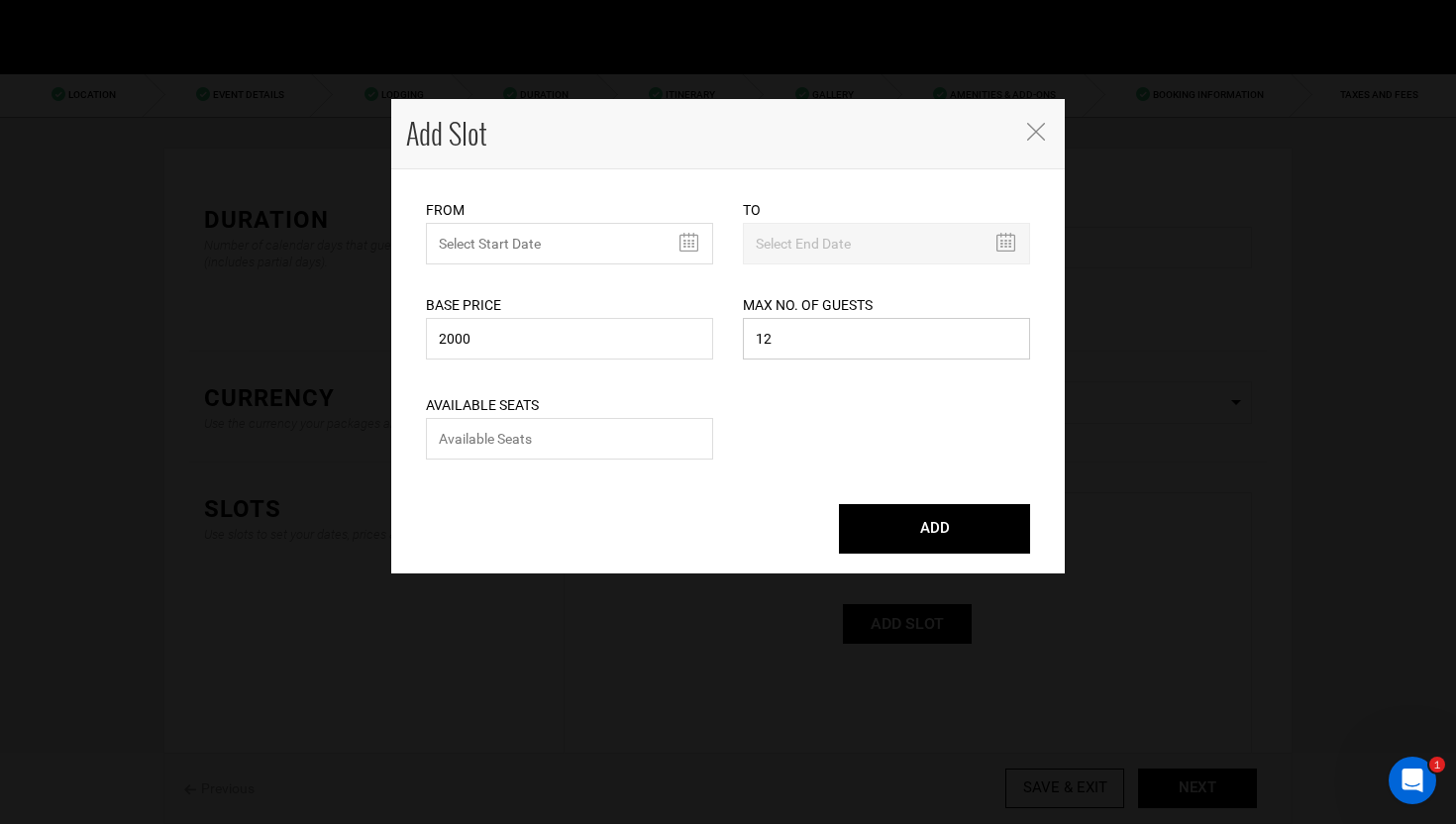type on "12" 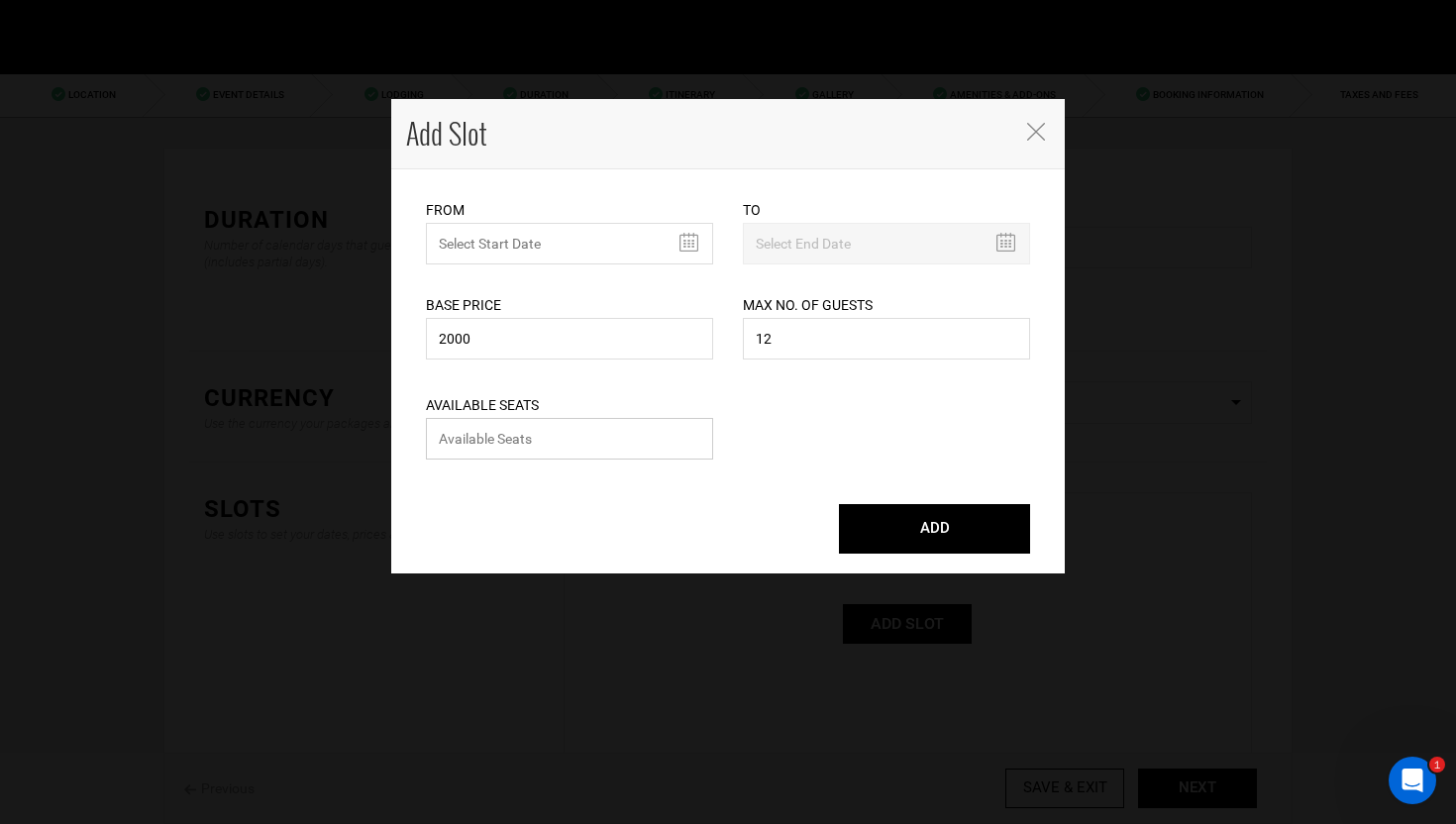 click at bounding box center [570, 439] 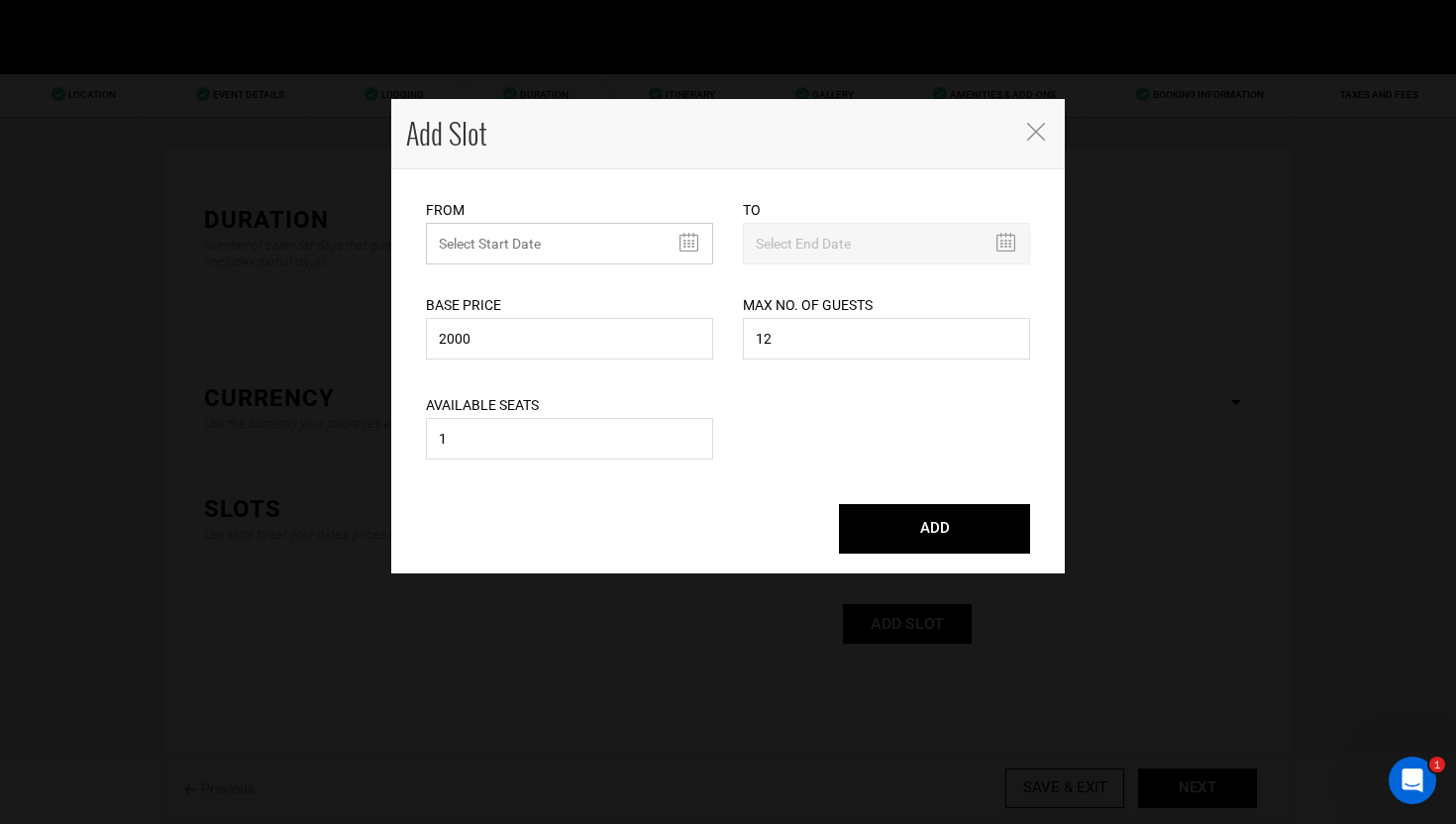 click at bounding box center (570, 244) 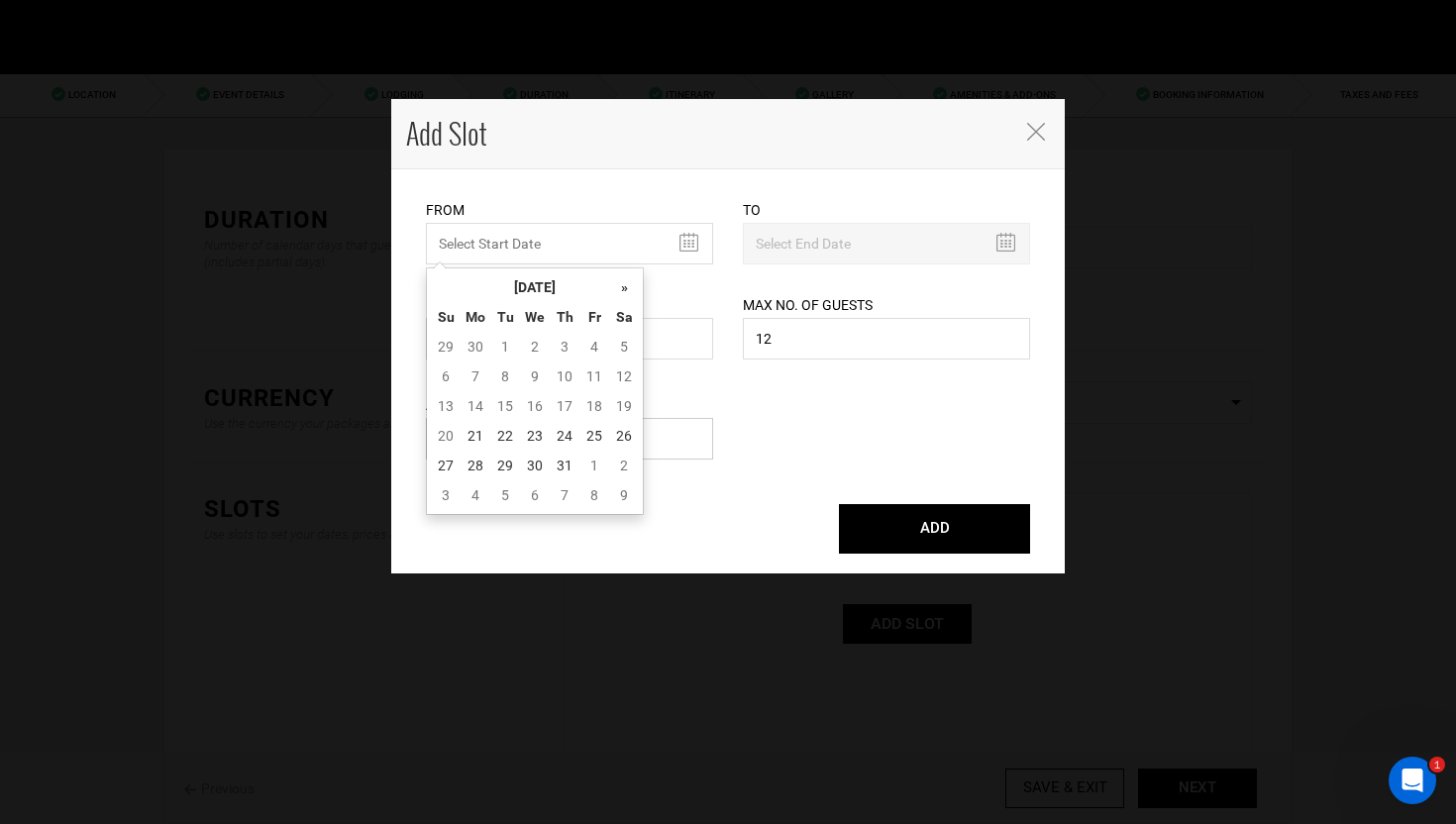click on "1" at bounding box center [570, 439] 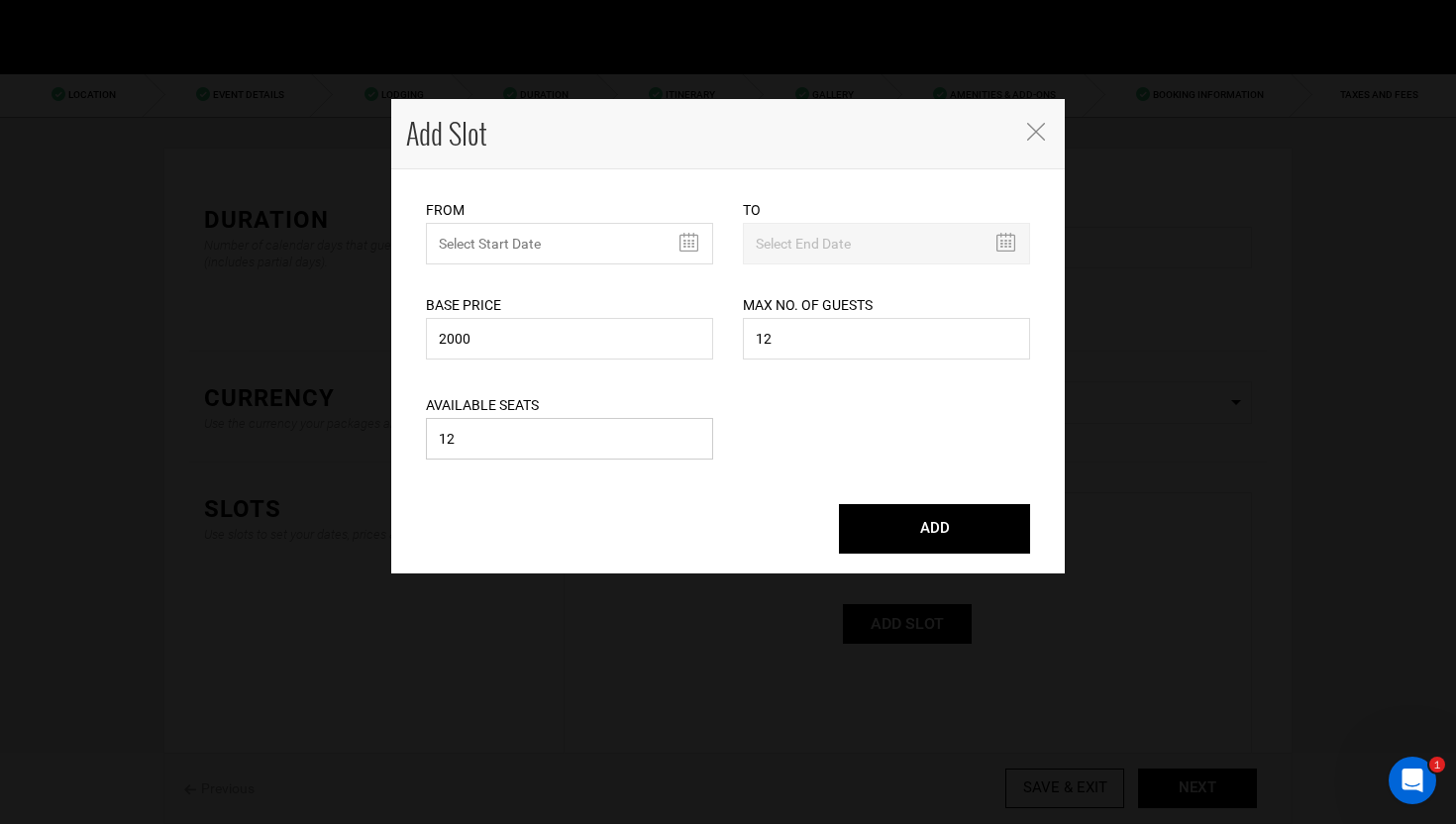 type on "1" 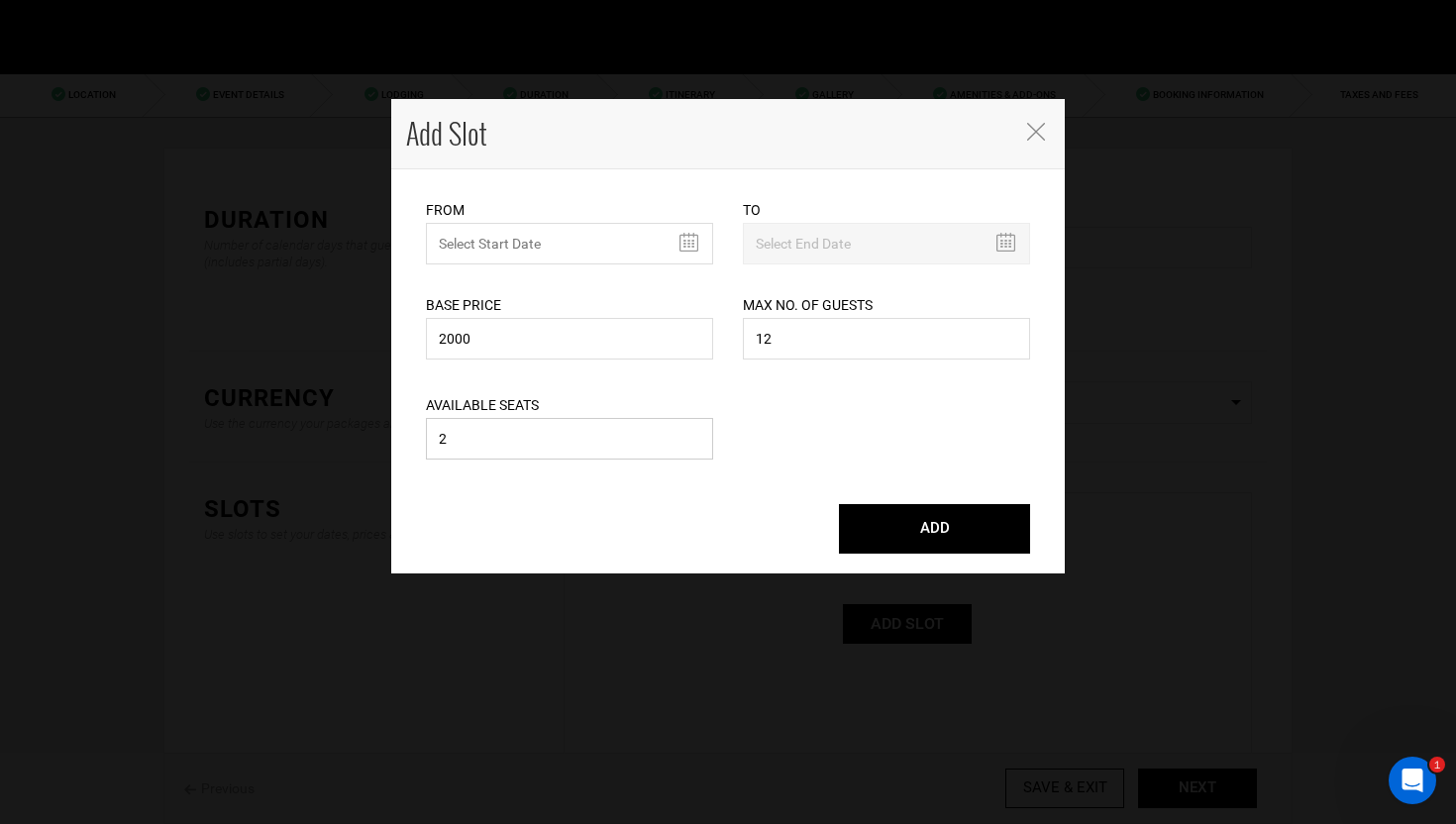 type on "2" 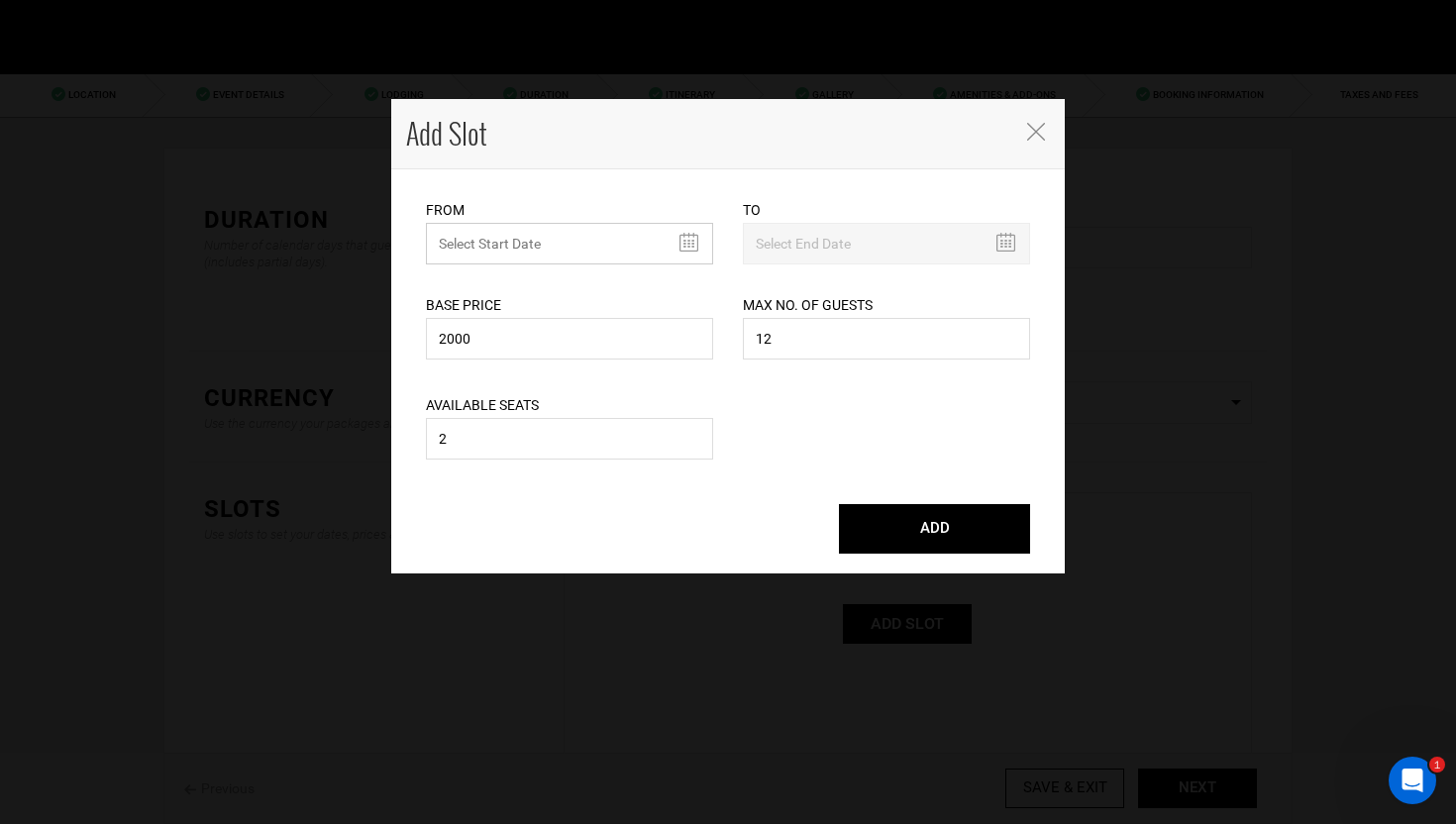 click on "MINIMUM NUMBER OF
NIGHTS" at bounding box center [570, 244] 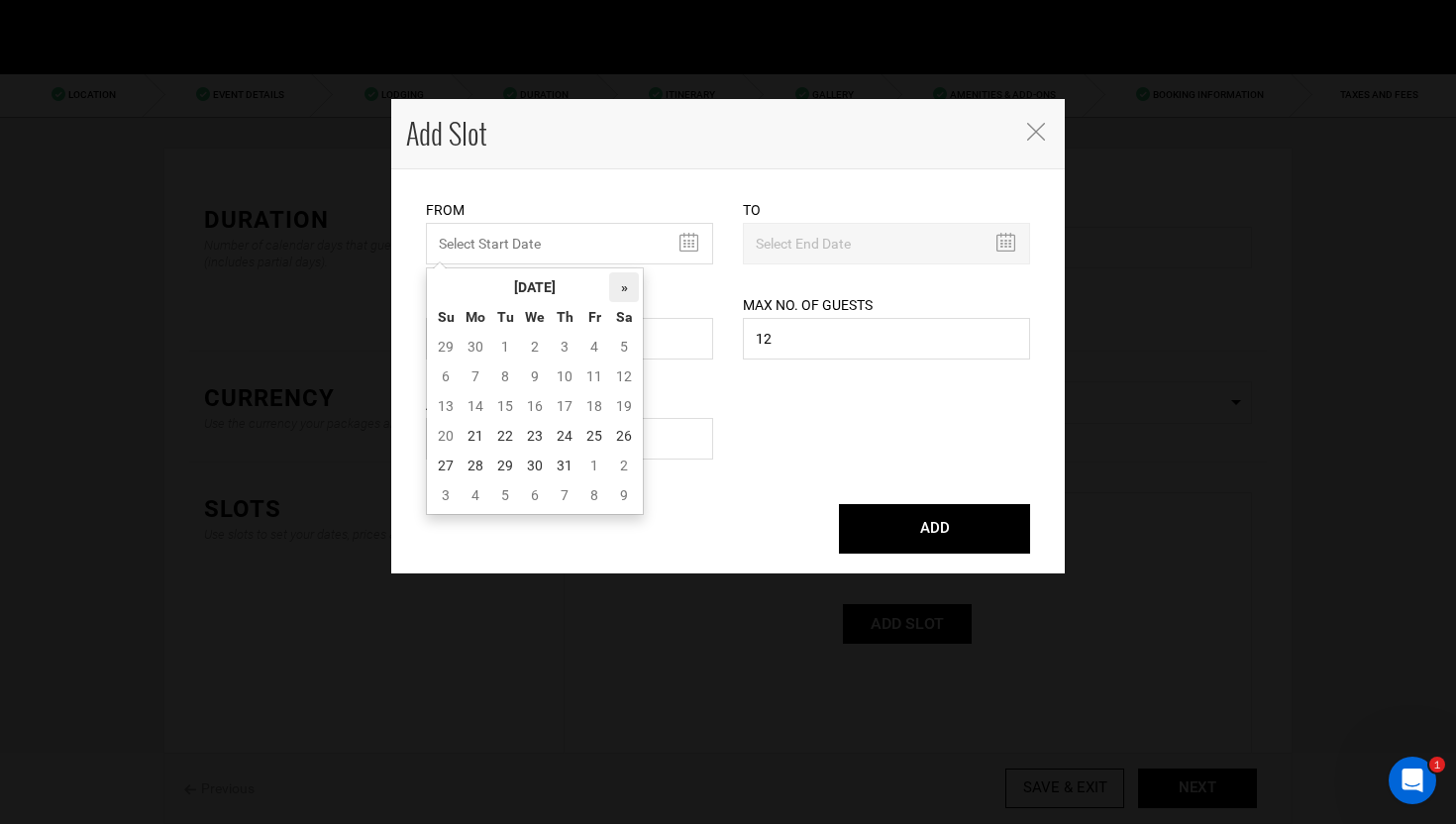 click on "»" at bounding box center [624, 287] 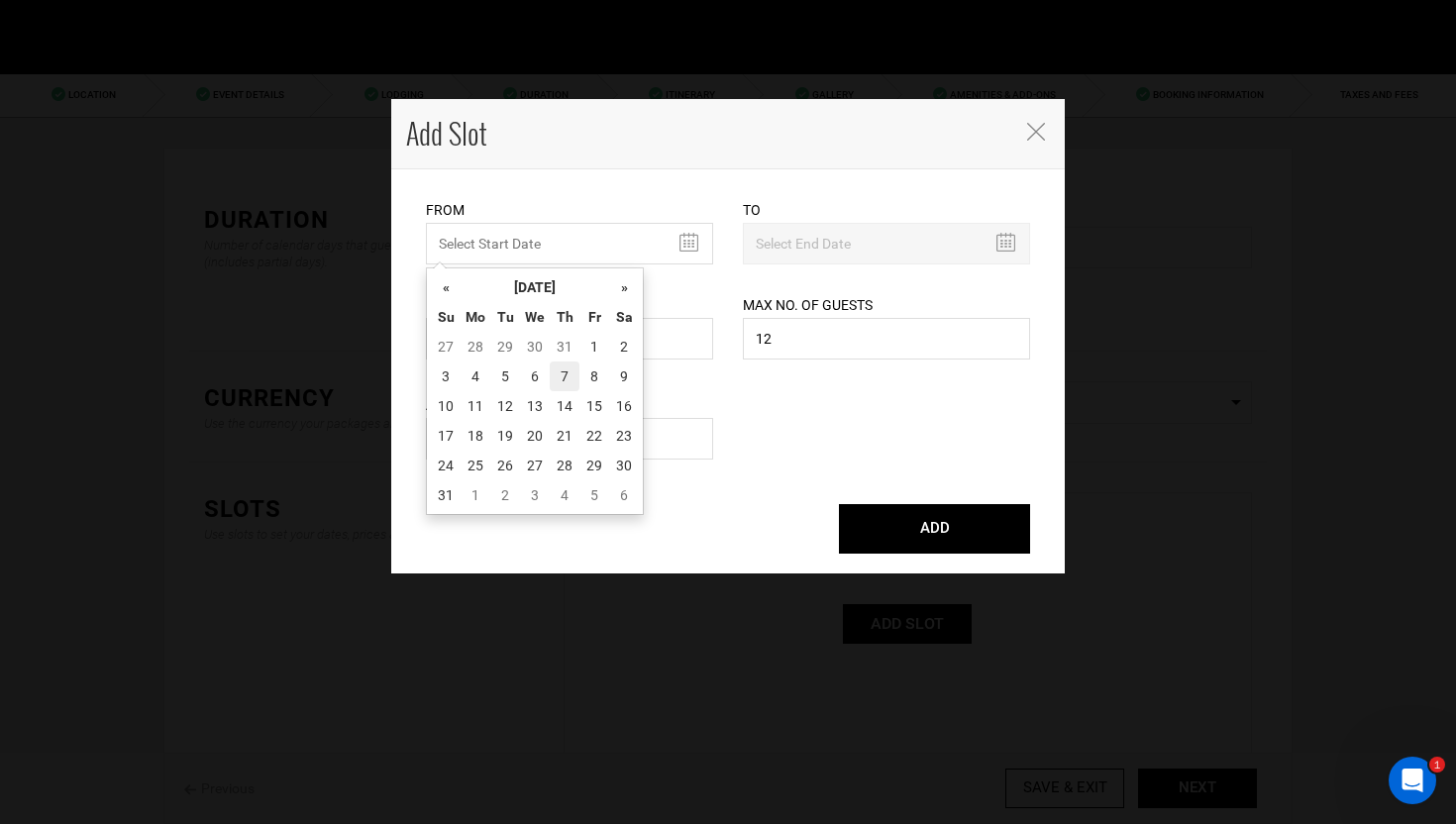 click on "7" at bounding box center (565, 376) 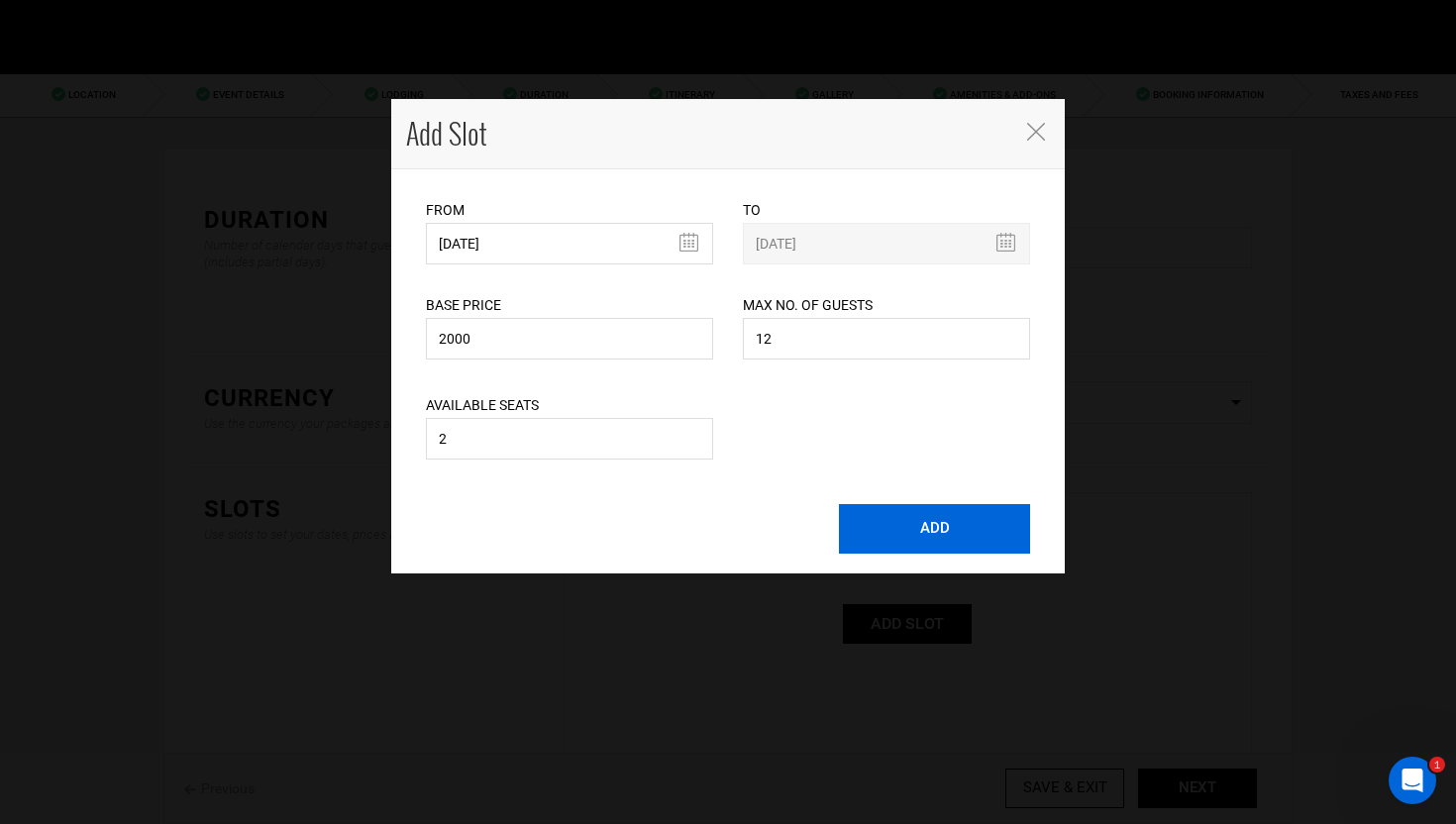 click on "ADD" at bounding box center (934, 529) 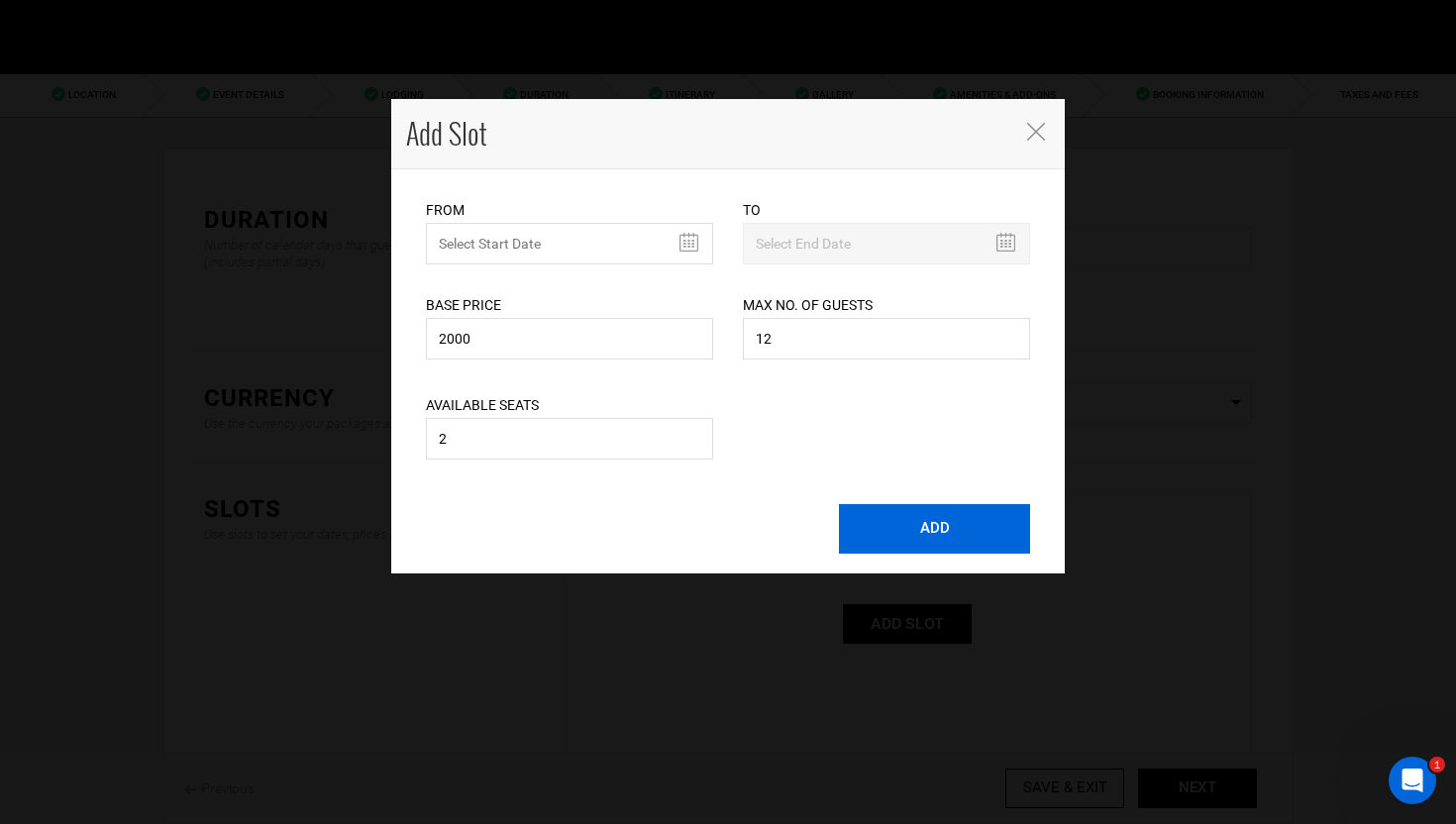 type 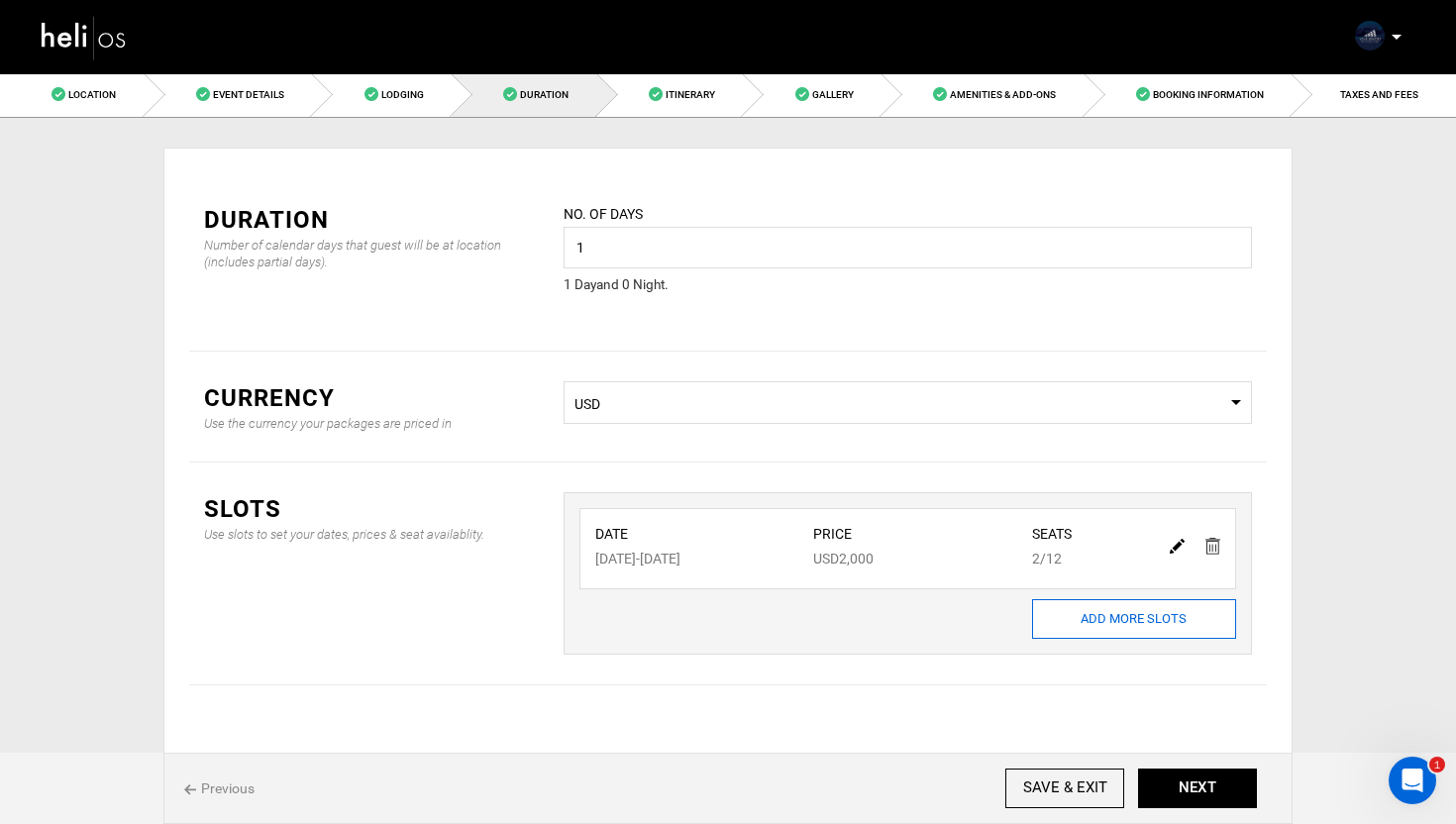 click on "ADD MORE SLOTS" at bounding box center [1134, 619] 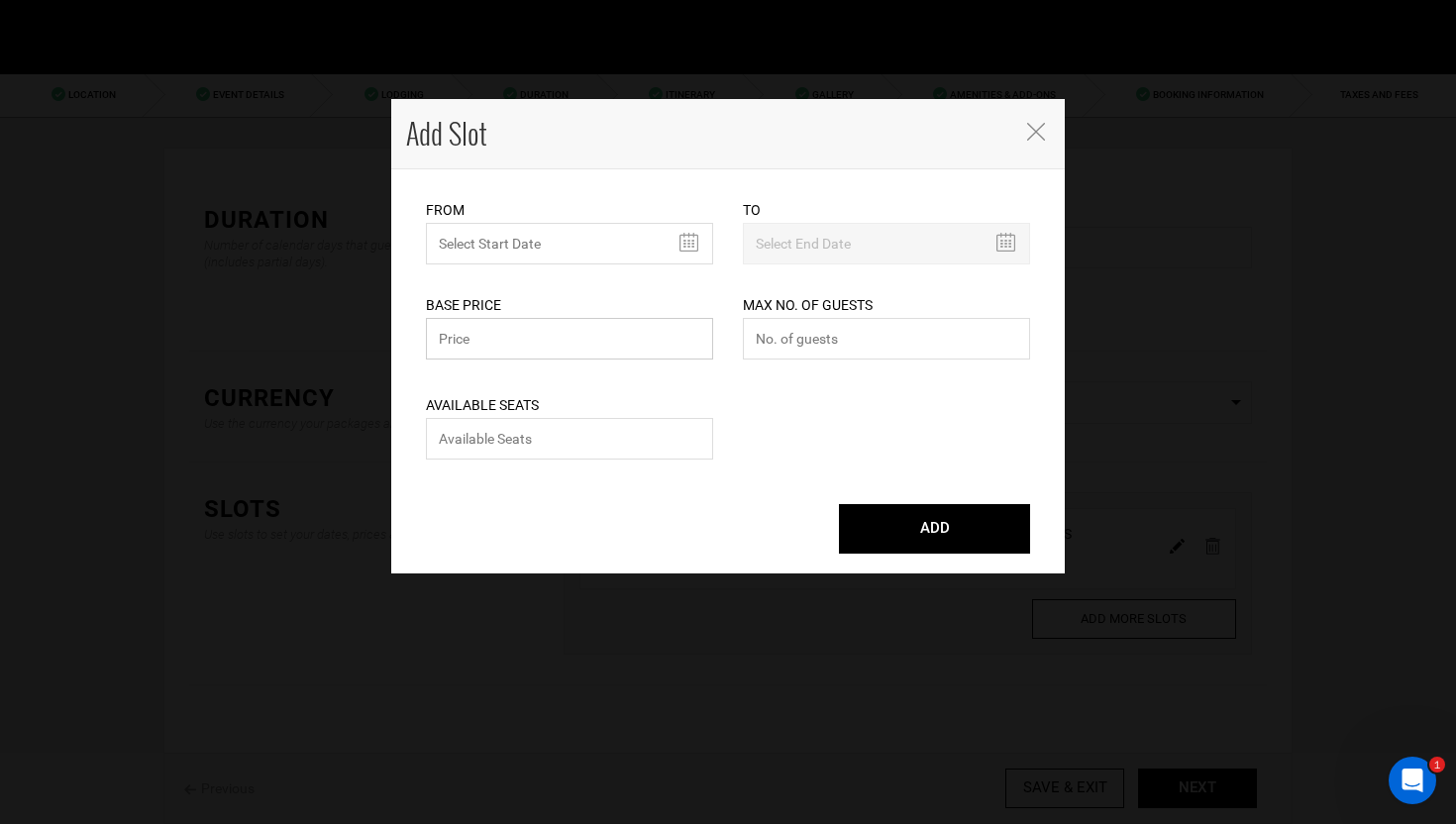 drag, startPoint x: 533, startPoint y: 358, endPoint x: 551, endPoint y: 331, distance: 32.449961 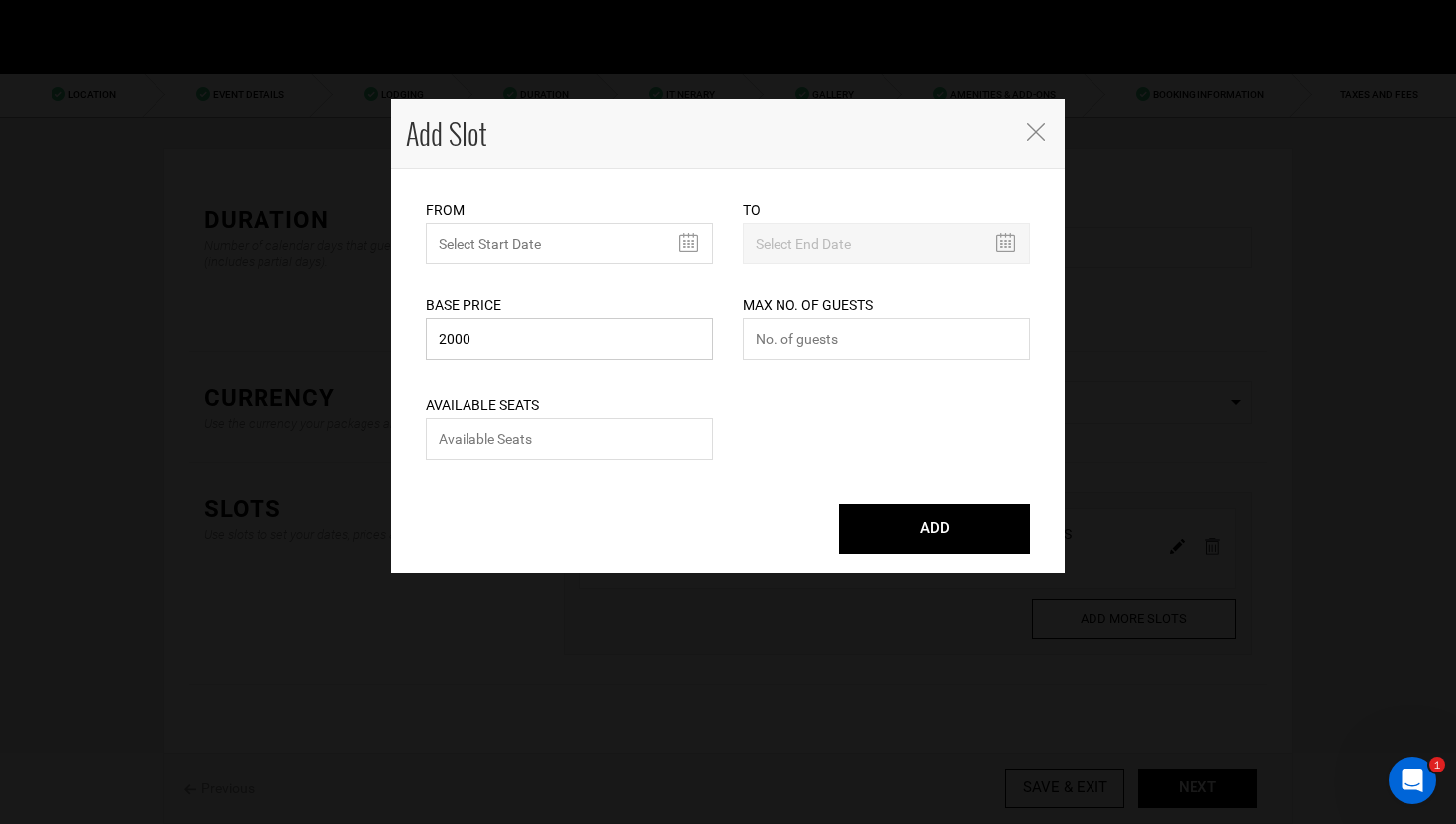 type on "2000" 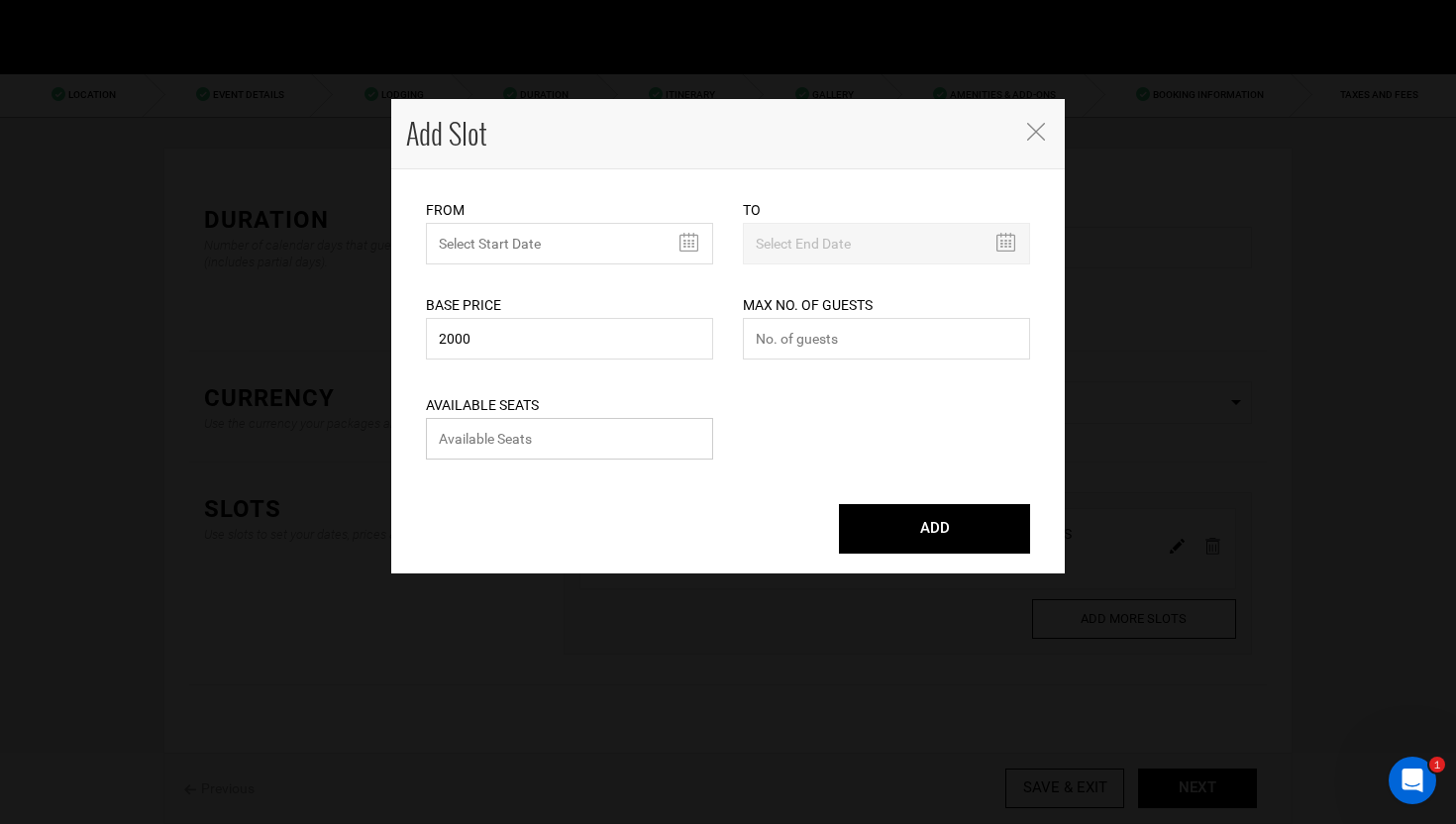 click at bounding box center (570, 439) 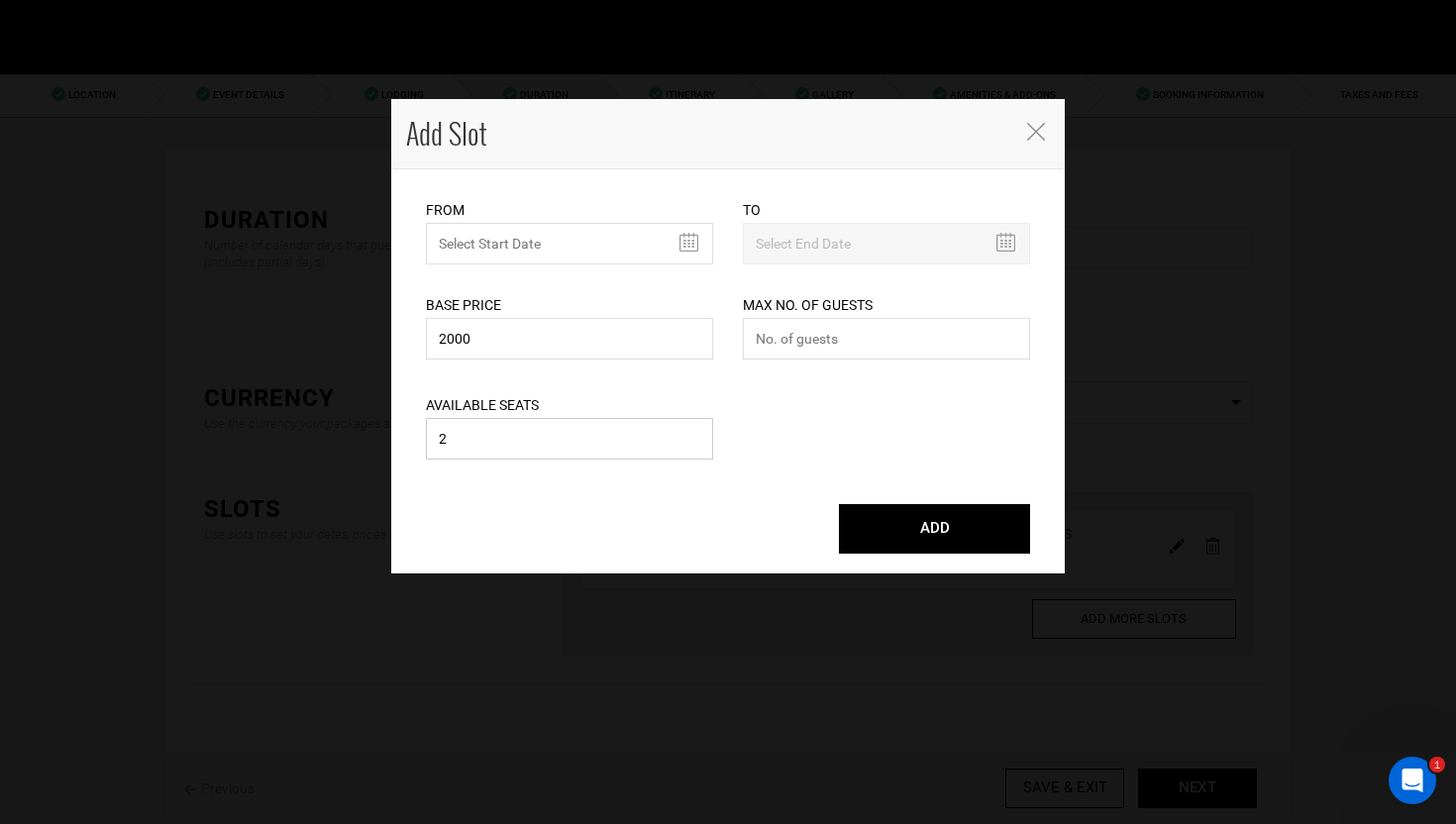 type on "2" 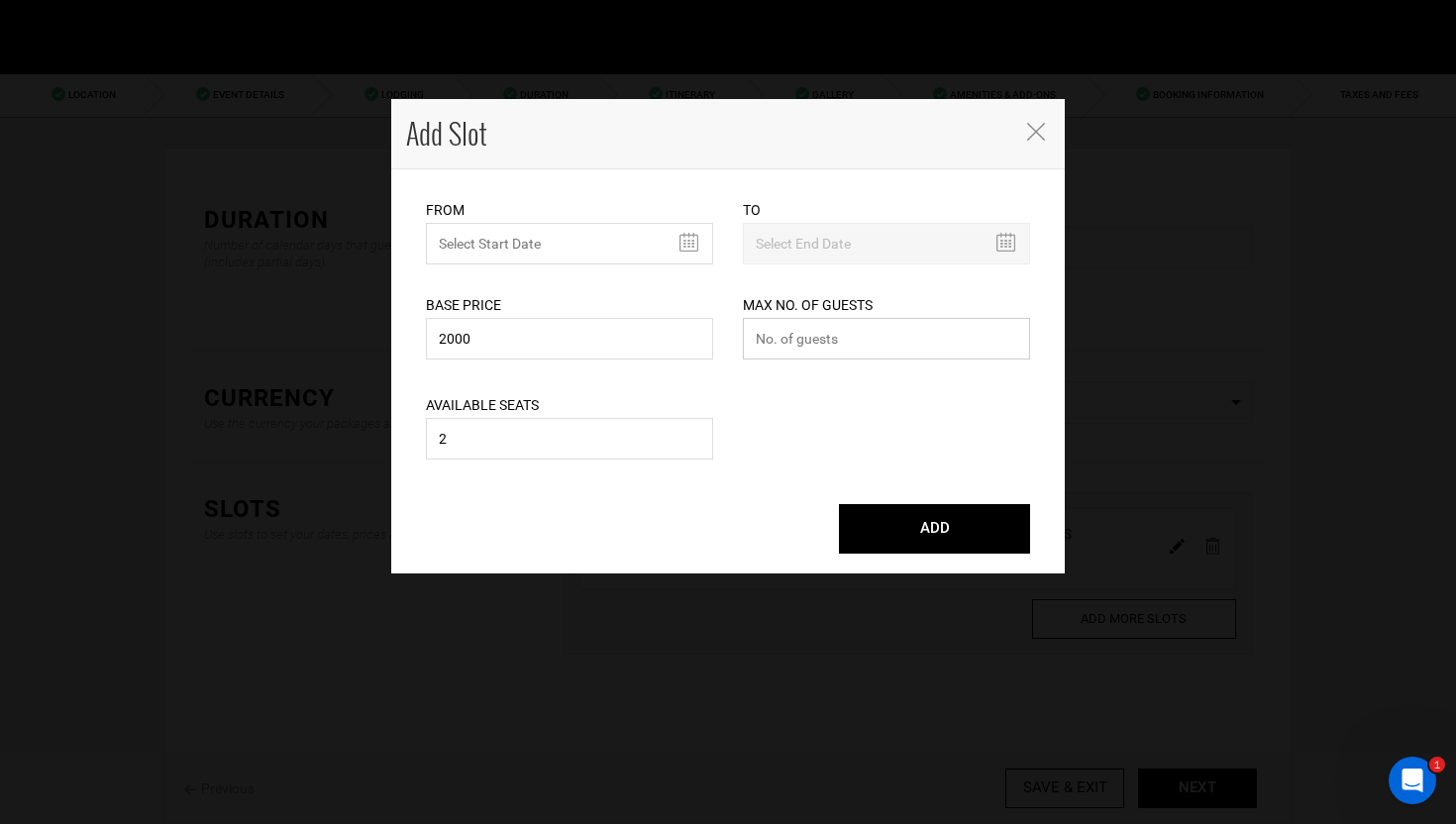 click at bounding box center (886, 339) 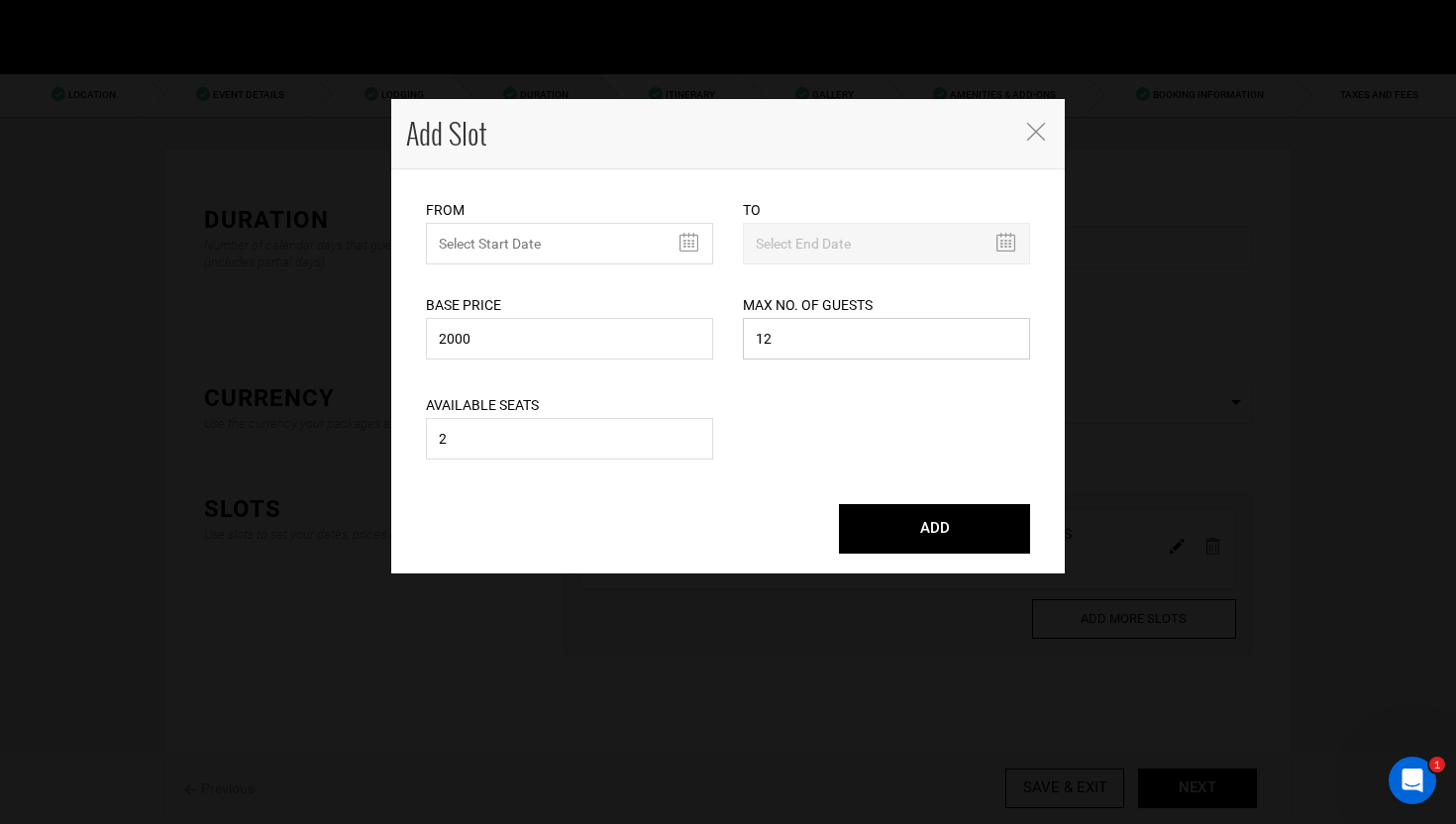 type on "12" 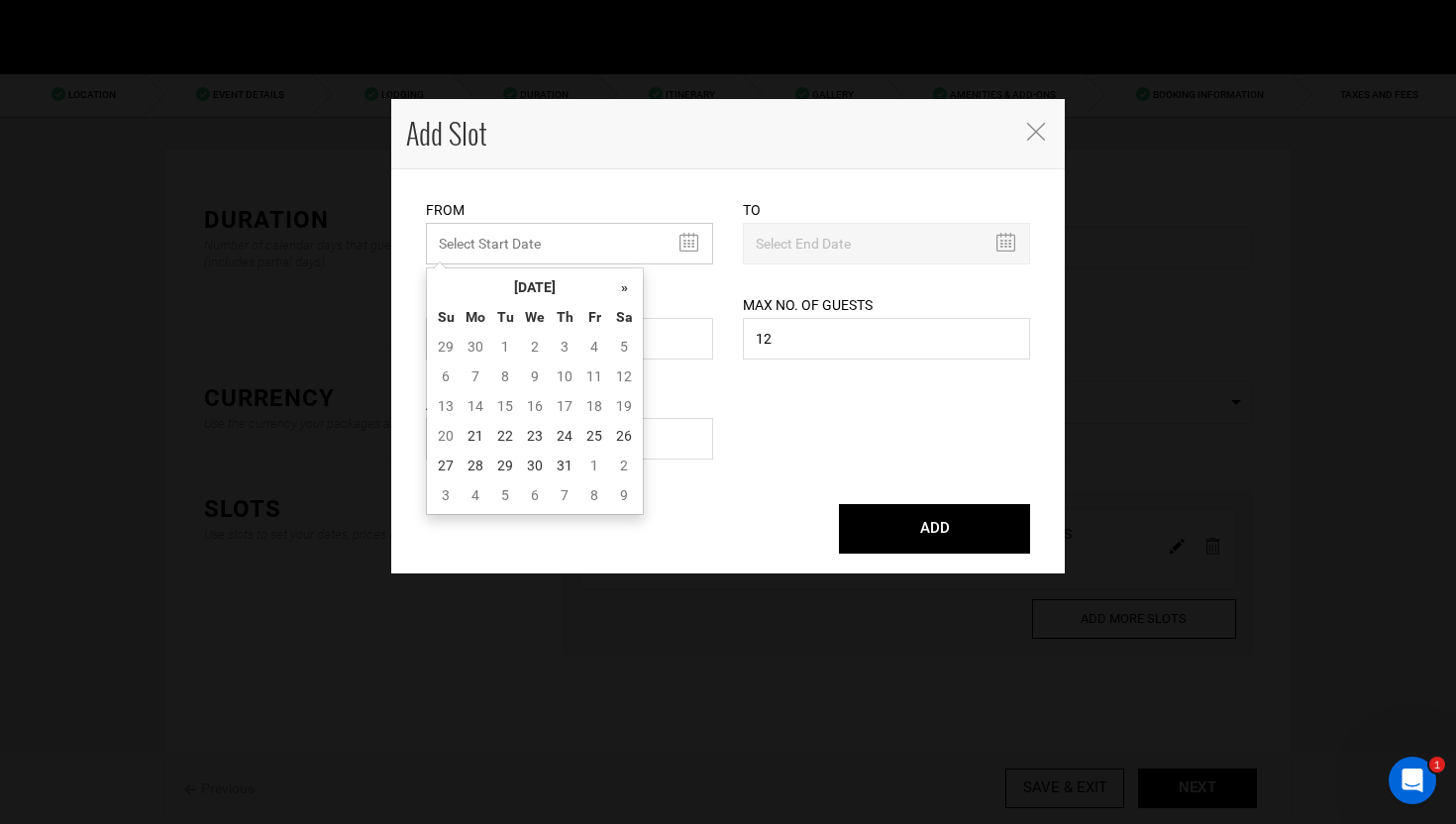 click on "MINIMUM NUMBER OF
NIGHTS" at bounding box center [570, 244] 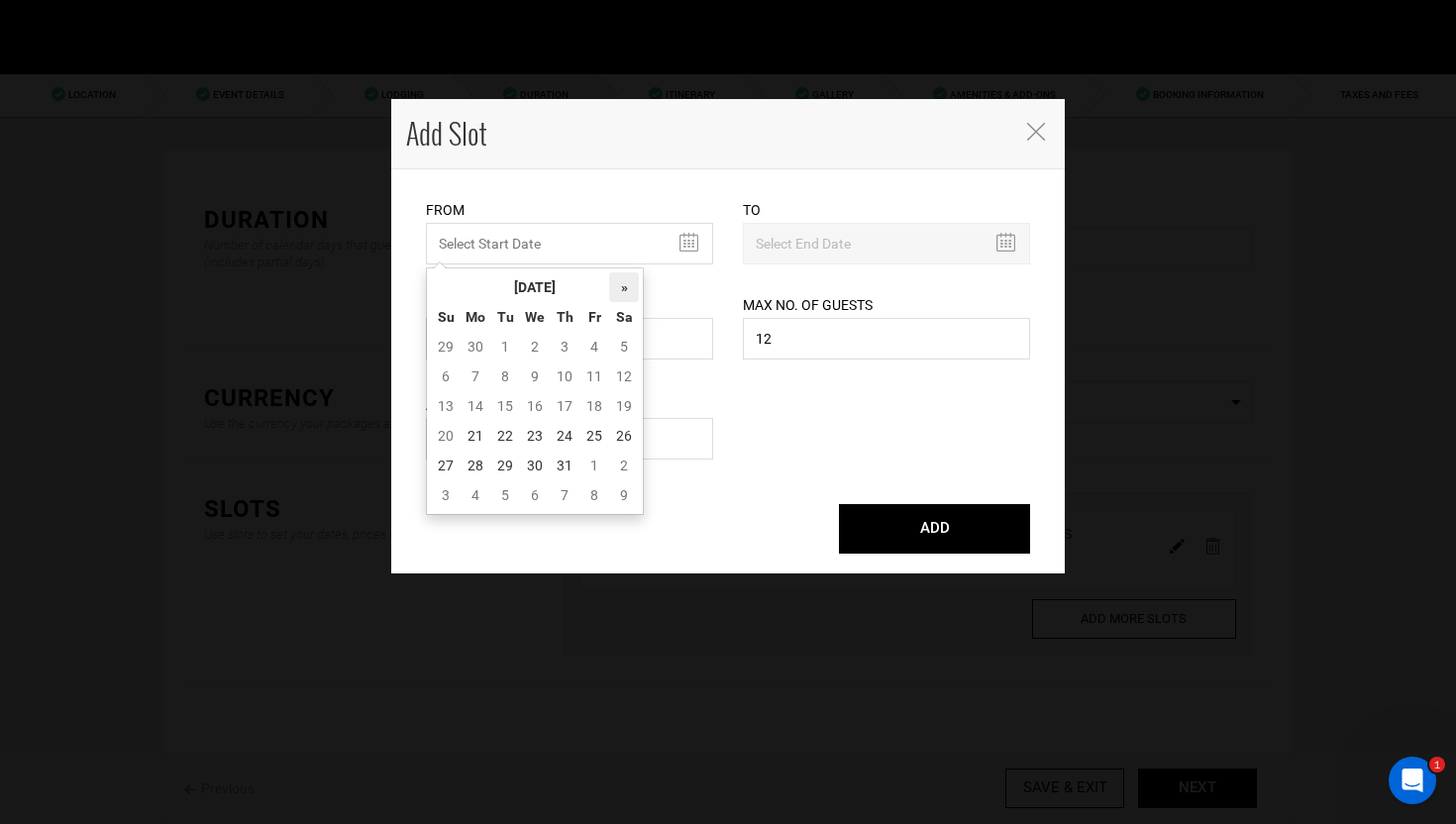 click on "»" at bounding box center (624, 287) 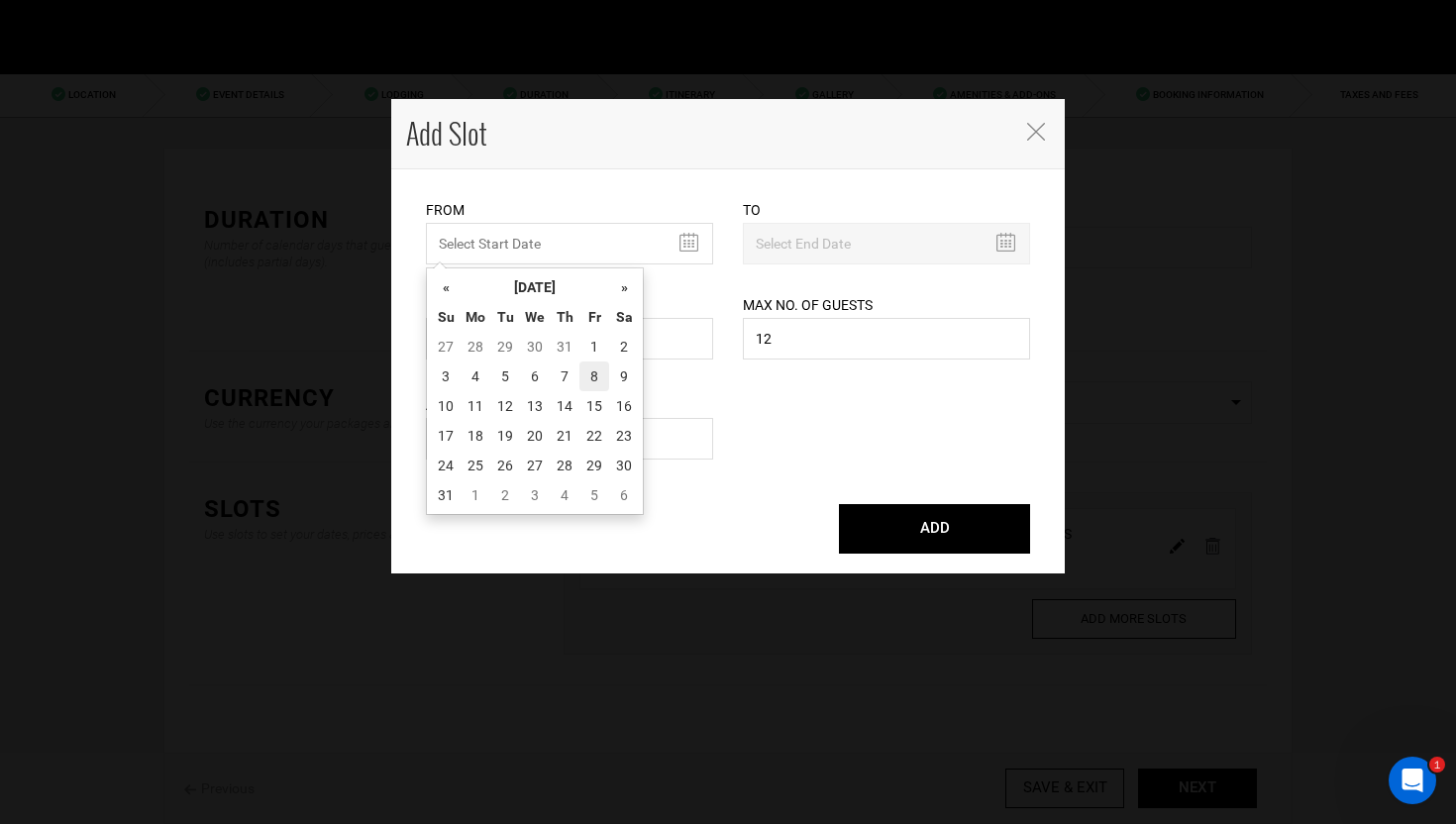 click on "8" at bounding box center (594, 376) 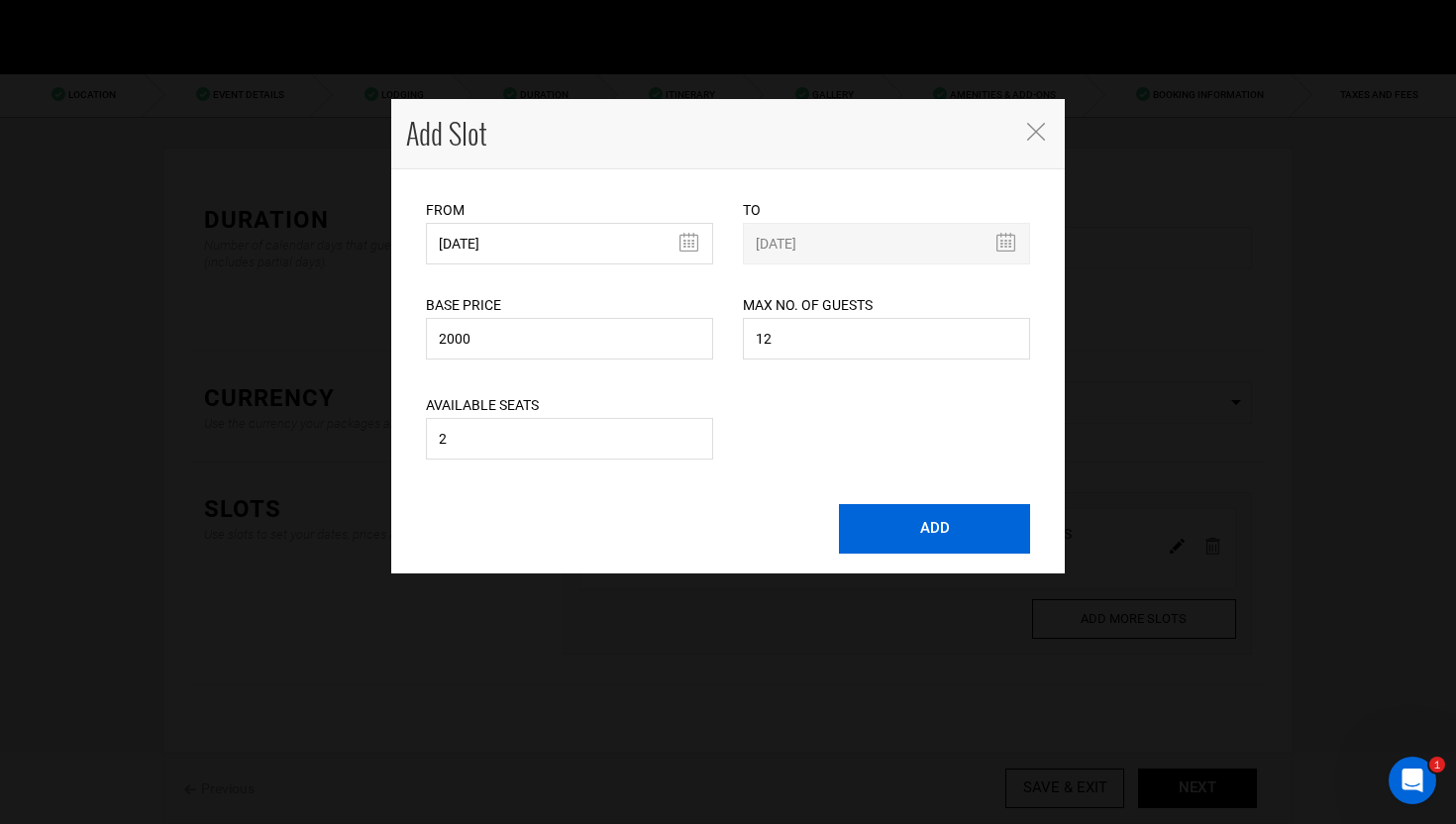 click on "ADD" at bounding box center [934, 529] 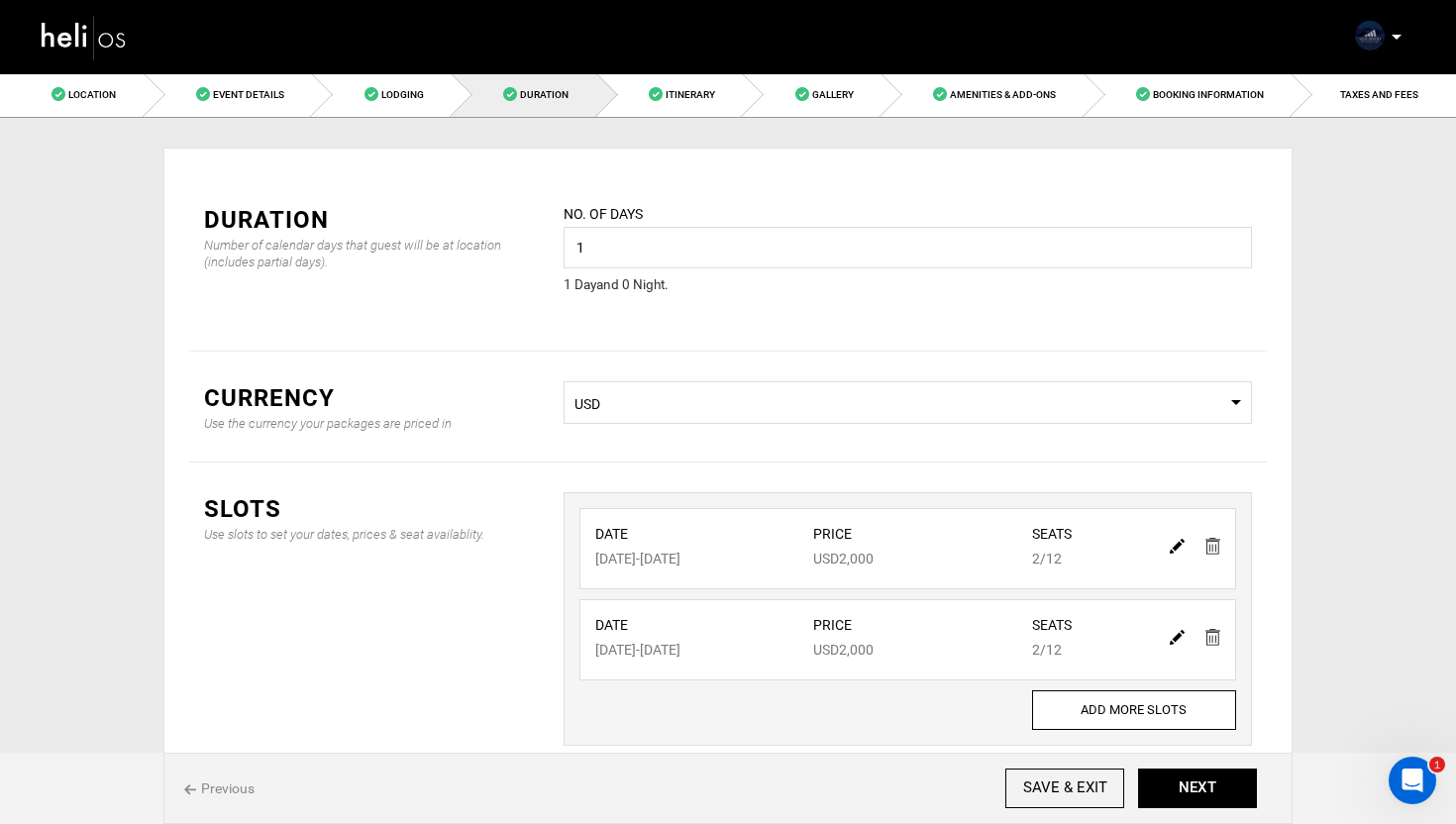 scroll, scrollTop: 123, scrollLeft: 0, axis: vertical 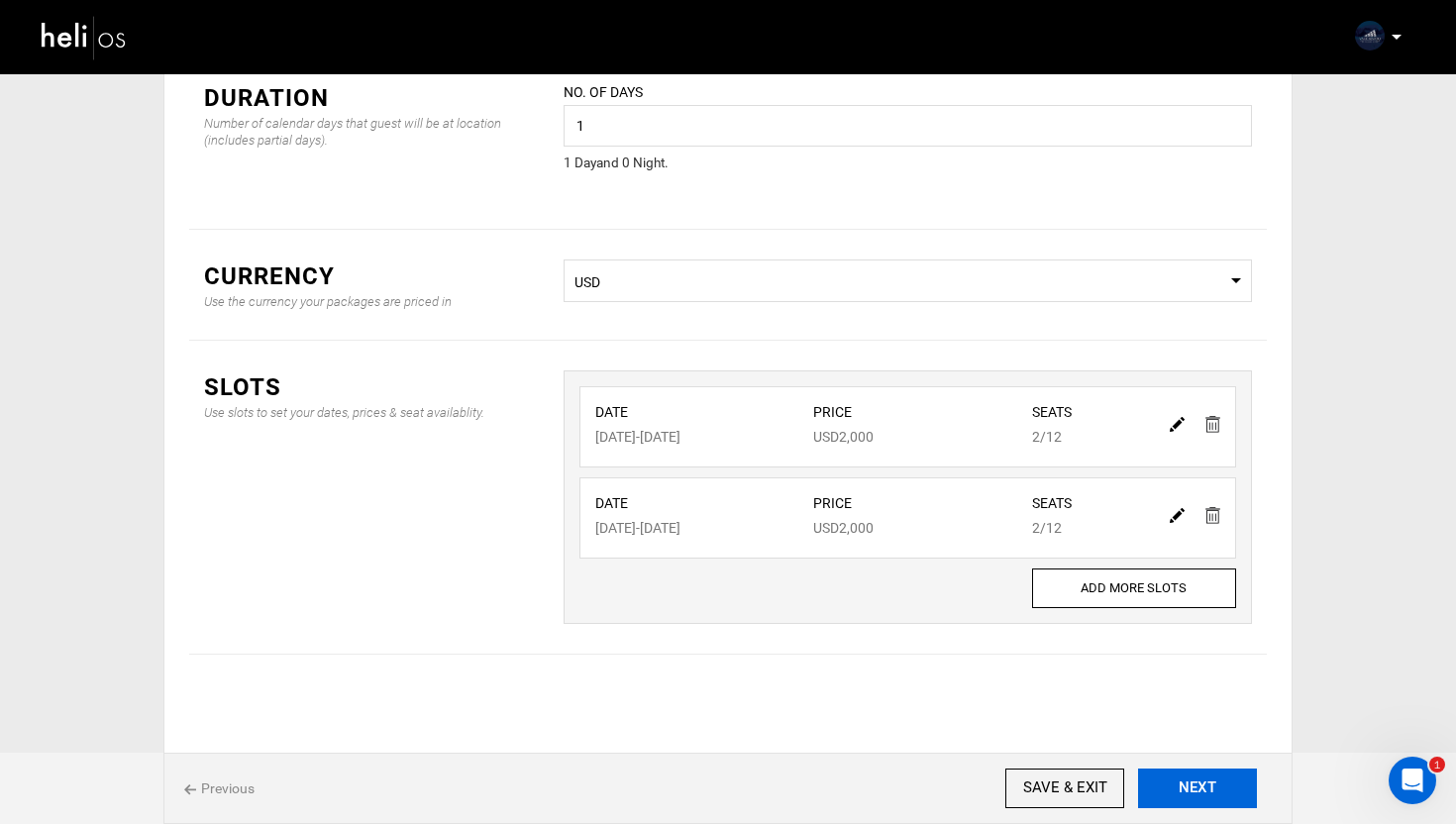 click on "NEXT" at bounding box center (1197, 788) 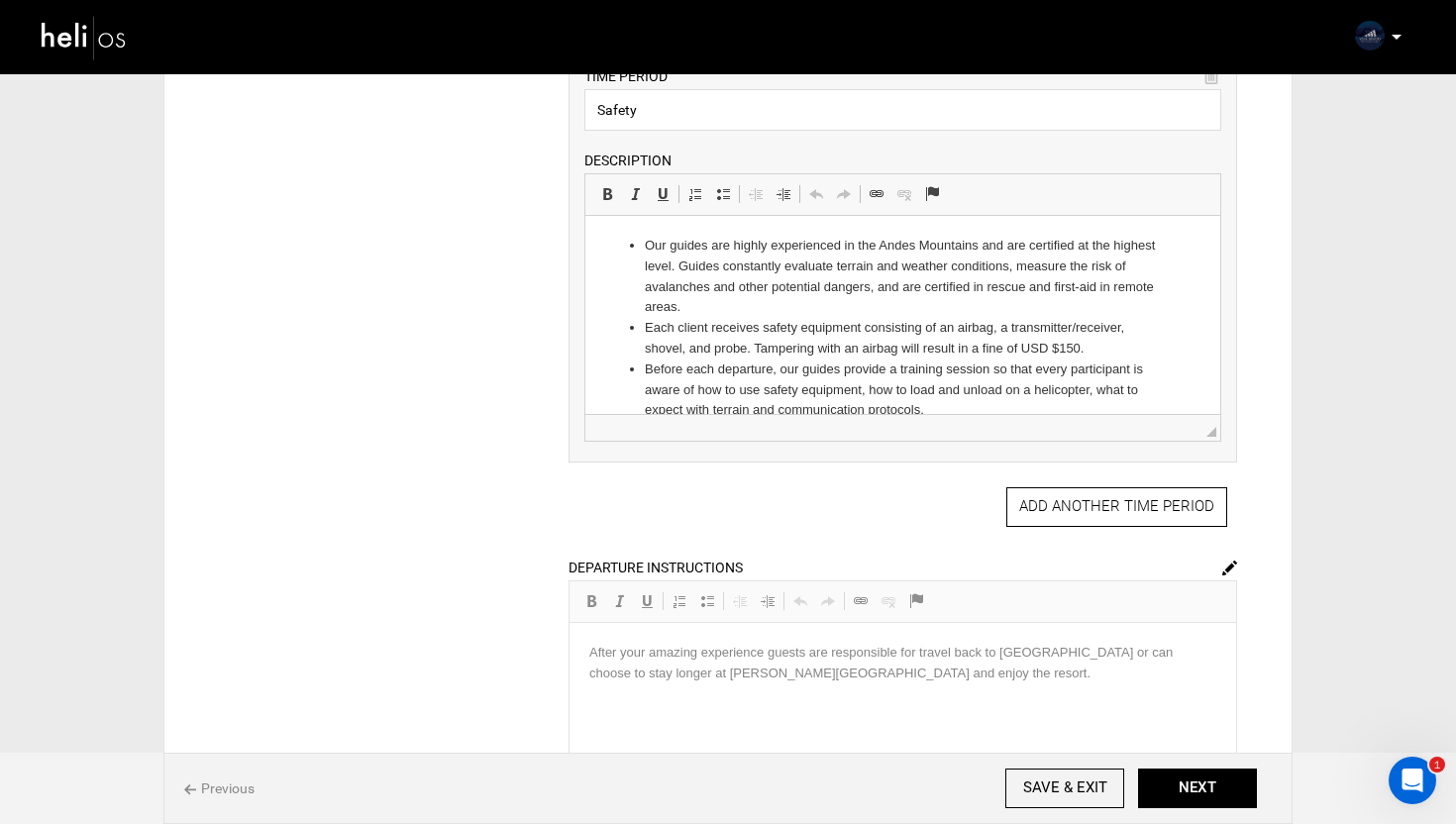 scroll, scrollTop: 1340, scrollLeft: 0, axis: vertical 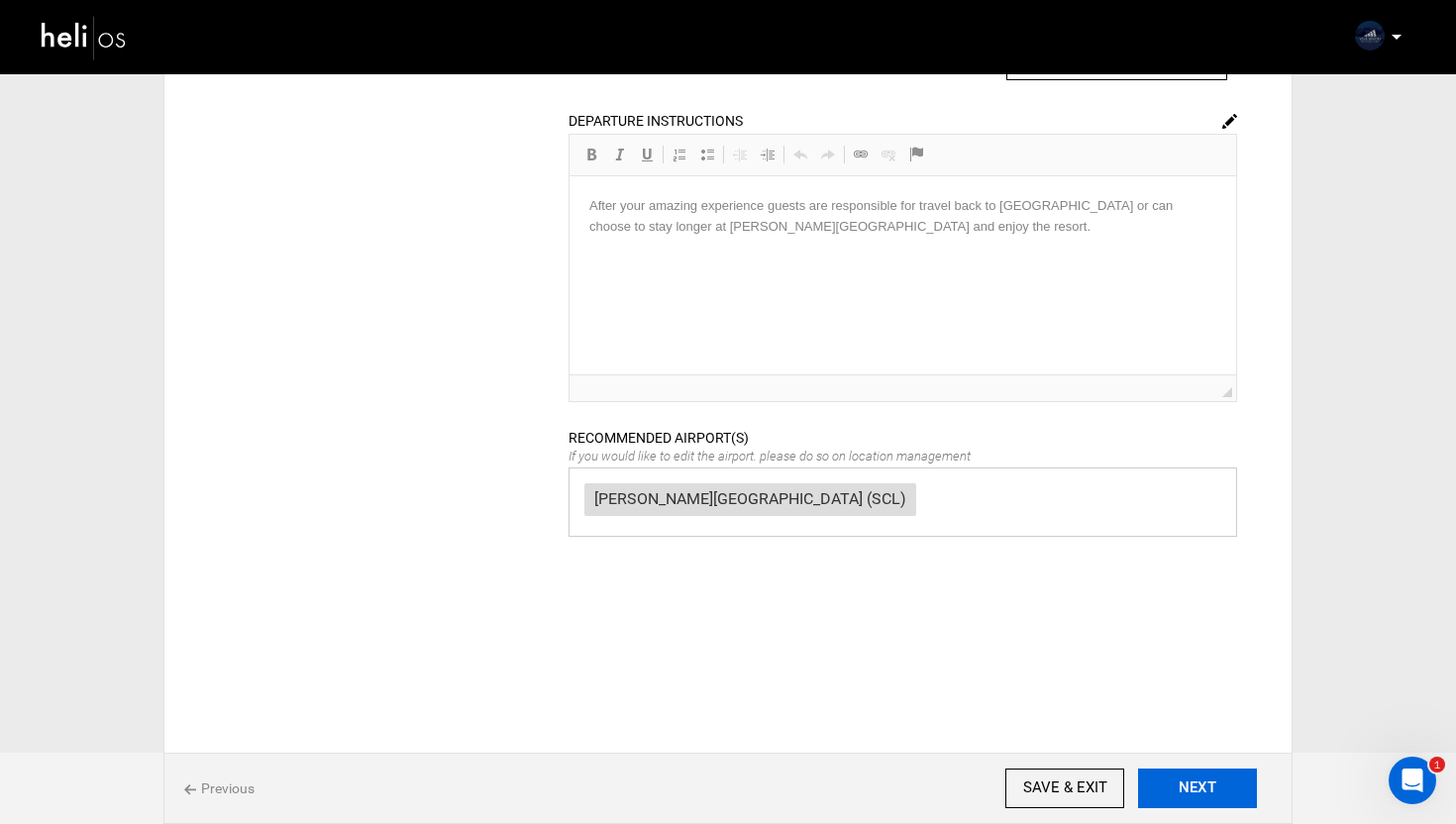 click on "NEXT" at bounding box center (1197, 788) 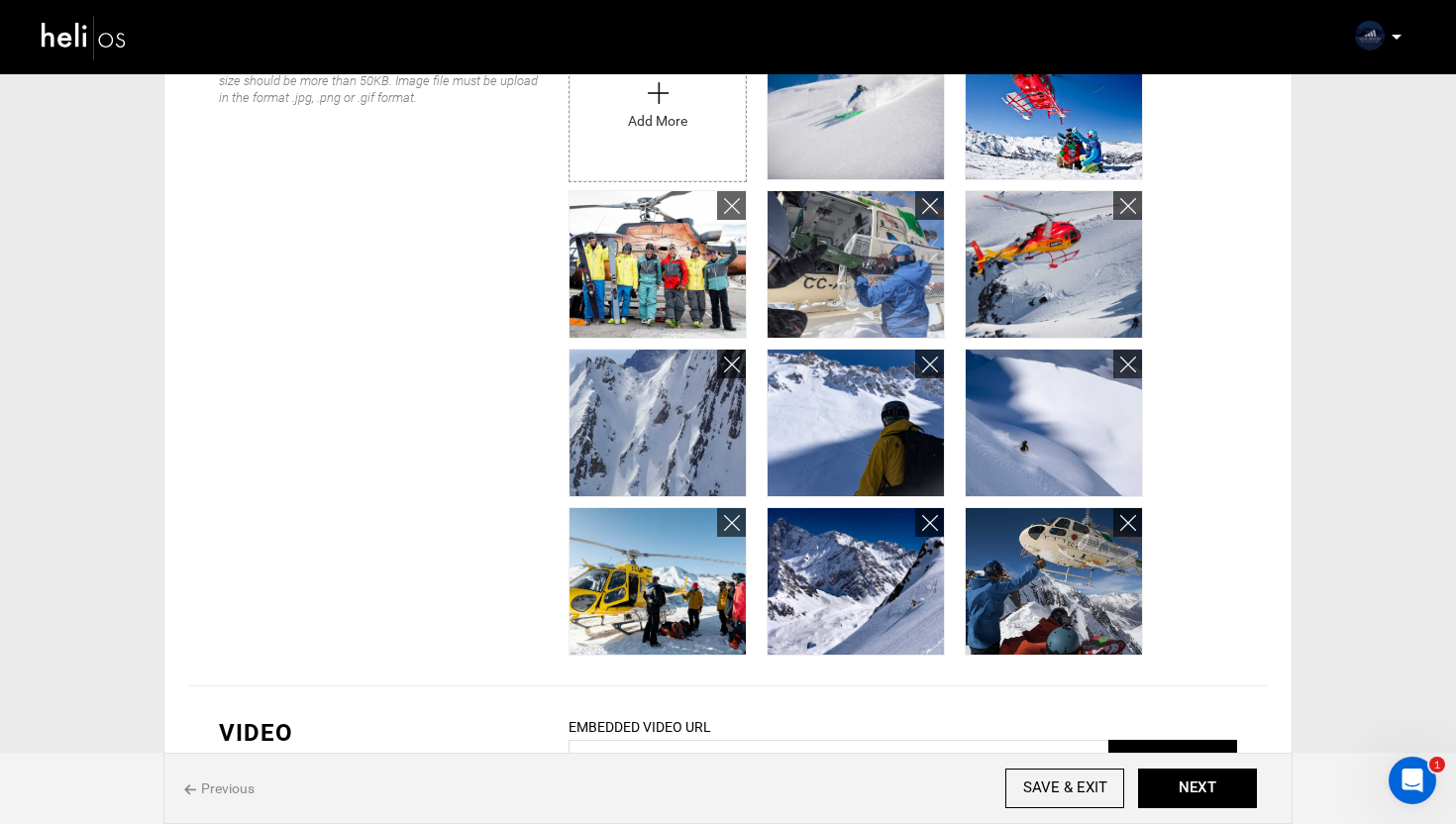 scroll, scrollTop: 0, scrollLeft: 0, axis: both 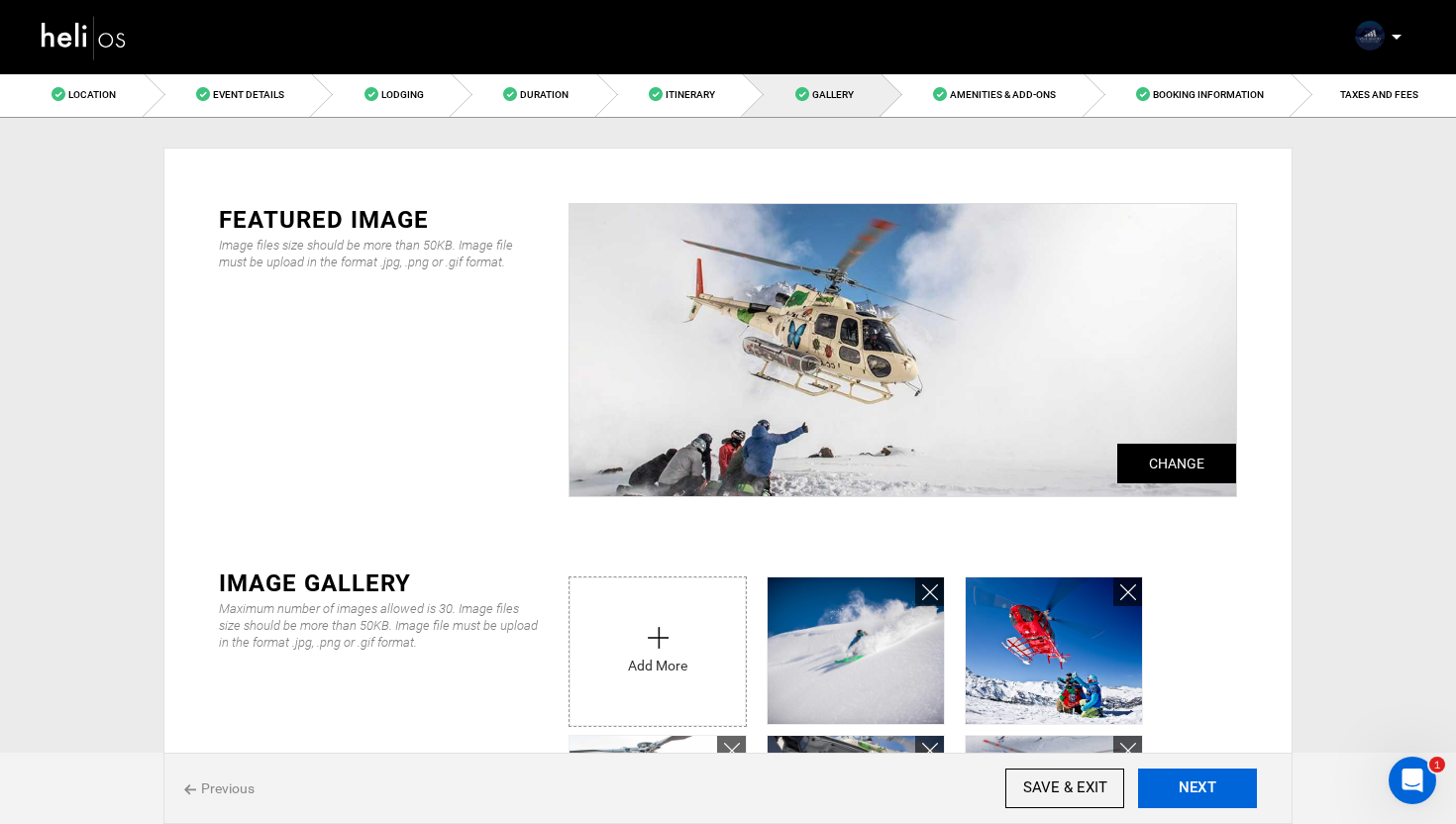 click on "NEXT" at bounding box center (1197, 788) 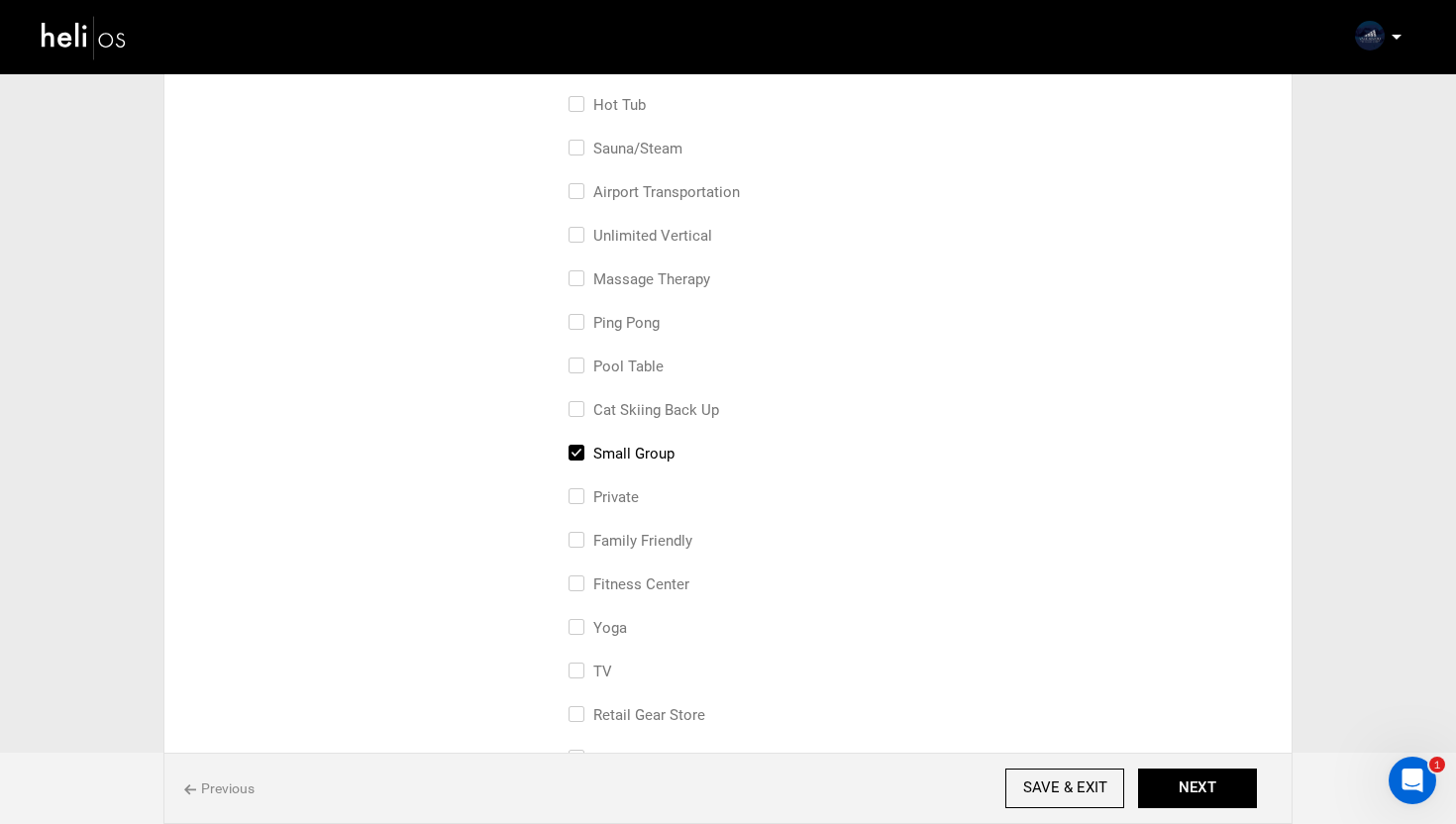 scroll, scrollTop: 1384, scrollLeft: 0, axis: vertical 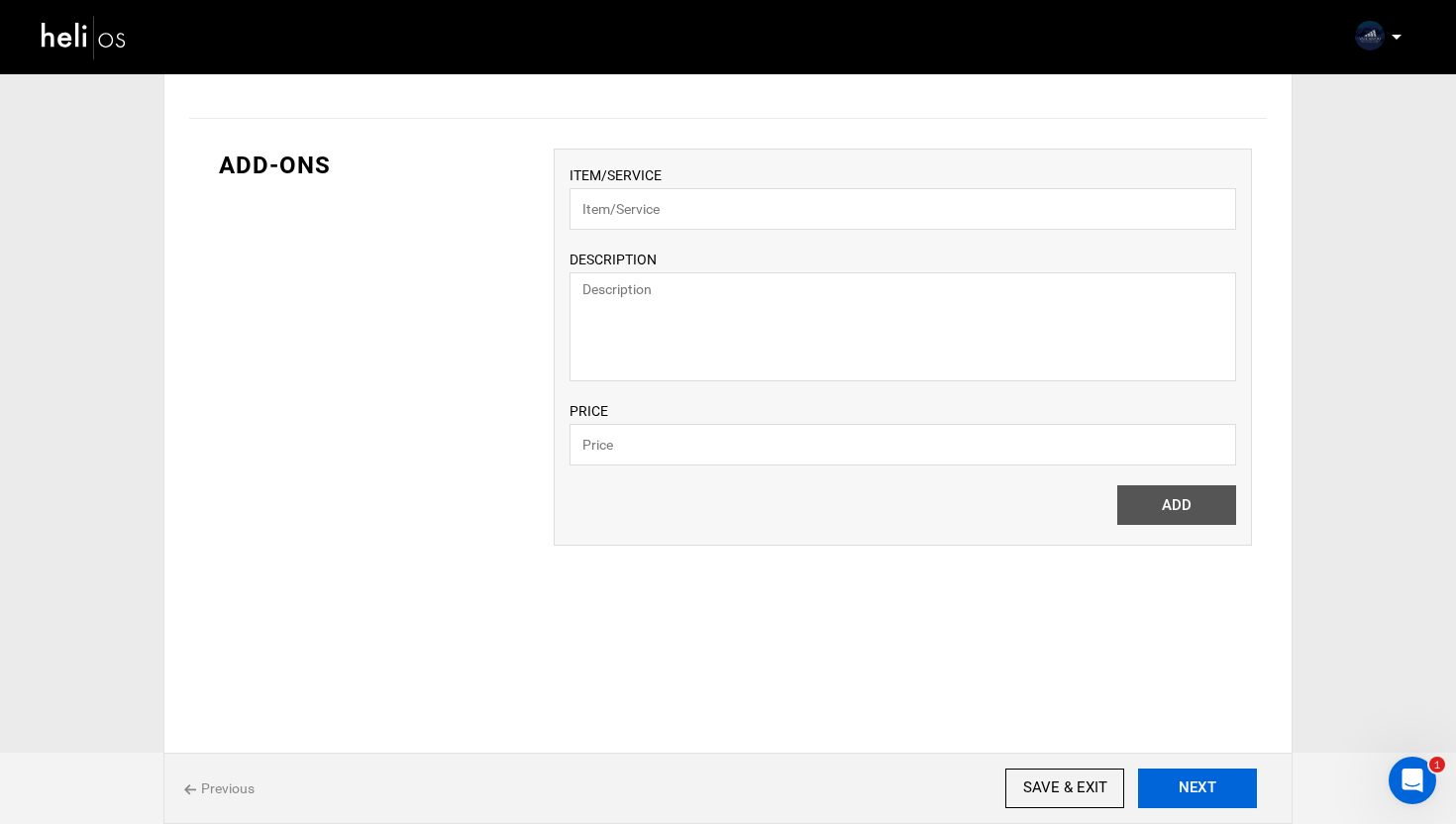 click on "NEXT" at bounding box center [1197, 788] 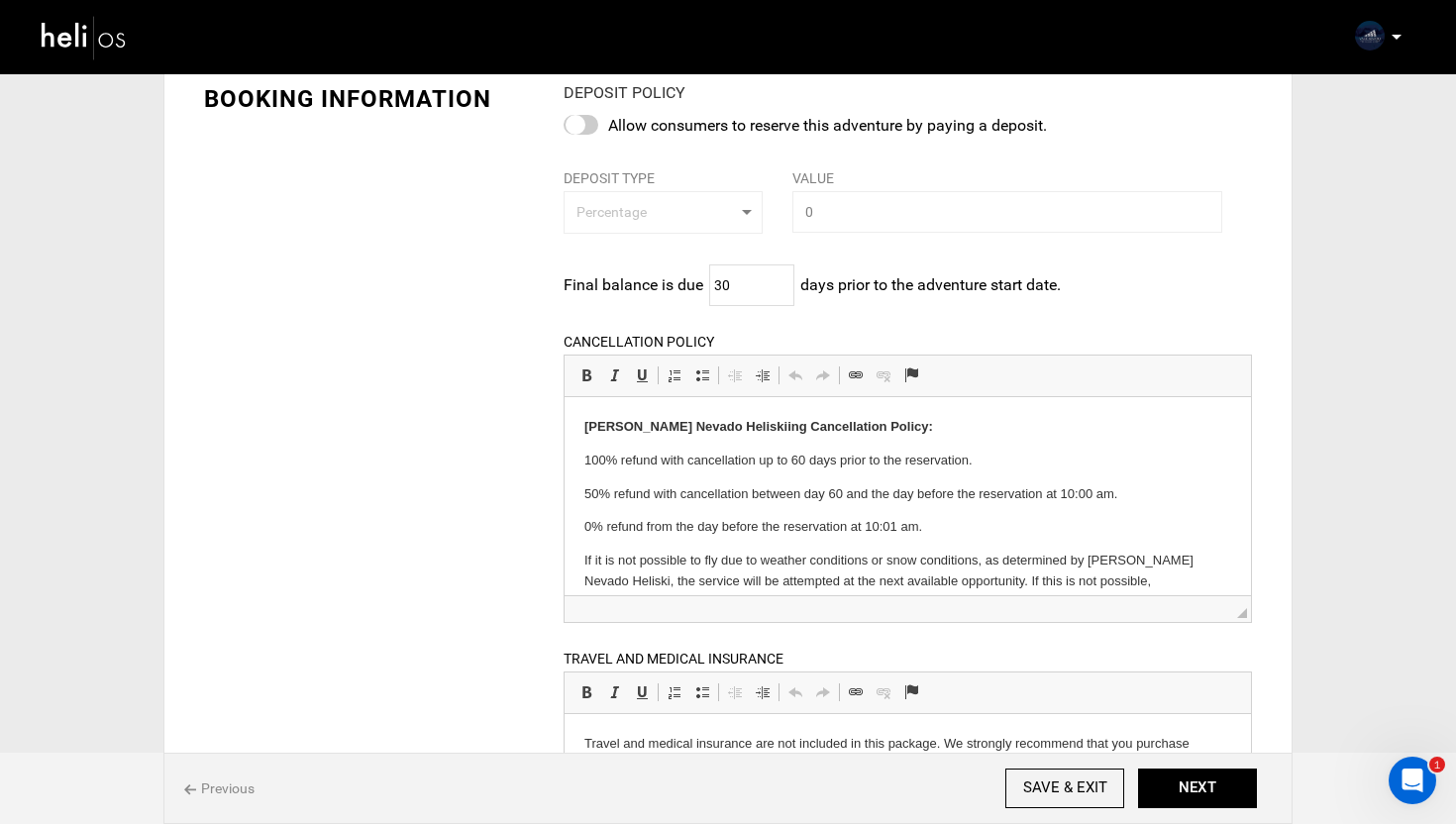scroll, scrollTop: 537, scrollLeft: 0, axis: vertical 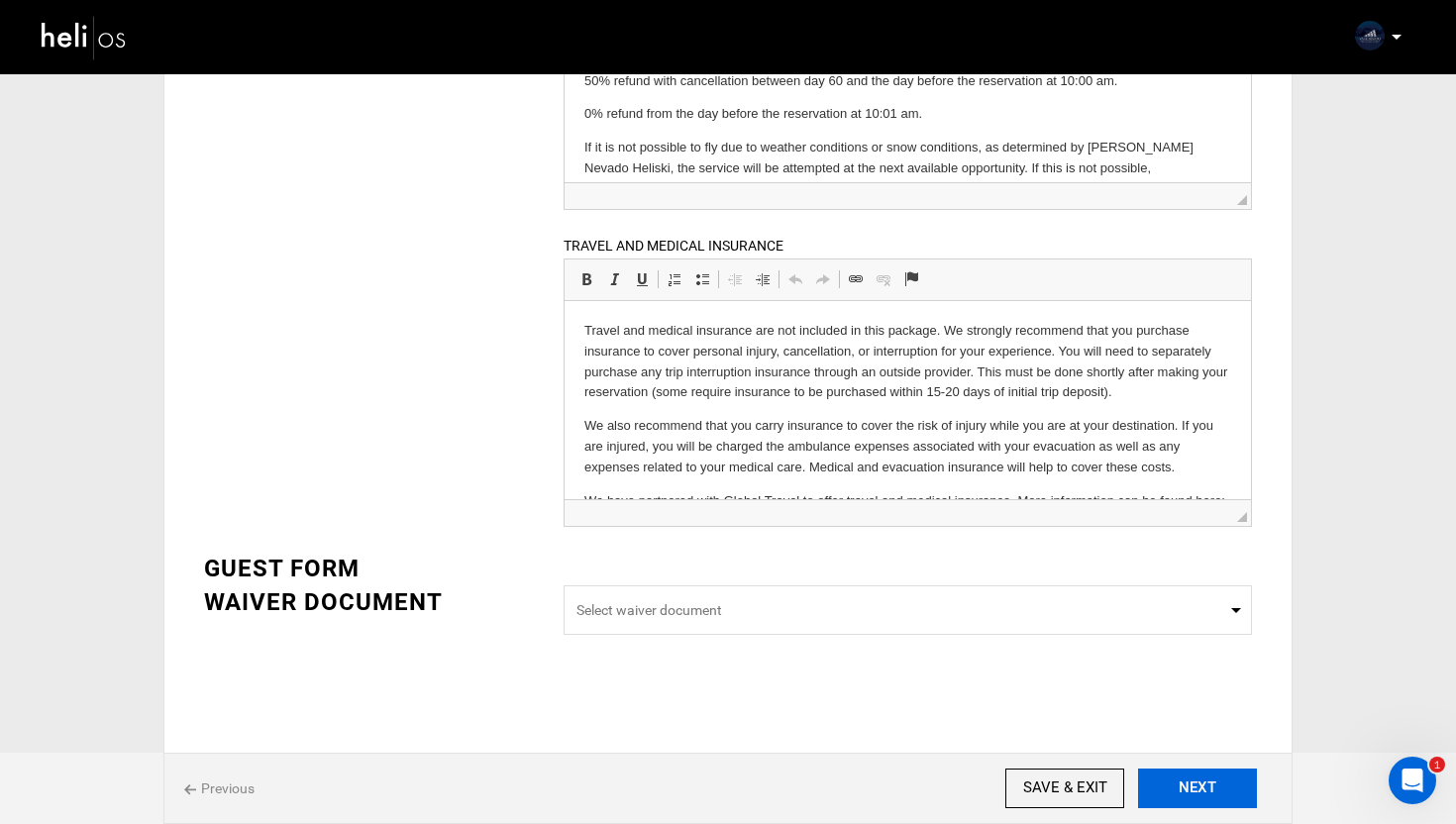 click on "NEXT" at bounding box center [1197, 788] 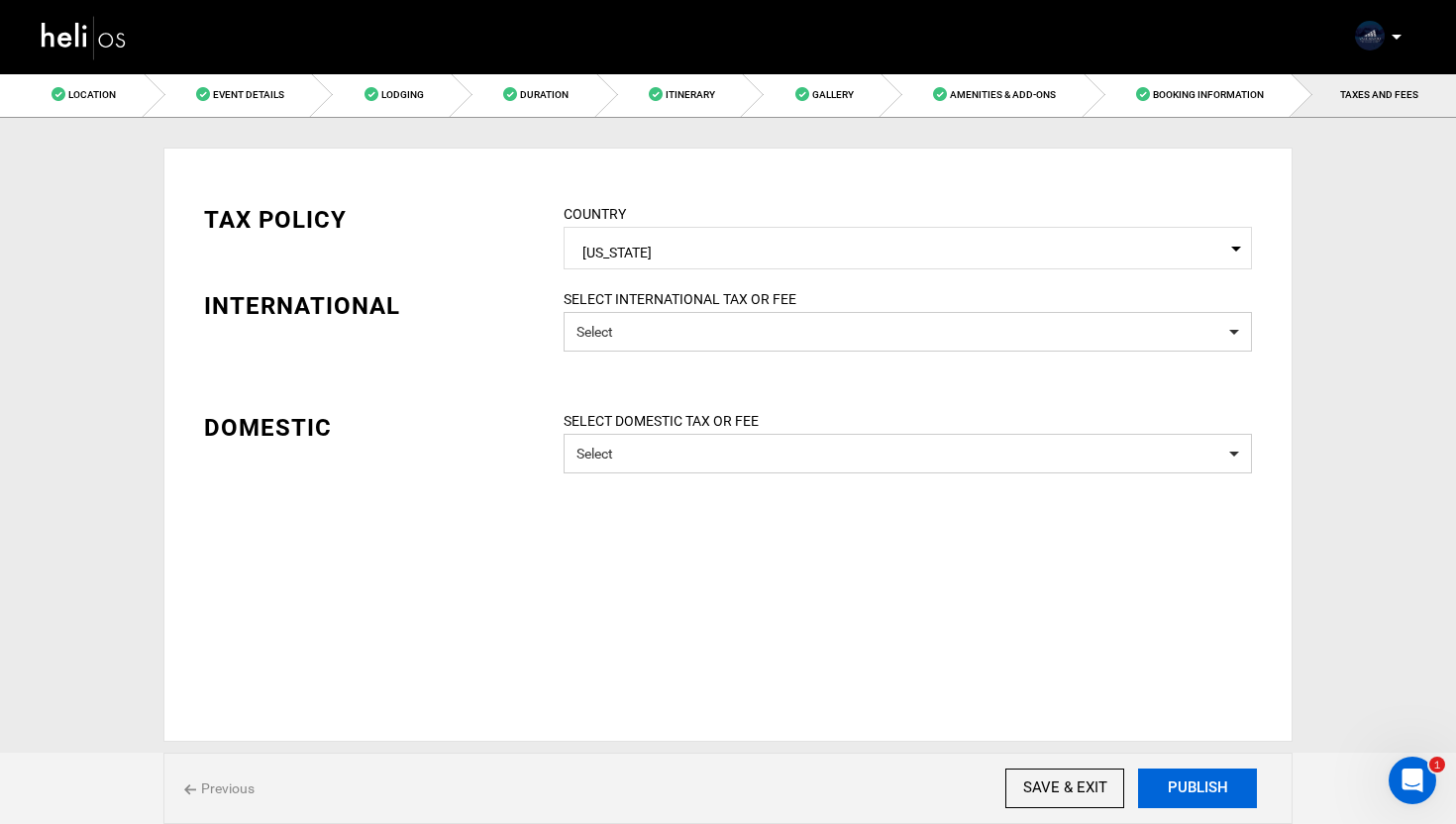 click on "PUBLISH" at bounding box center [1197, 788] 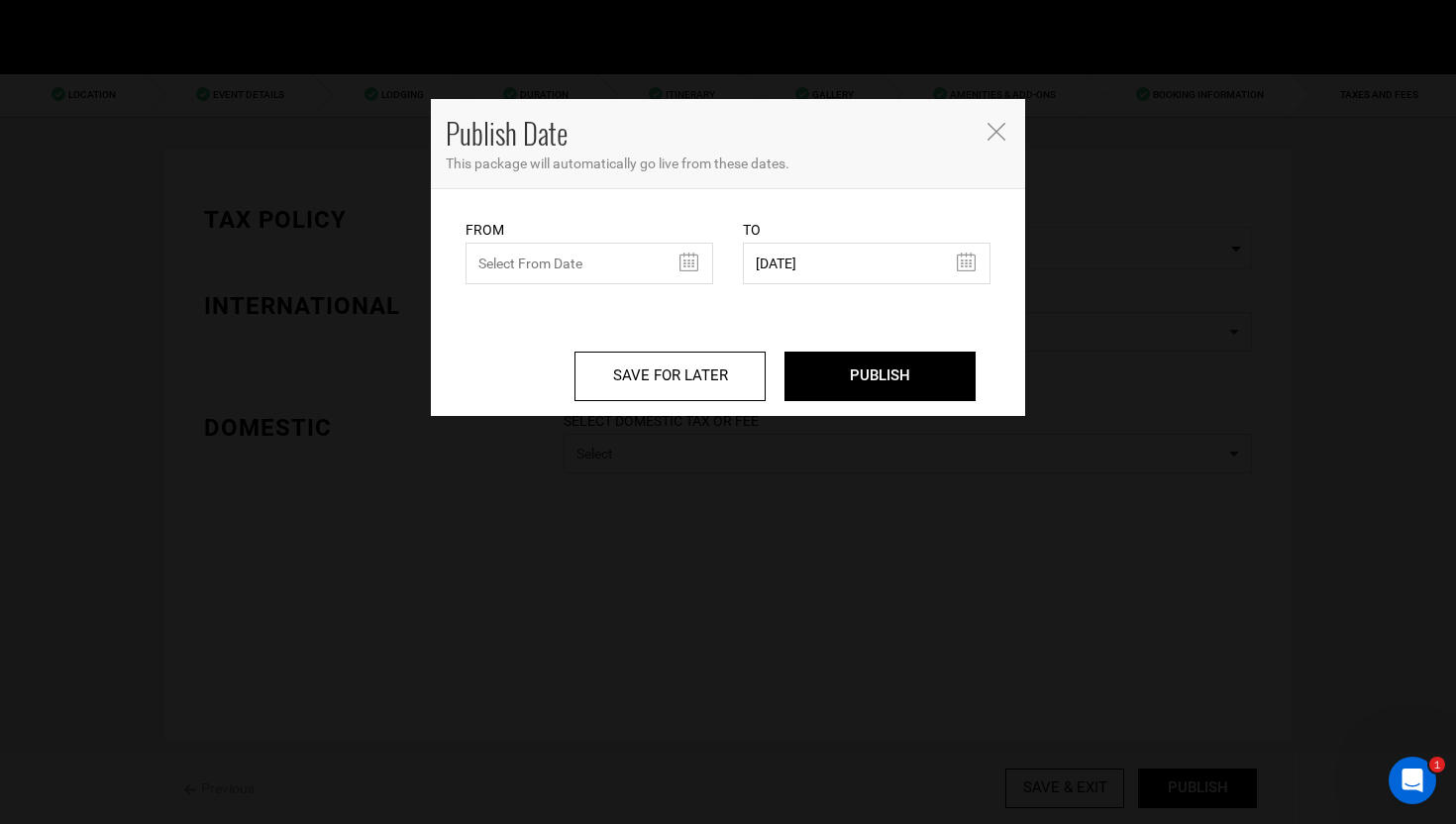click at bounding box center [996, 132] 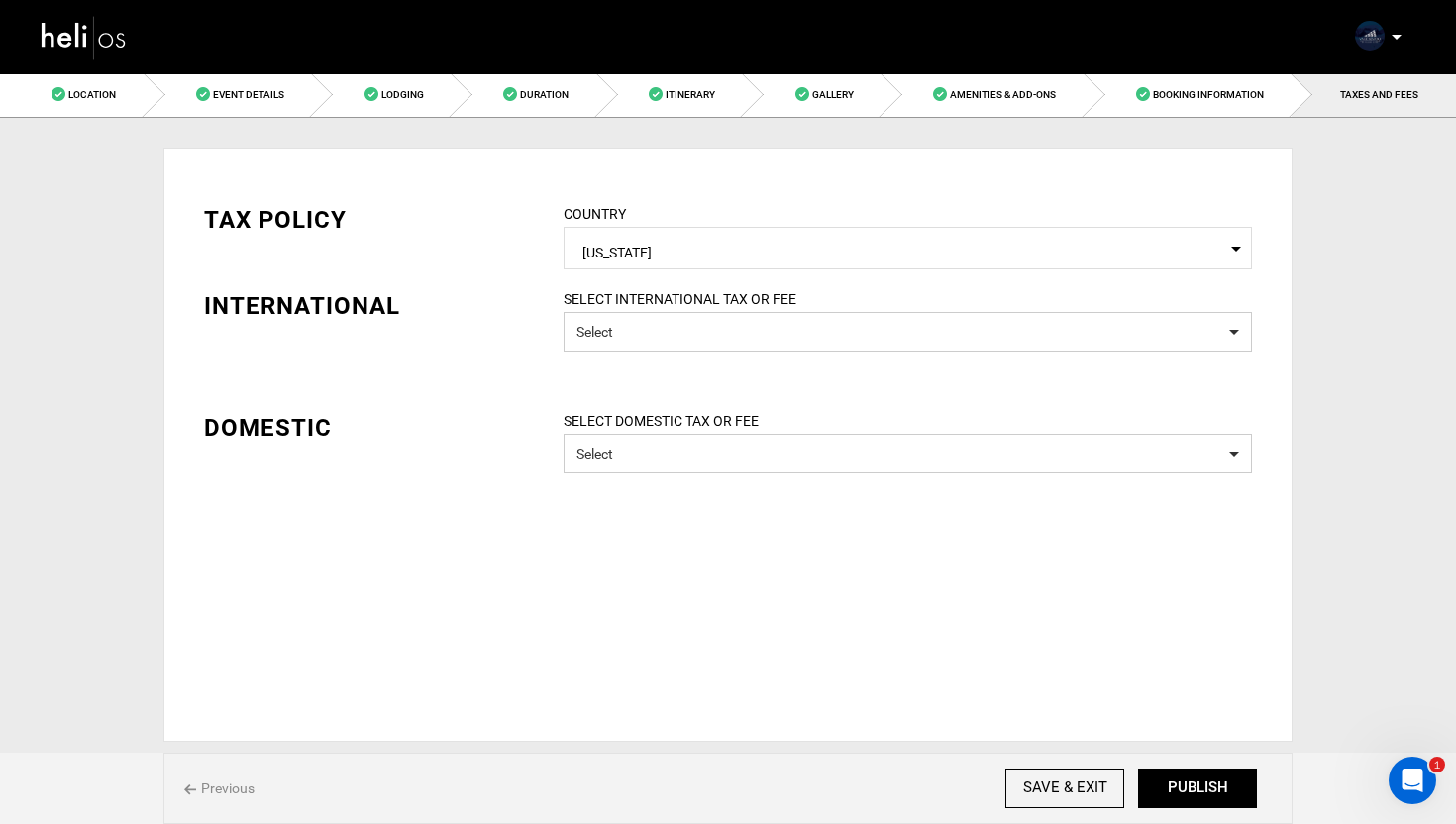 click on "[US_STATE]" at bounding box center [907, 250] 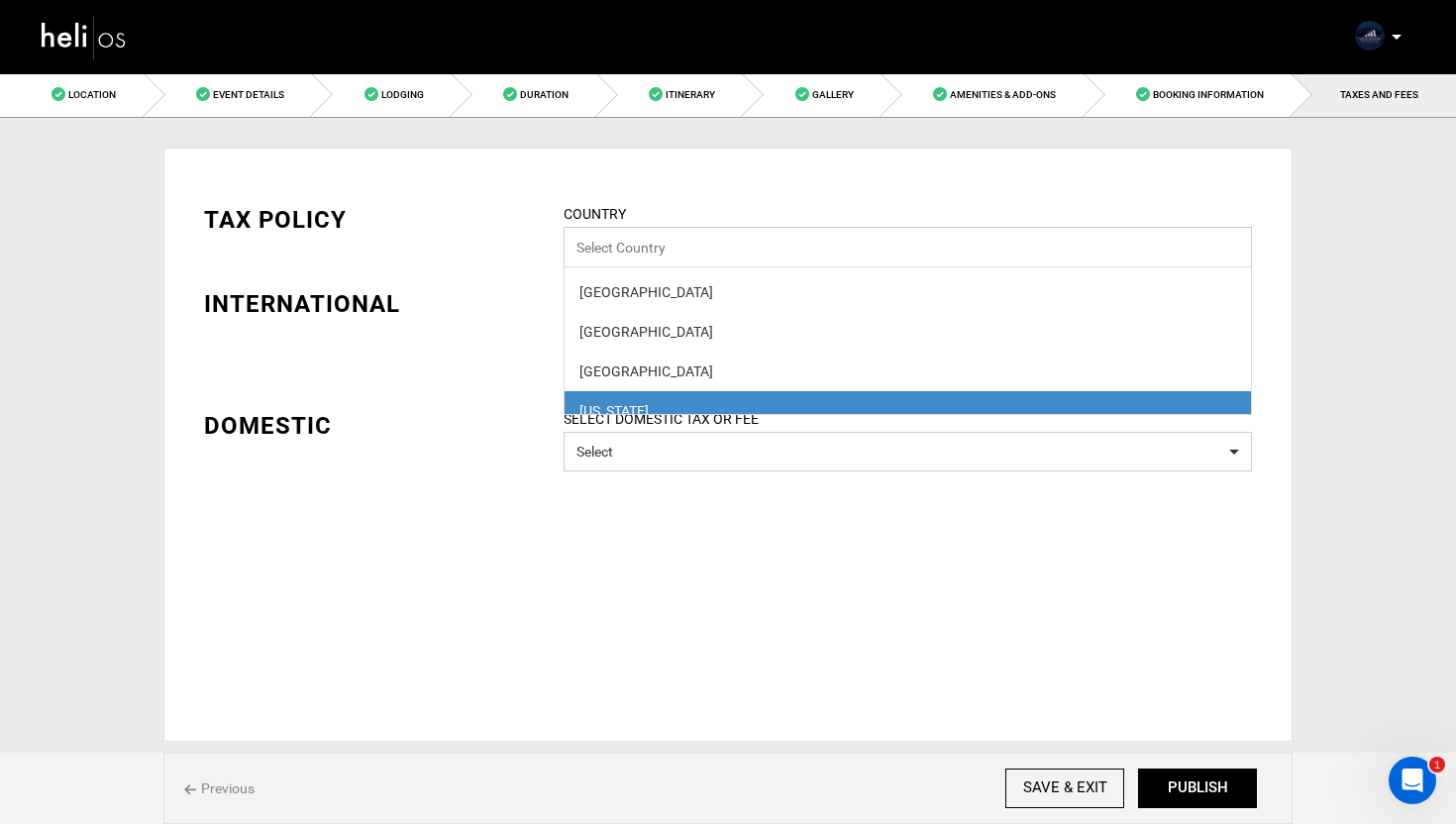scroll, scrollTop: 15, scrollLeft: 0, axis: vertical 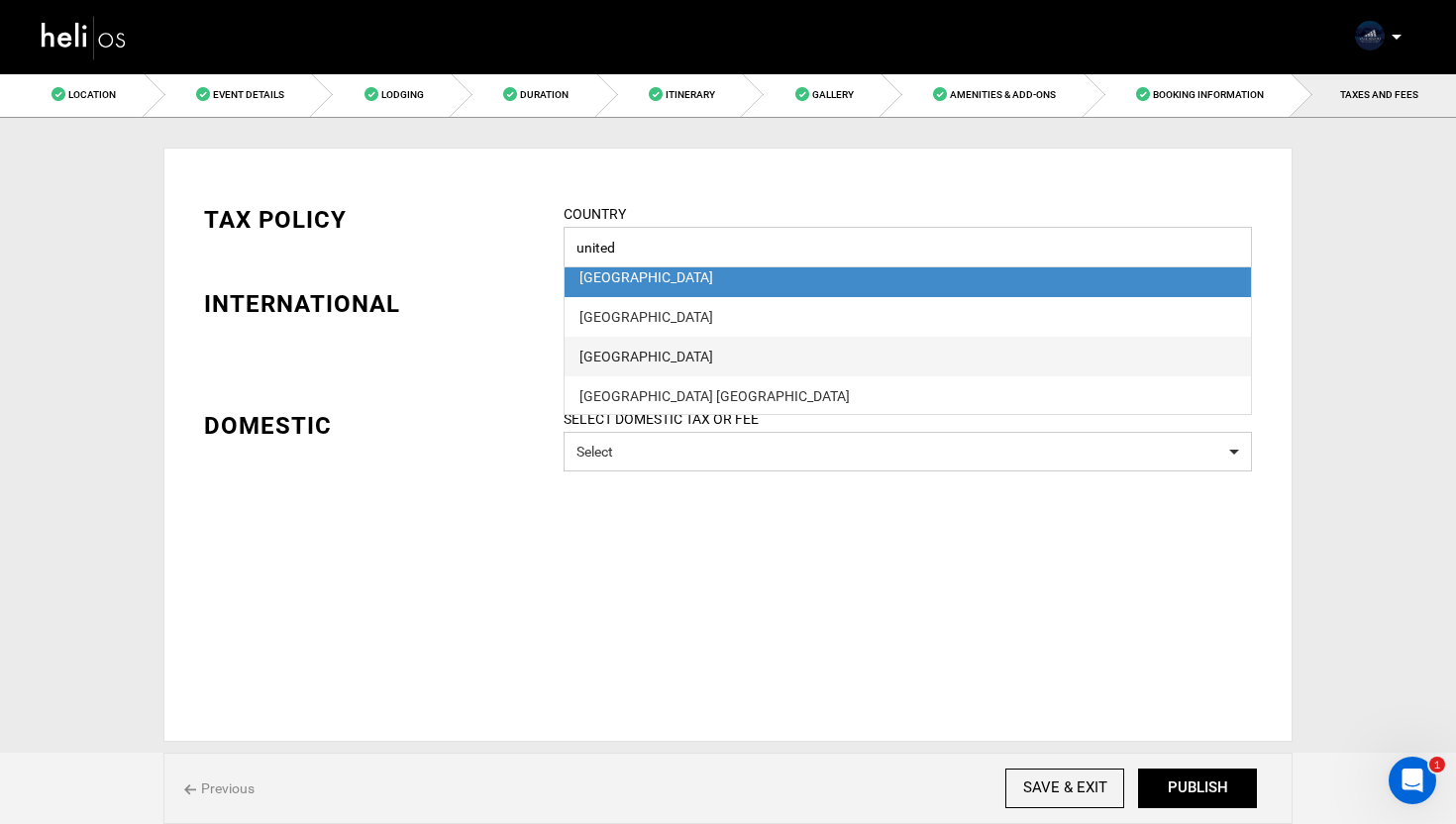 type on "united" 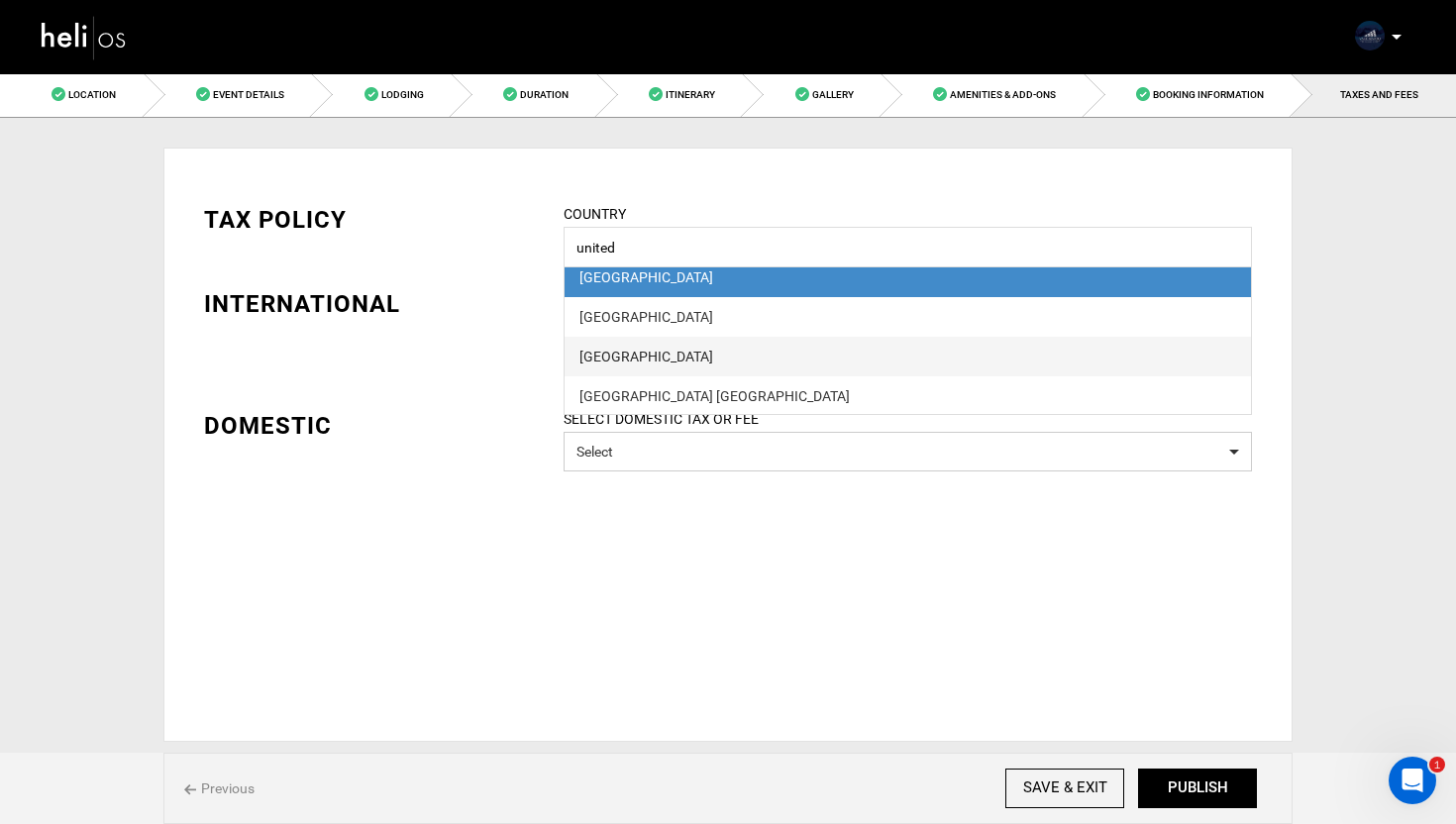 click on "[GEOGRAPHIC_DATA]" at bounding box center (907, 357) 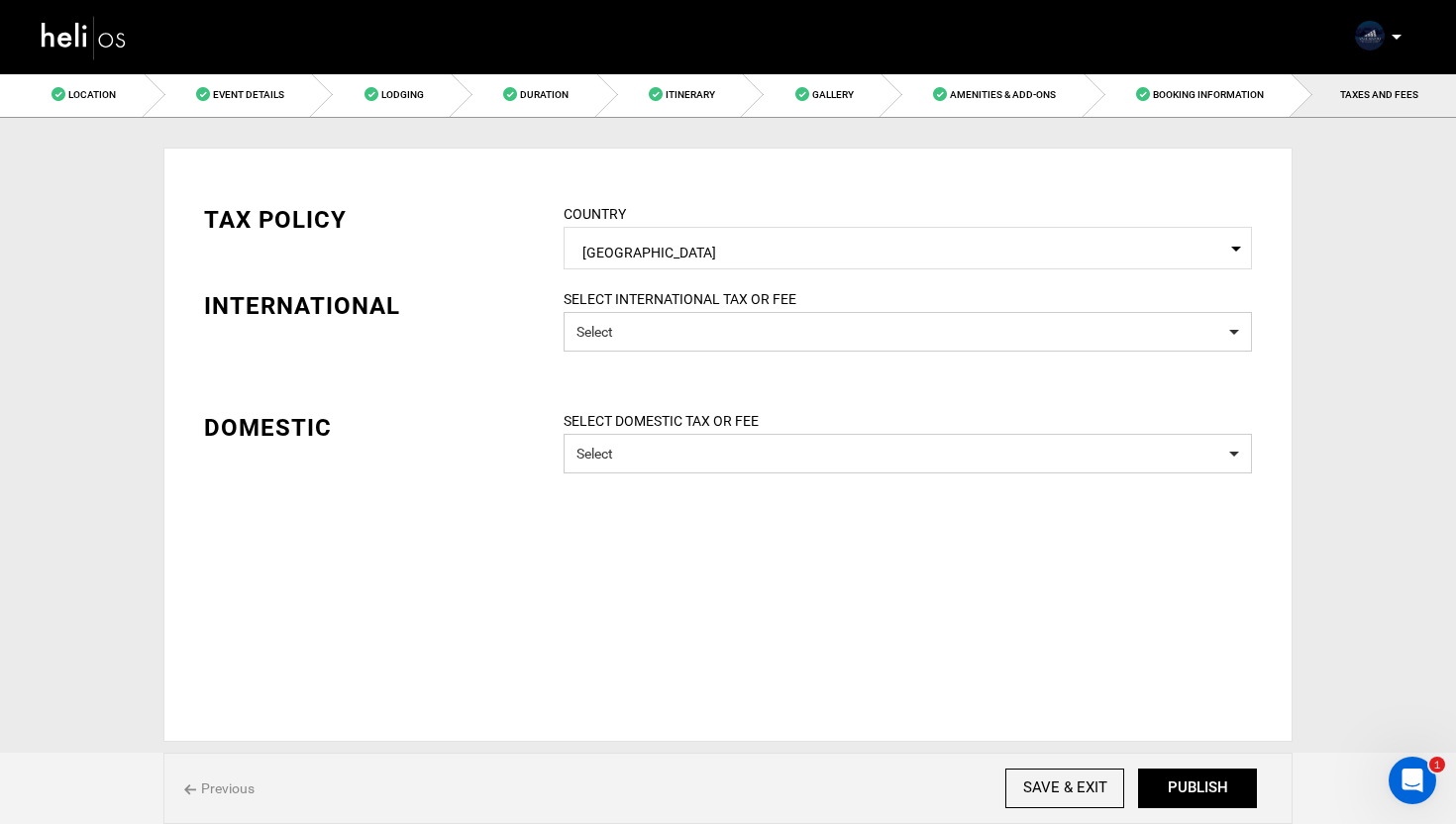 click on "TAX POLICY
COUNTRY
Select Country   [GEOGRAPHIC_DATA]
Please select a country.
INTERNATIONAL
SELECT INTERNATIONAL TAX OR FEE
Select
DOMESTIC
SELECT DOMESTIC TAX OR FEE
Select" at bounding box center [728, 323] 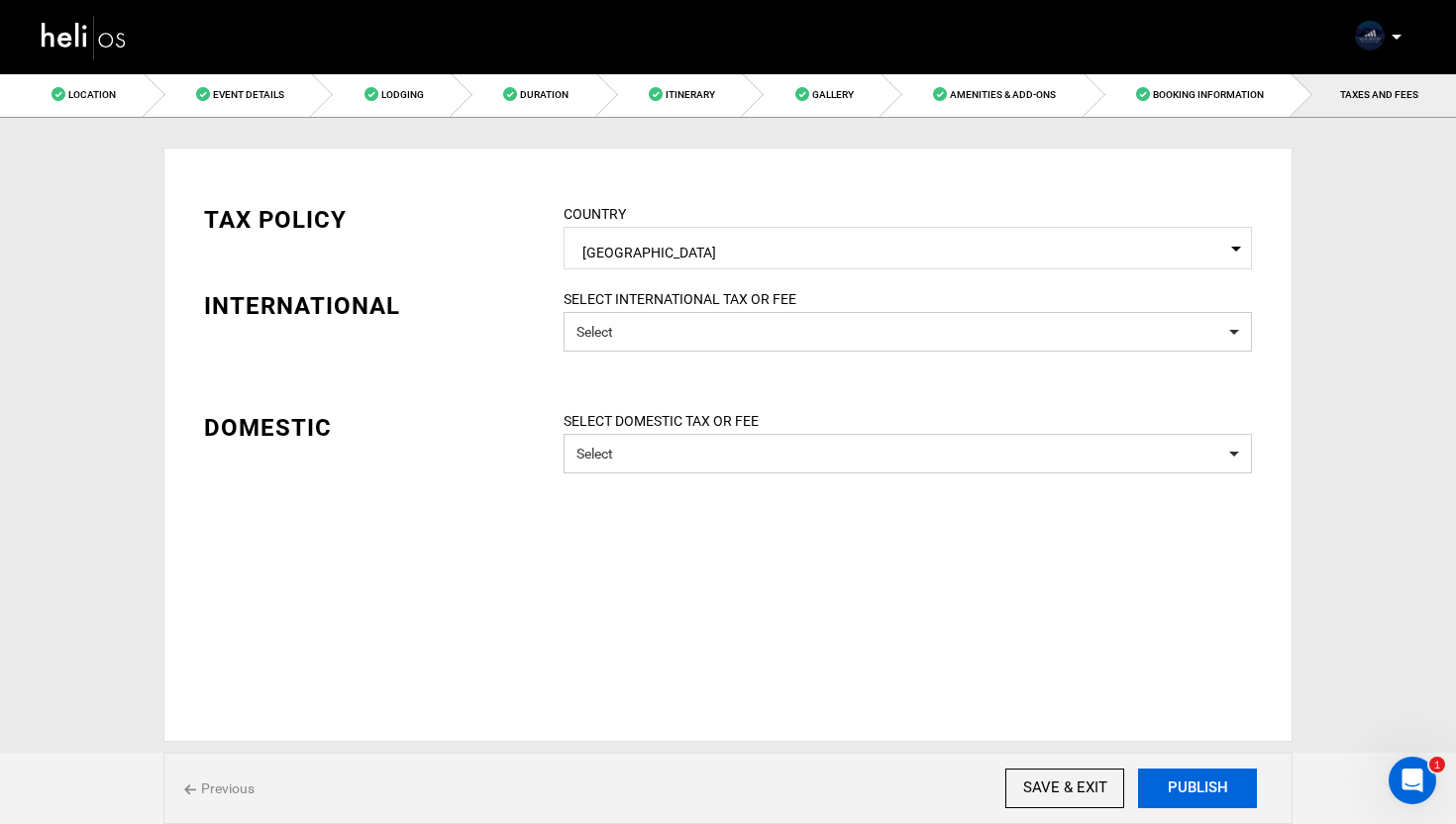 click on "PUBLISH" at bounding box center [1197, 788] 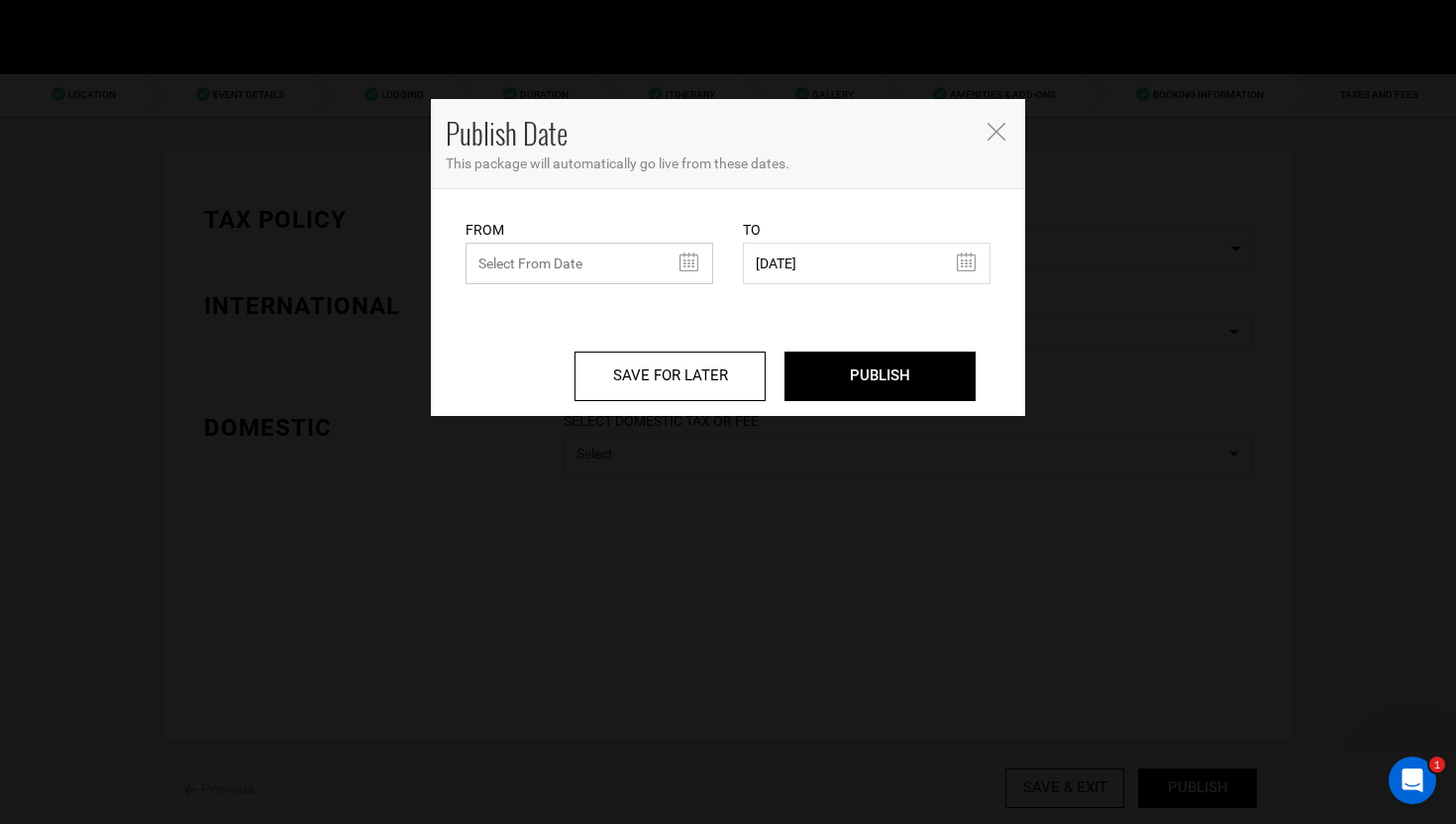 click at bounding box center [589, 263] 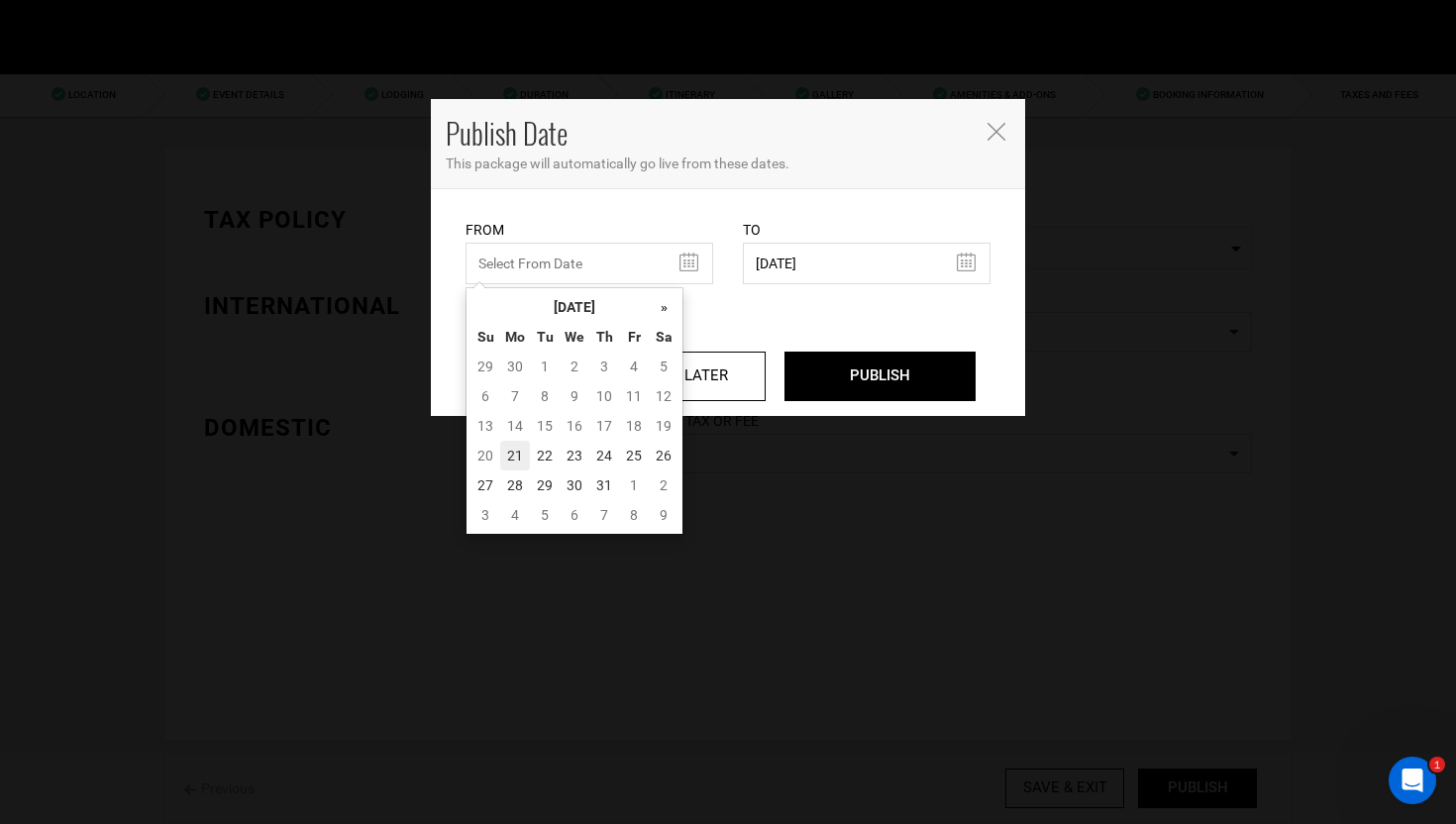 click on "21" at bounding box center (515, 456) 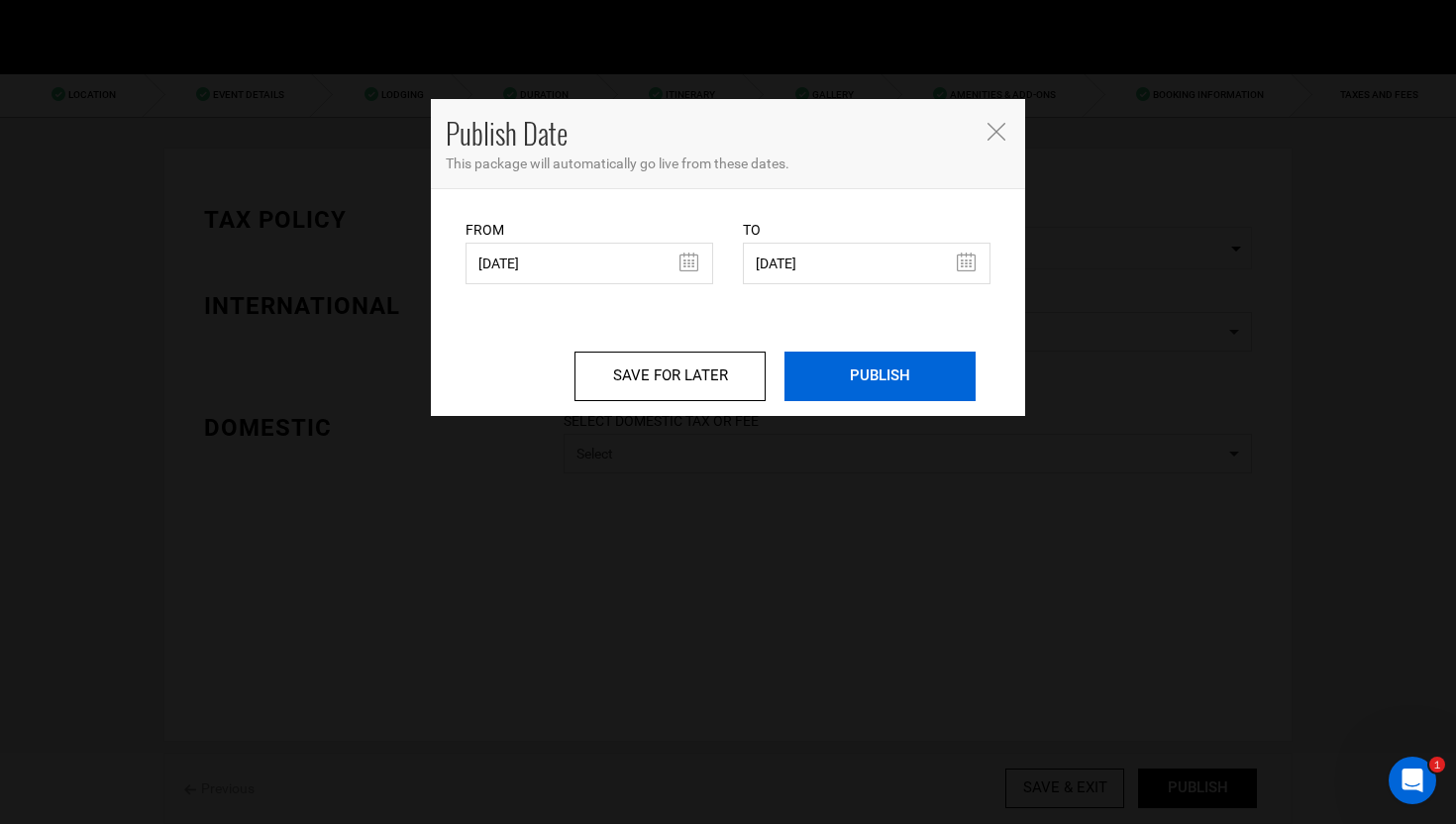 click on "PUBLISH" at bounding box center [880, 376] 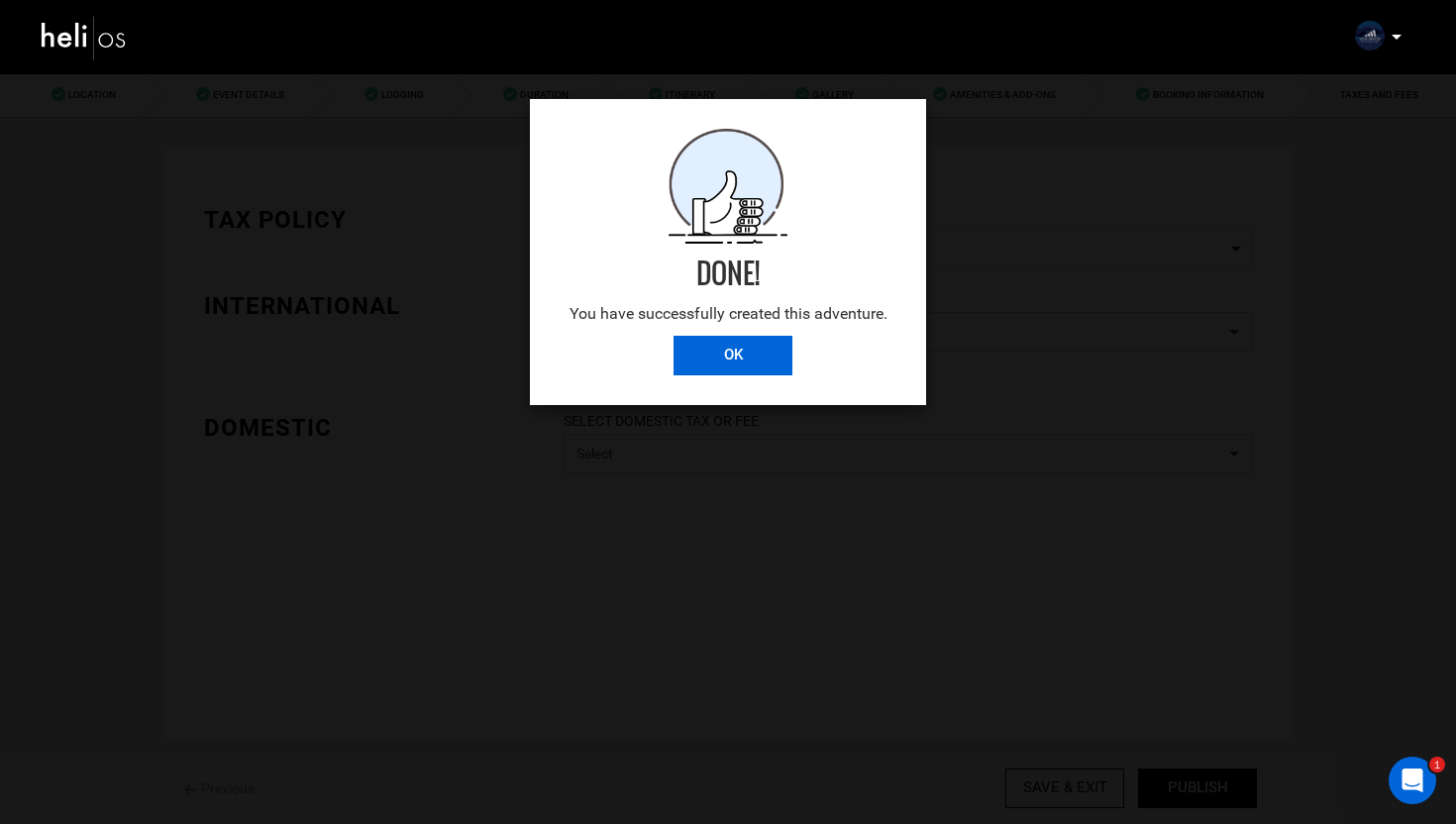 click on "OK" at bounding box center [733, 356] 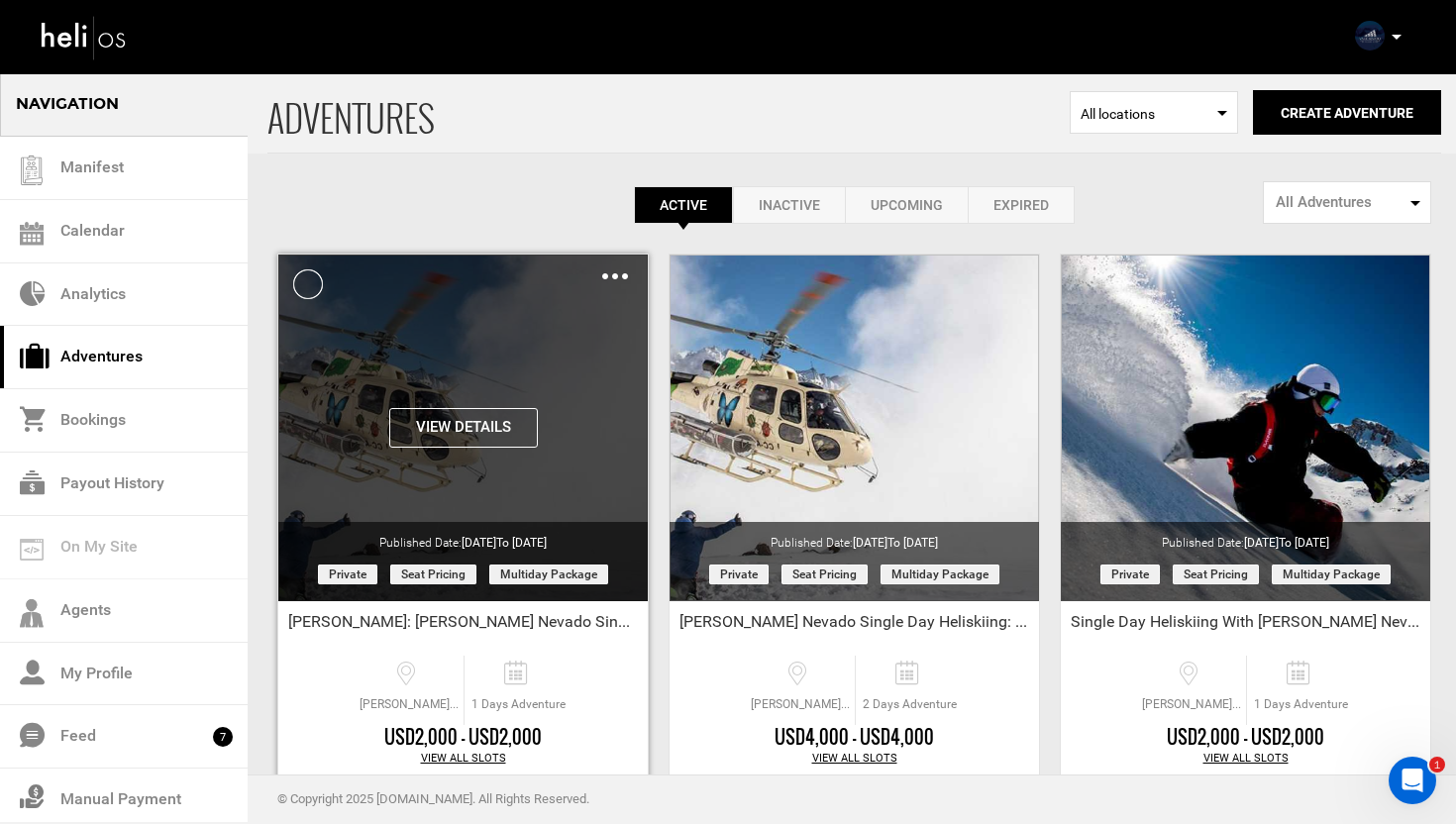 click at bounding box center [615, 276] 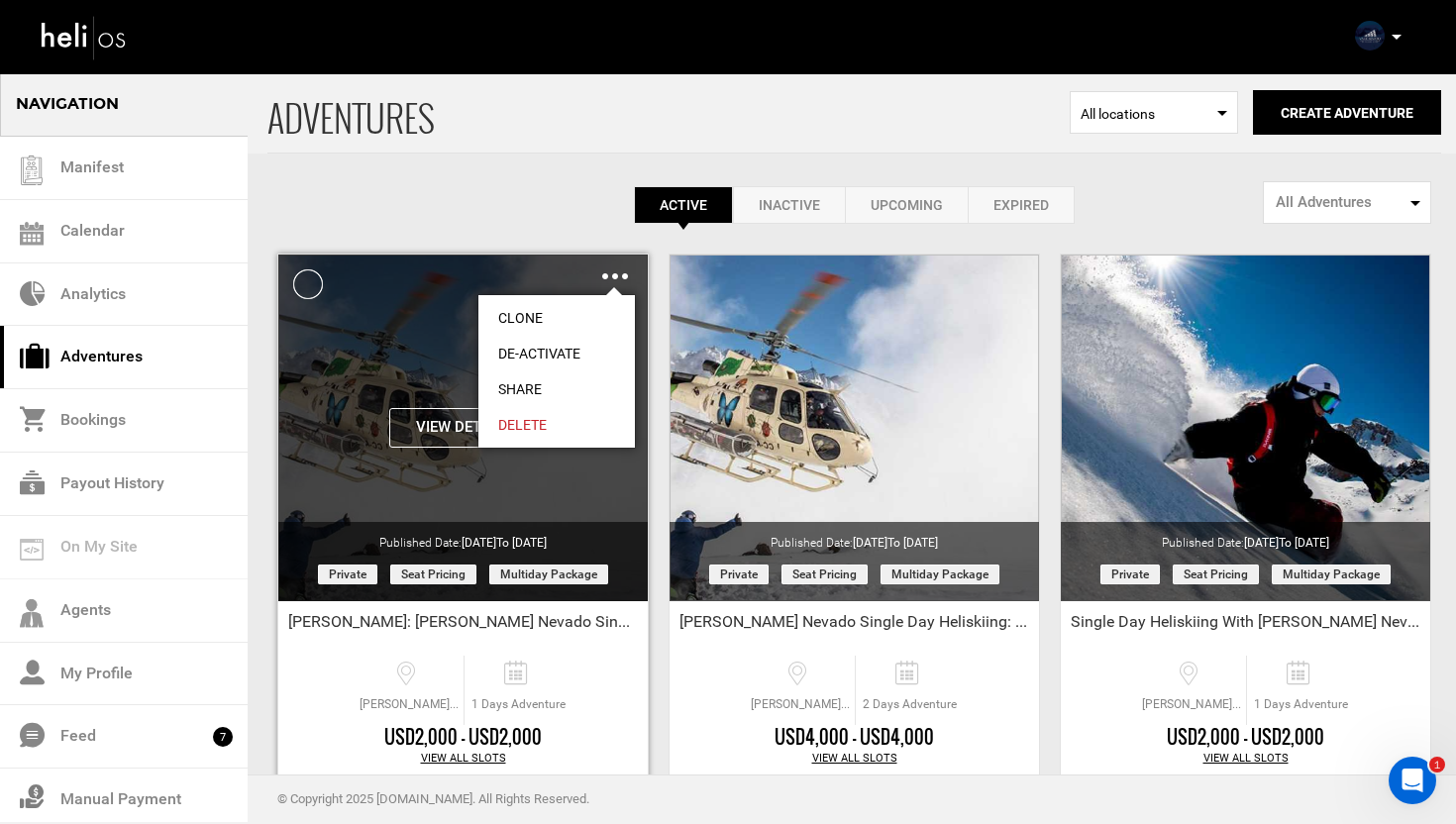 click on "Share" at bounding box center (557, 389) 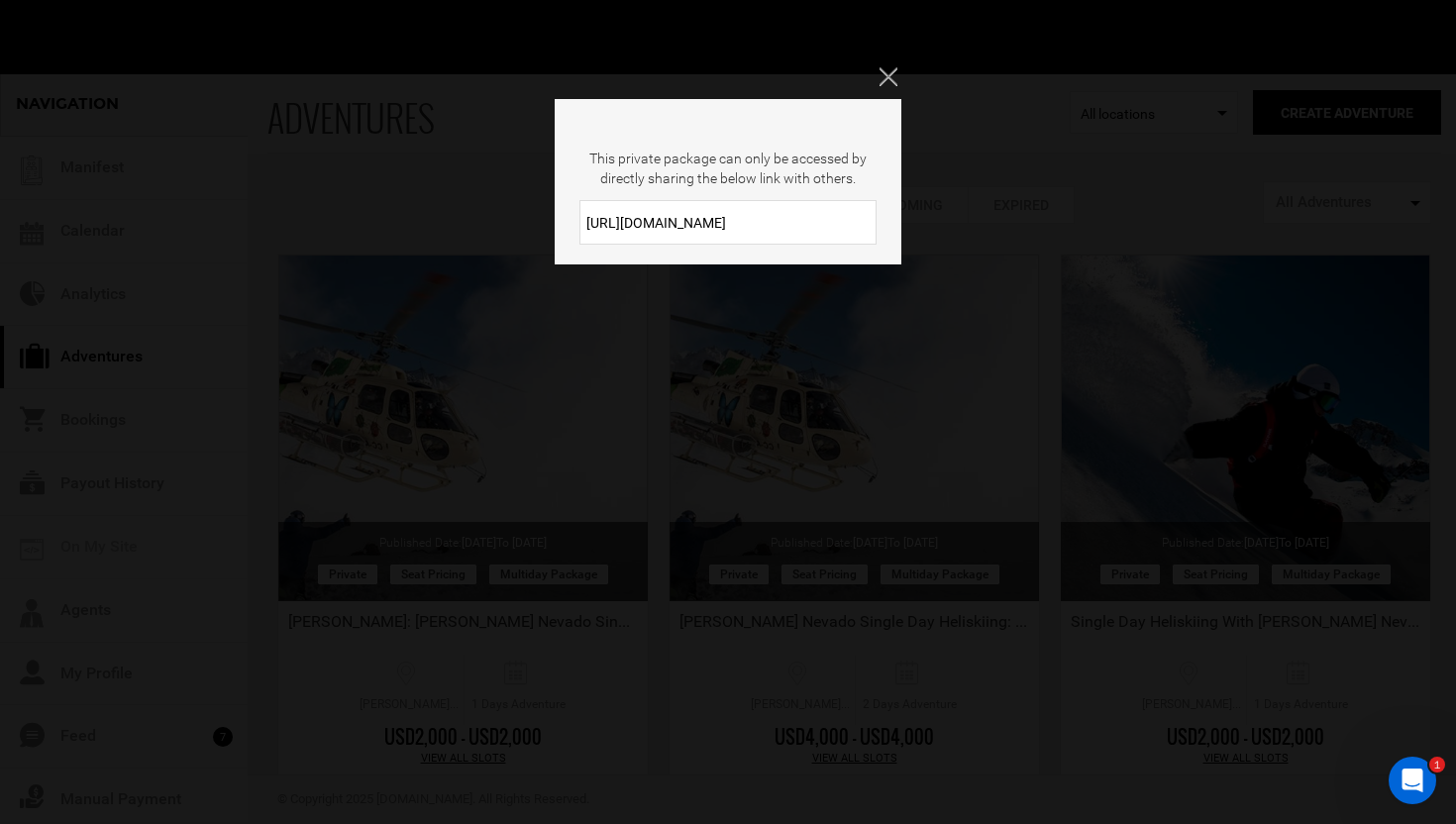 click on "[URL][DOMAIN_NAME]" at bounding box center [728, 222] 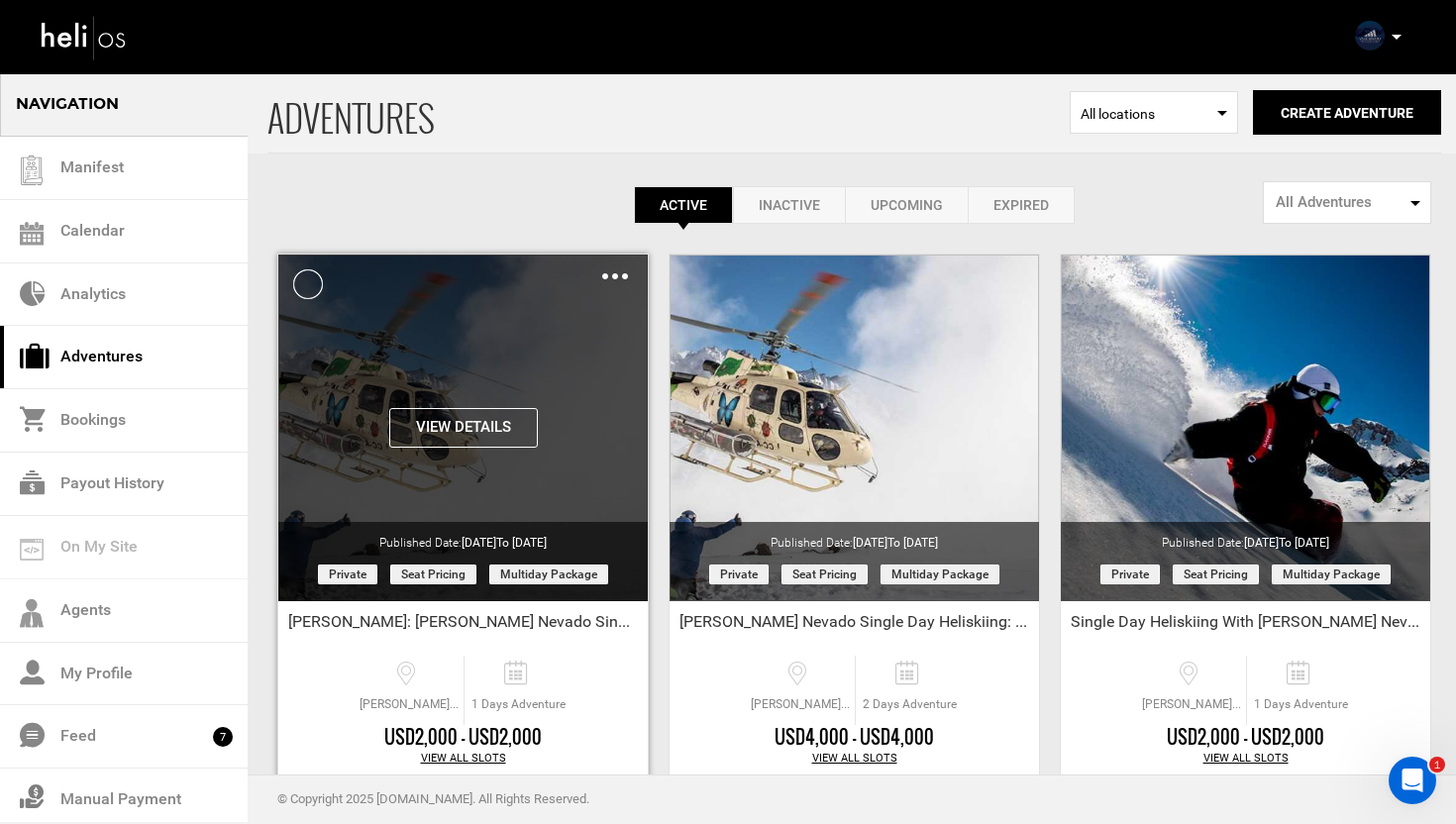 click at bounding box center (615, 276) 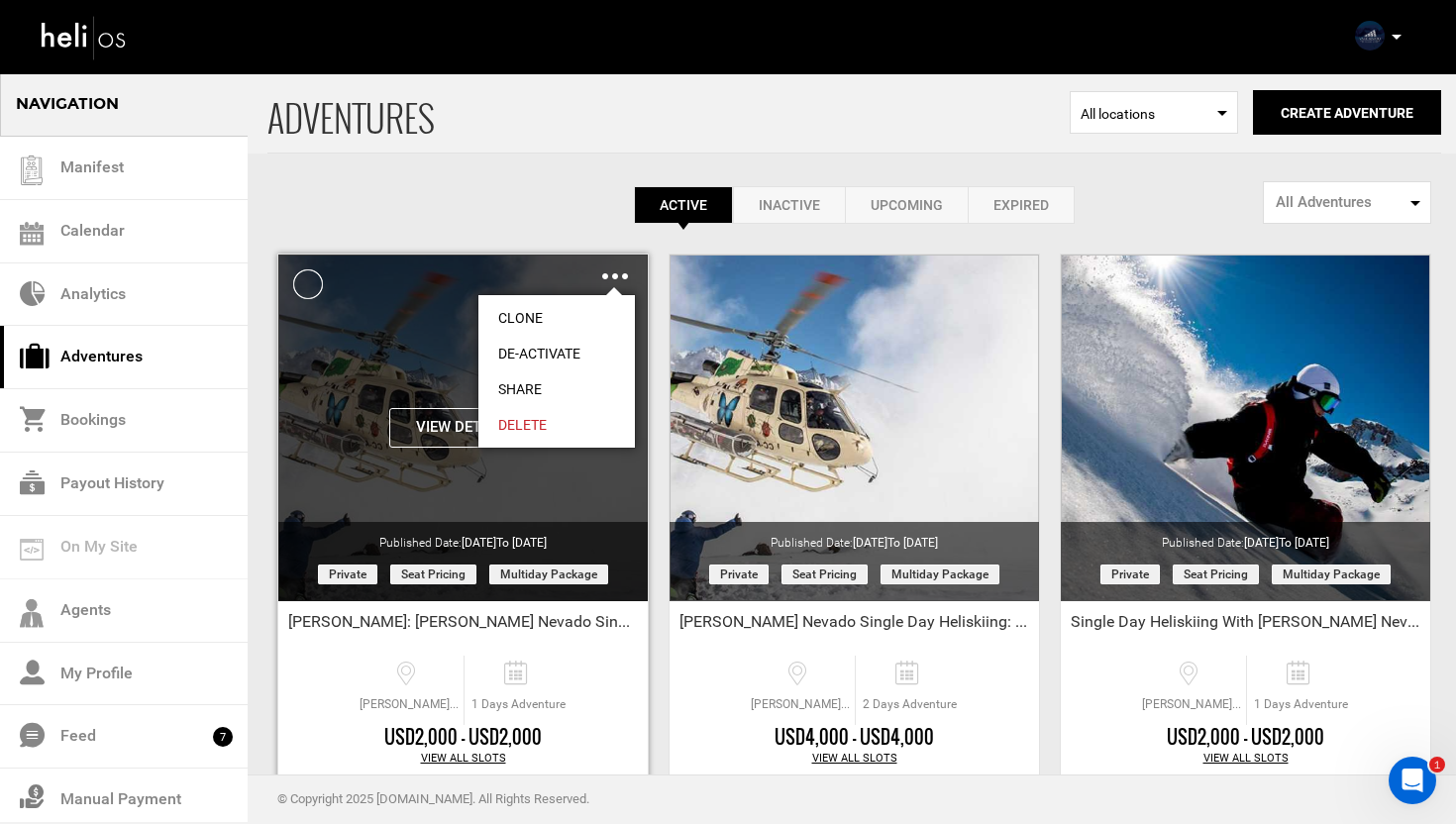 click on "Share" at bounding box center [557, 389] 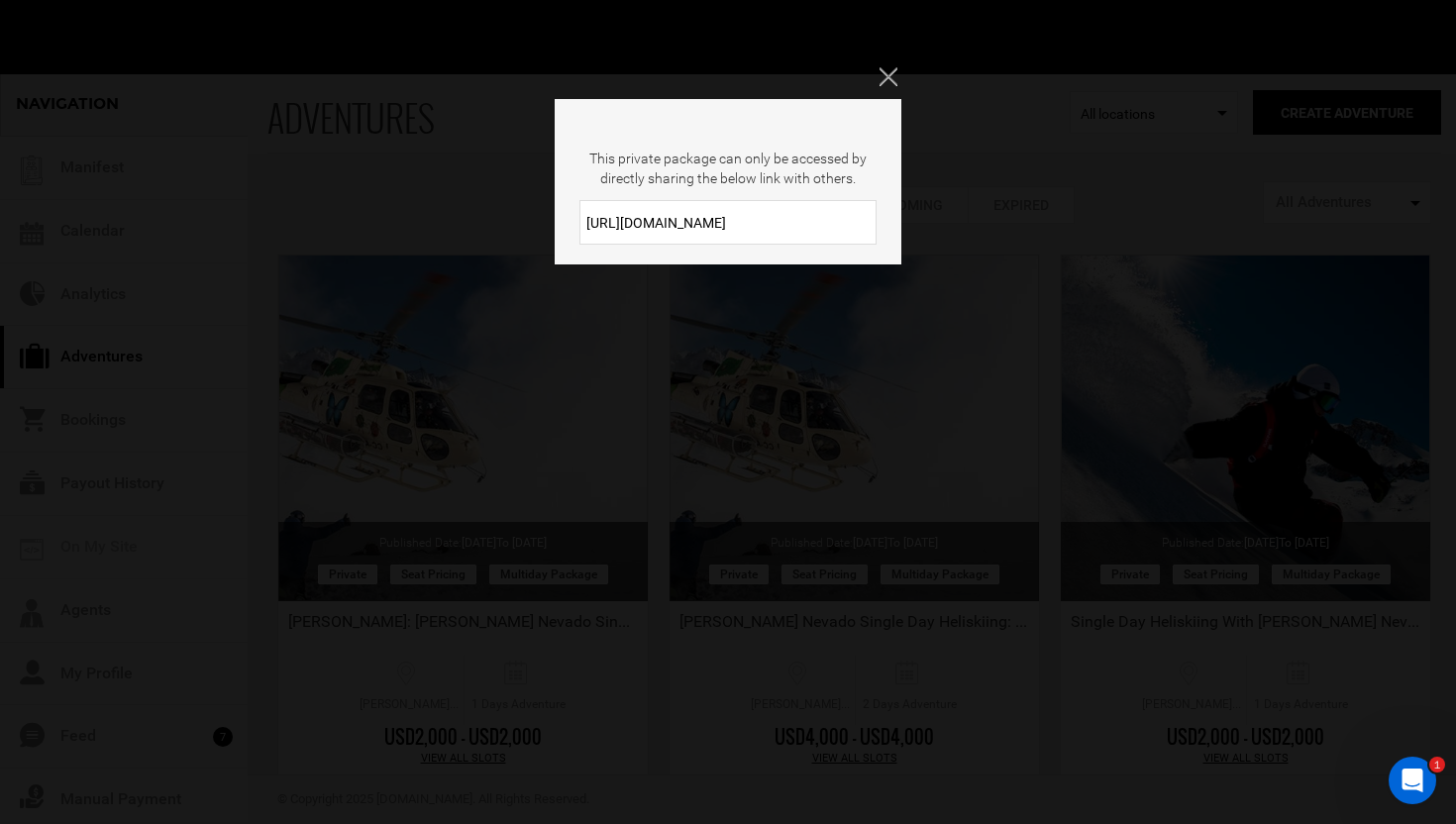 click on "[URL][DOMAIN_NAME]" at bounding box center (728, 222) 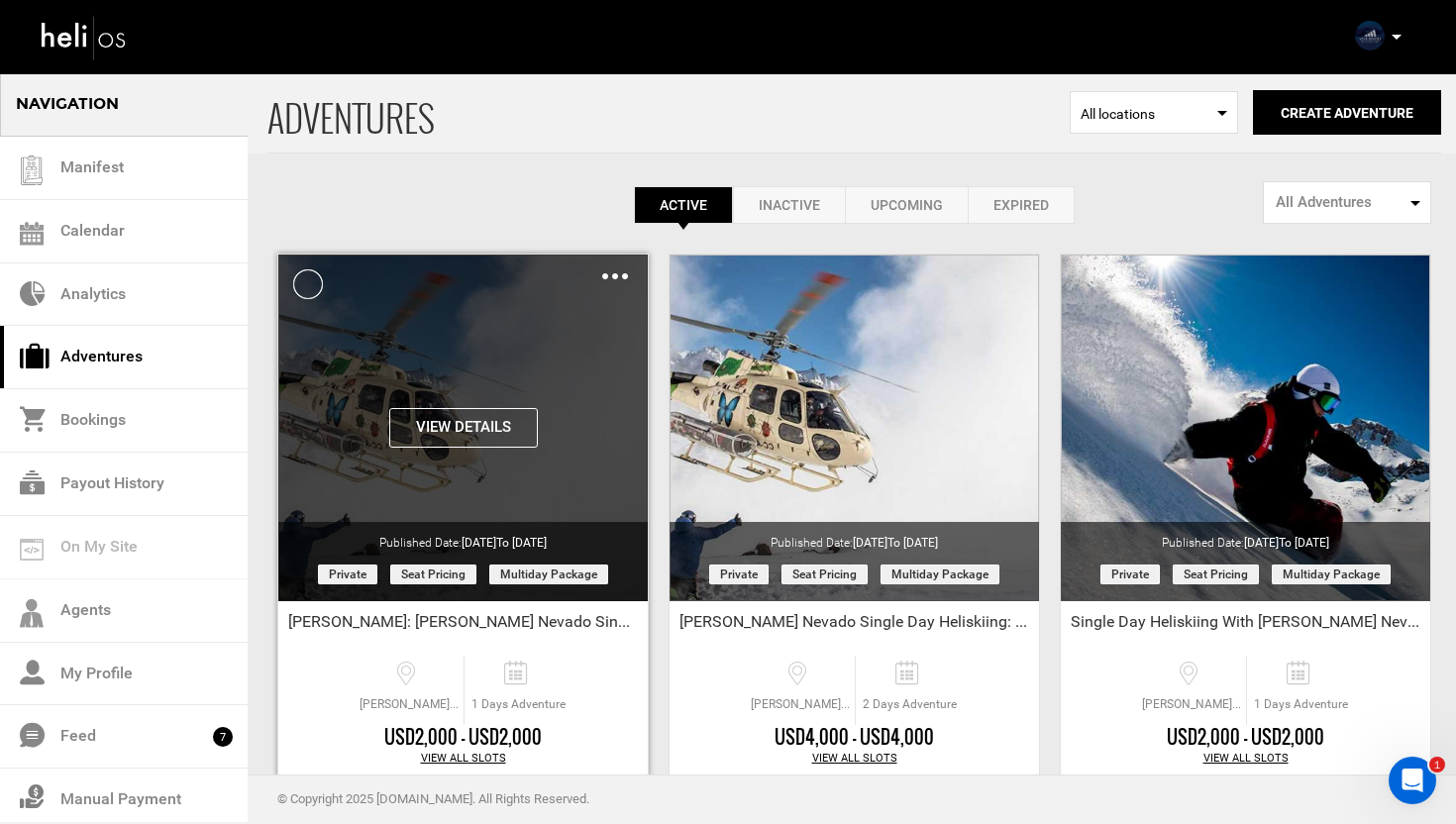 click at bounding box center [615, 276] 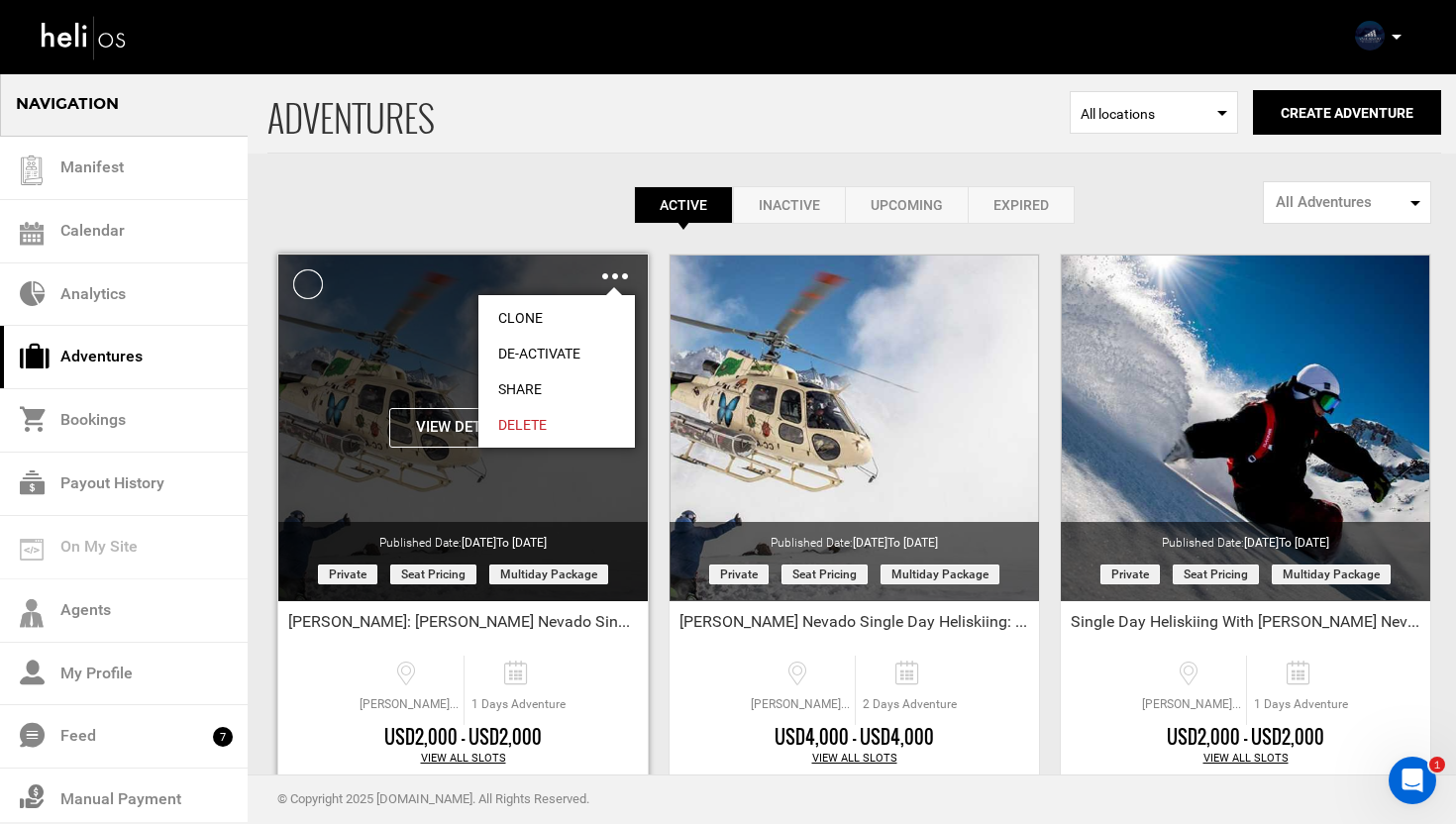 click on "Share" at bounding box center [557, 389] 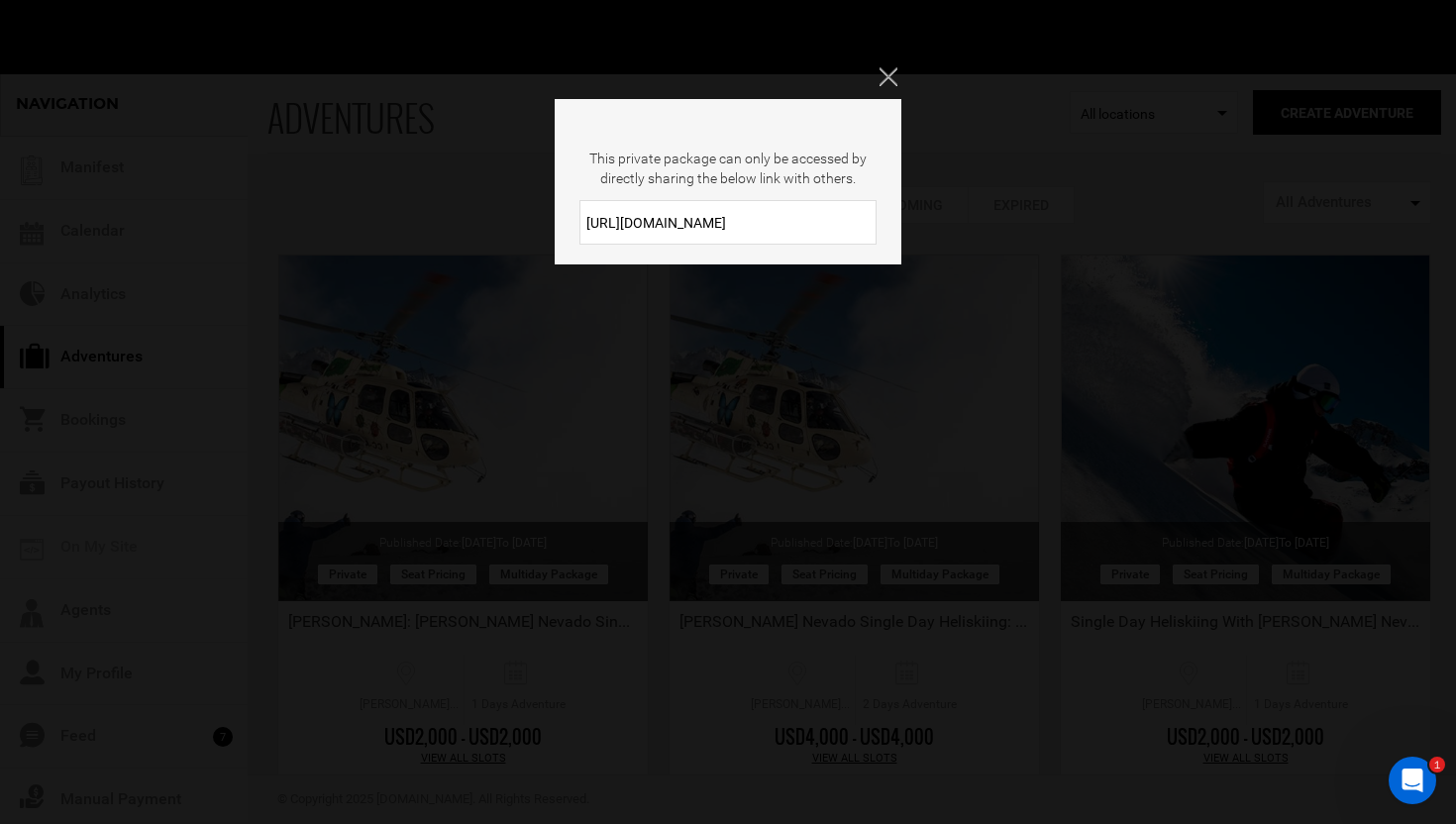 click on "[URL][DOMAIN_NAME]" at bounding box center (728, 222) 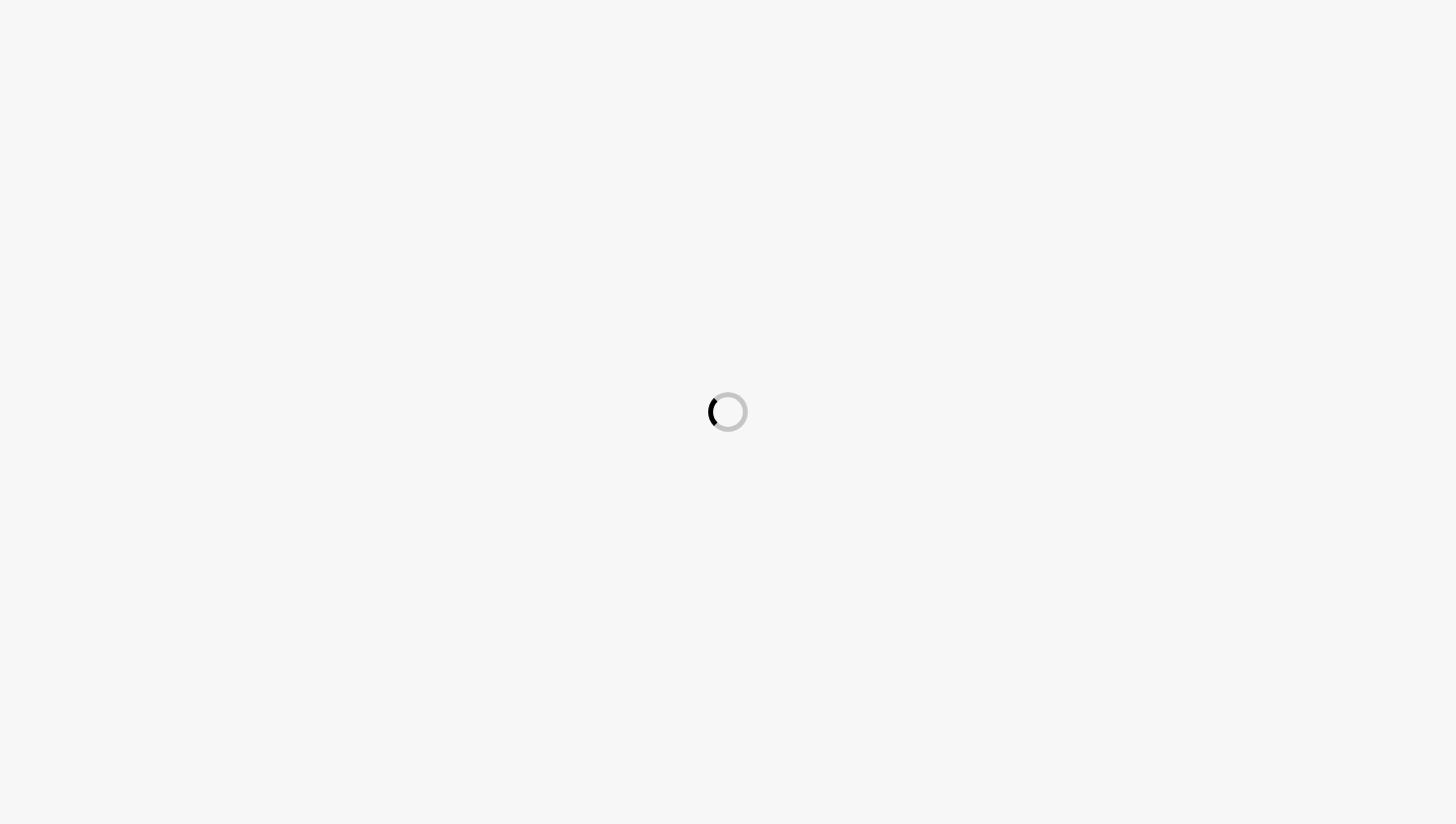 scroll, scrollTop: 0, scrollLeft: 0, axis: both 